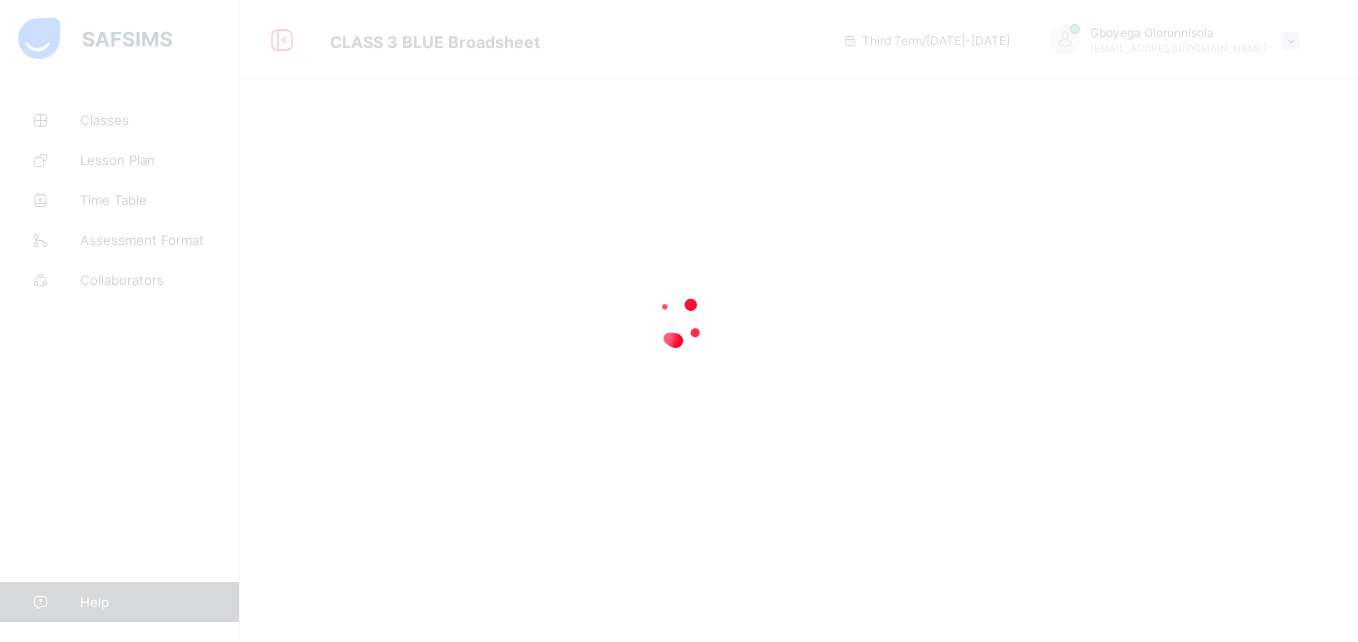 scroll, scrollTop: 0, scrollLeft: 0, axis: both 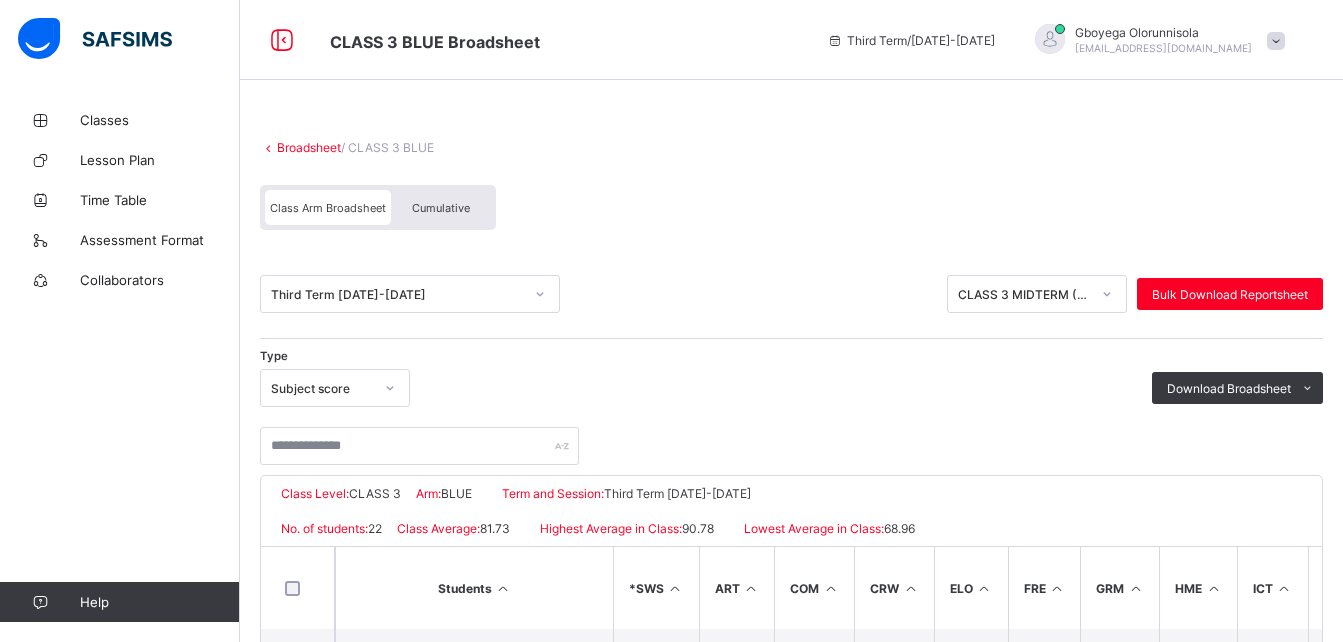 click at bounding box center (1276, 41) 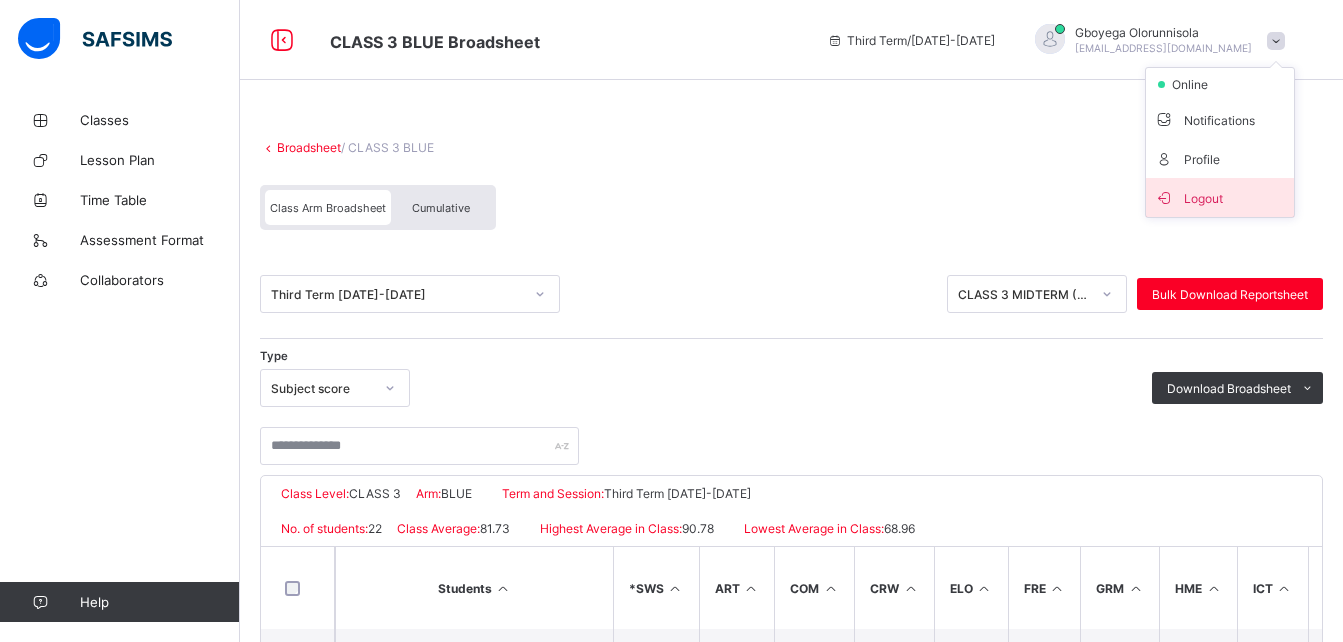 click on "Logout" at bounding box center [1220, 197] 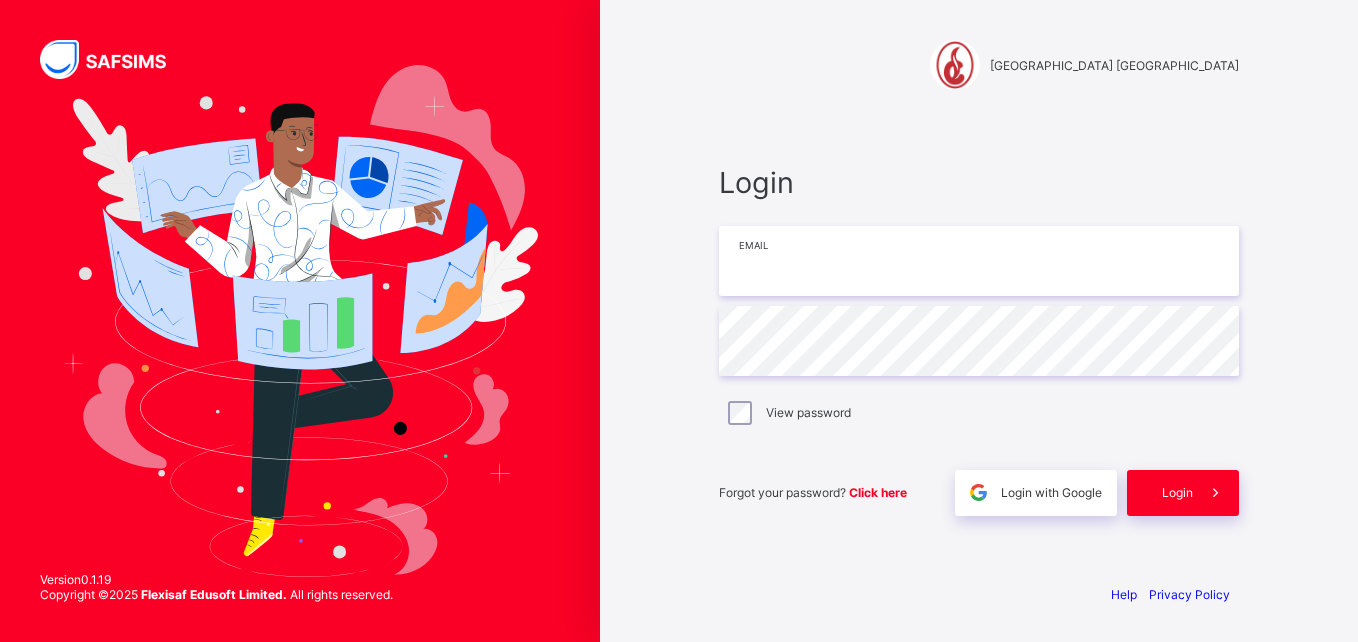 click at bounding box center [979, 261] 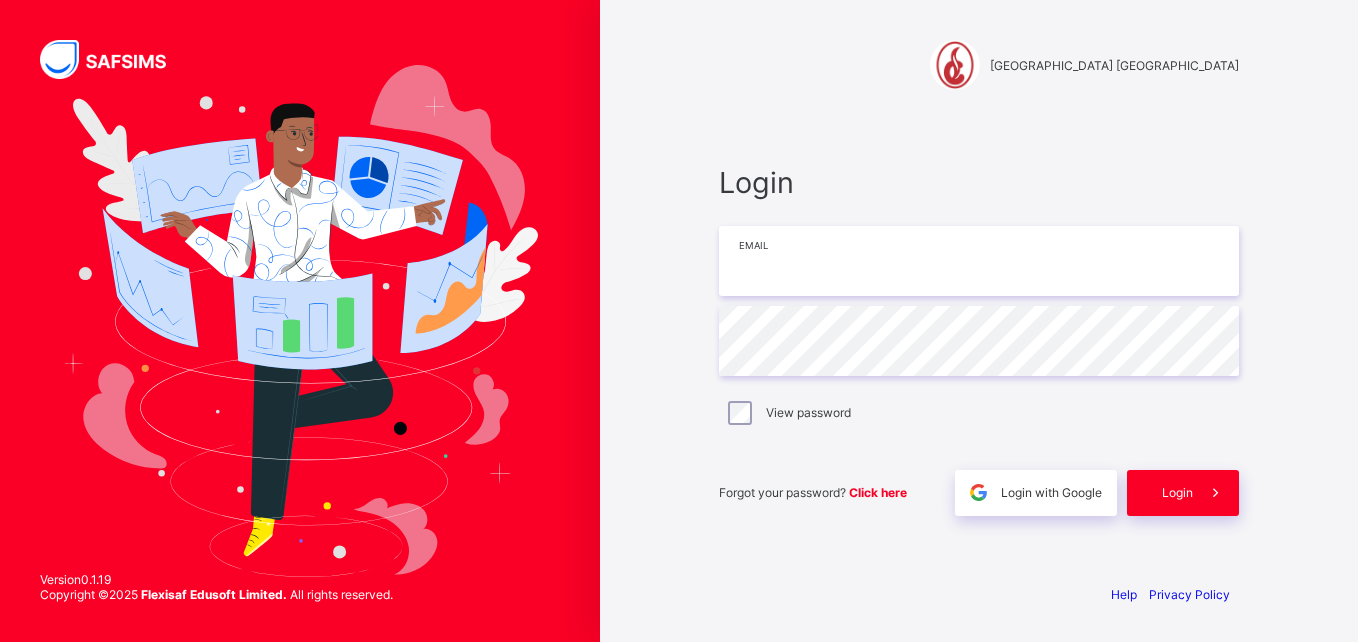 type on "**********" 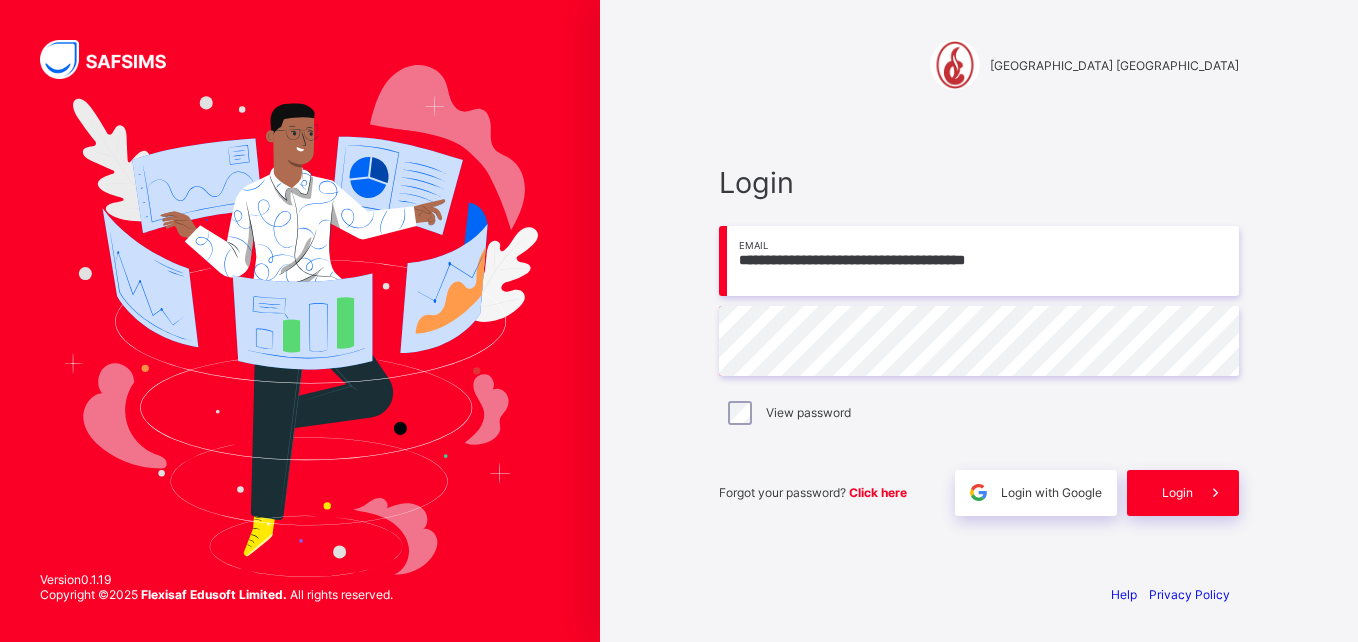 click on "**********" at bounding box center (979, 321) 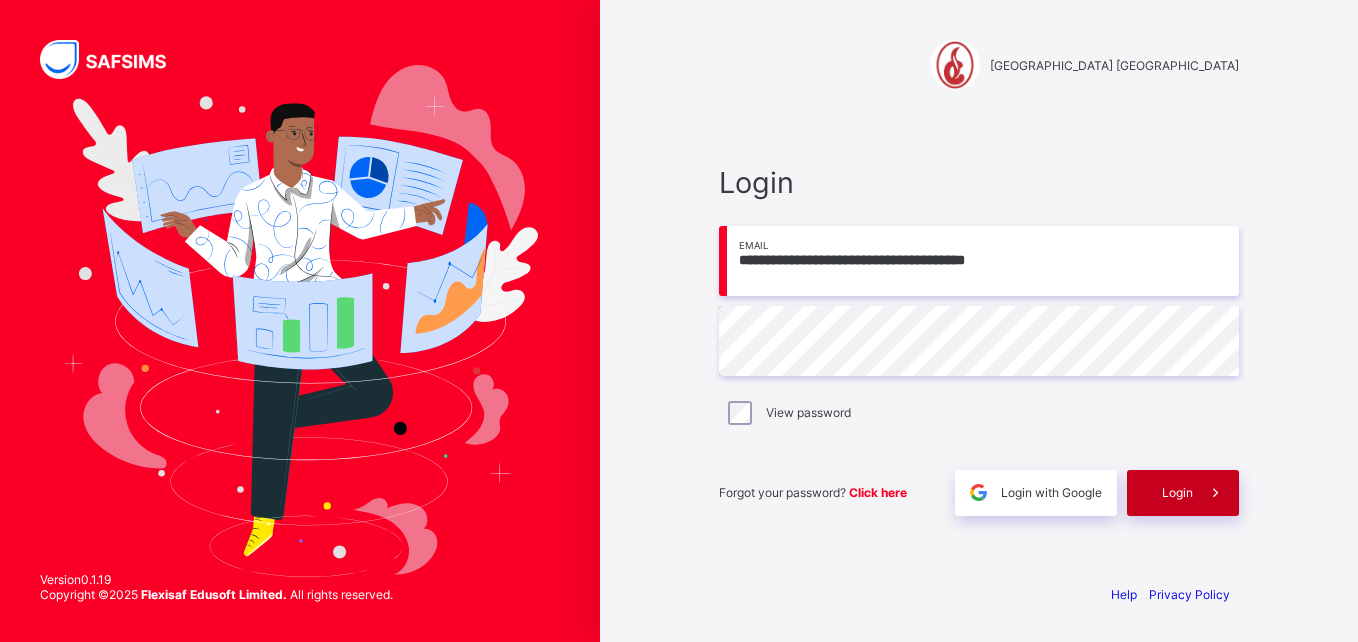 click on "Login" at bounding box center (1177, 492) 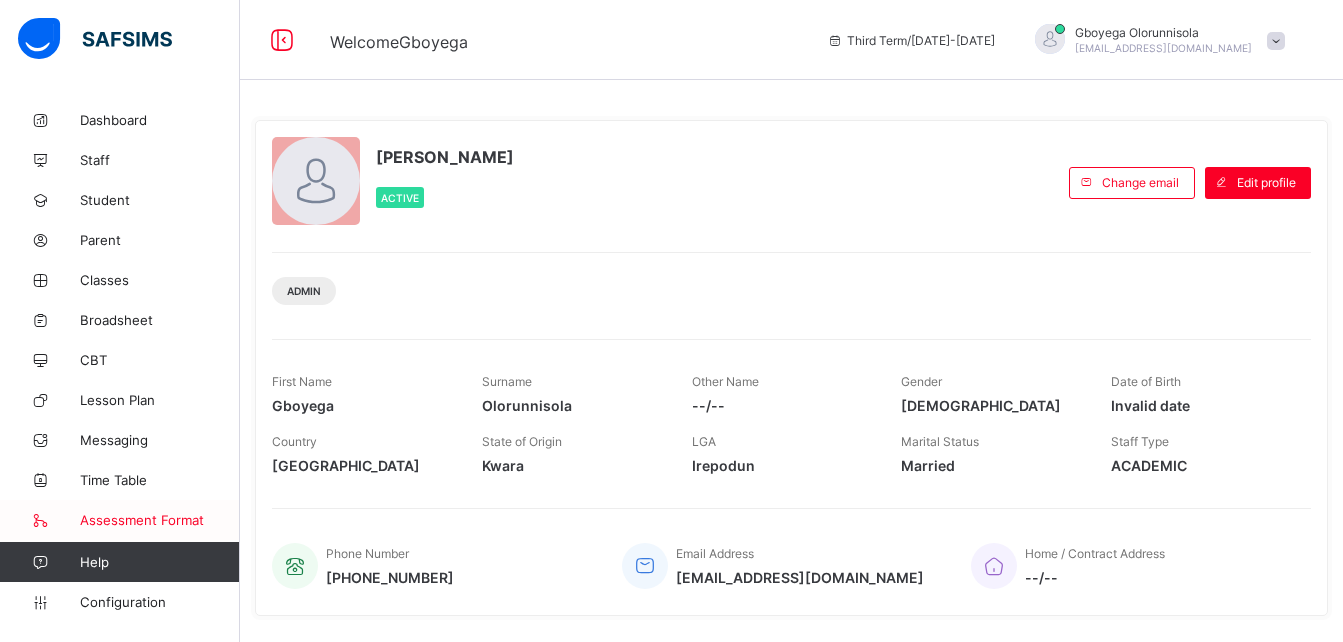 click on "Assessment Format" at bounding box center [160, 520] 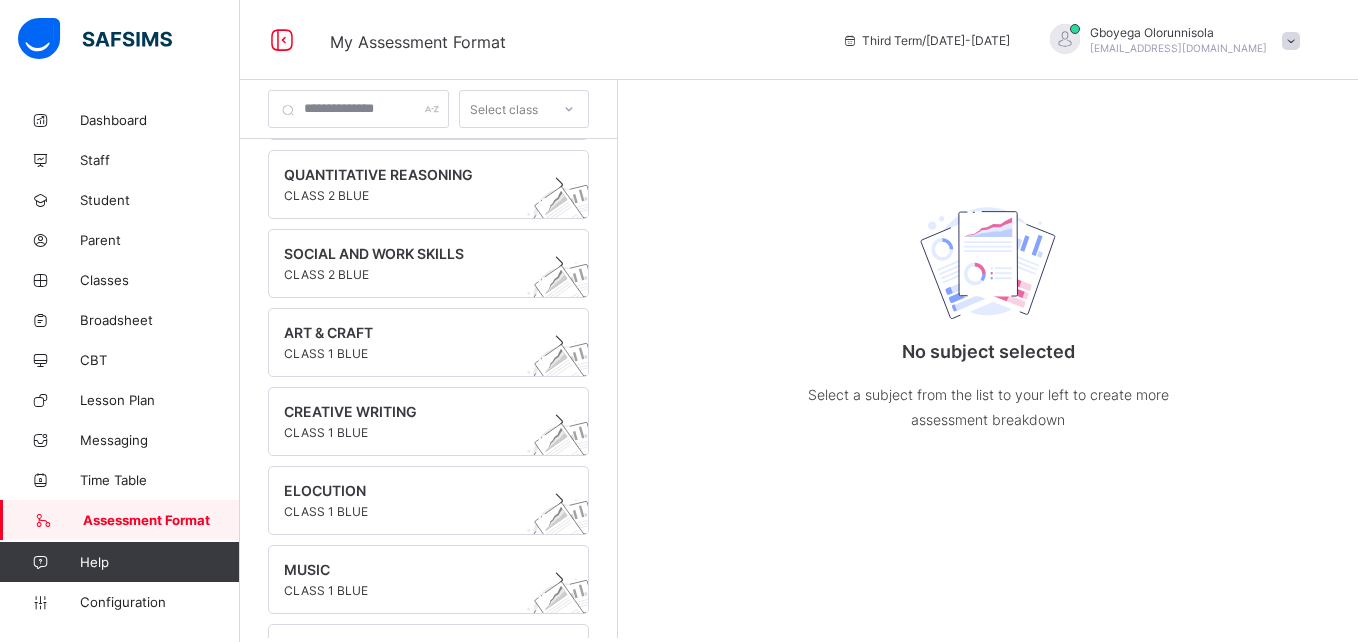 scroll, scrollTop: 1264, scrollLeft: 0, axis: vertical 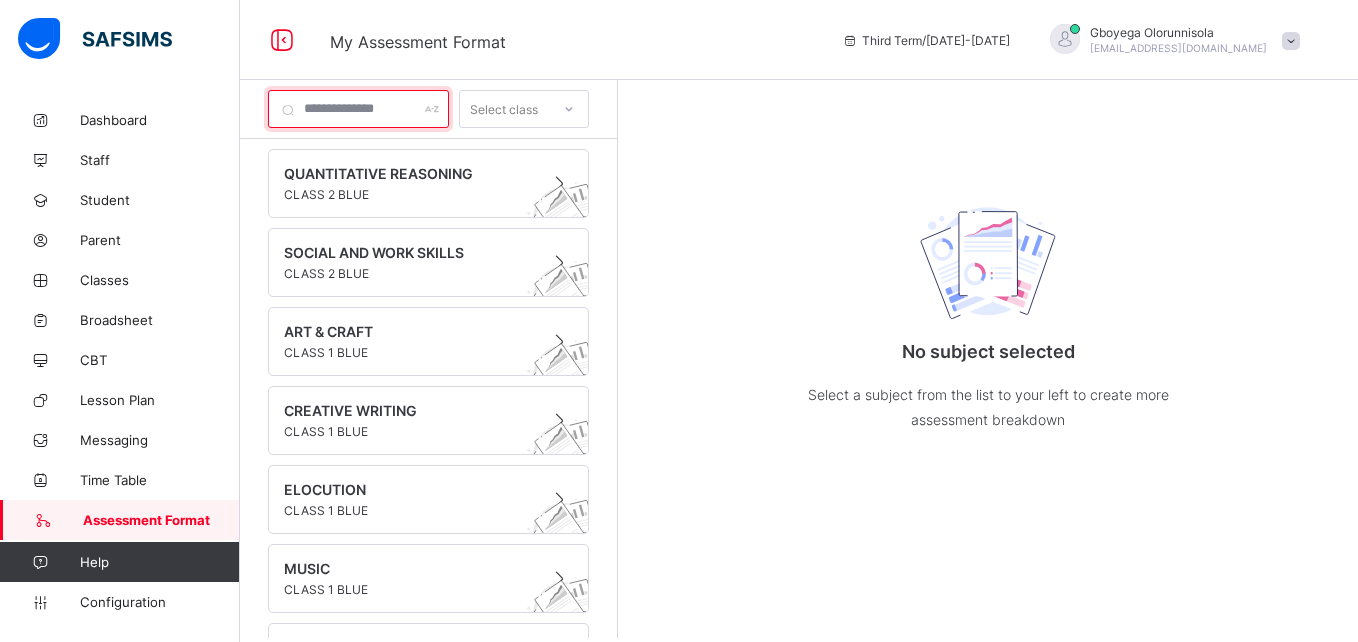click at bounding box center (358, 109) 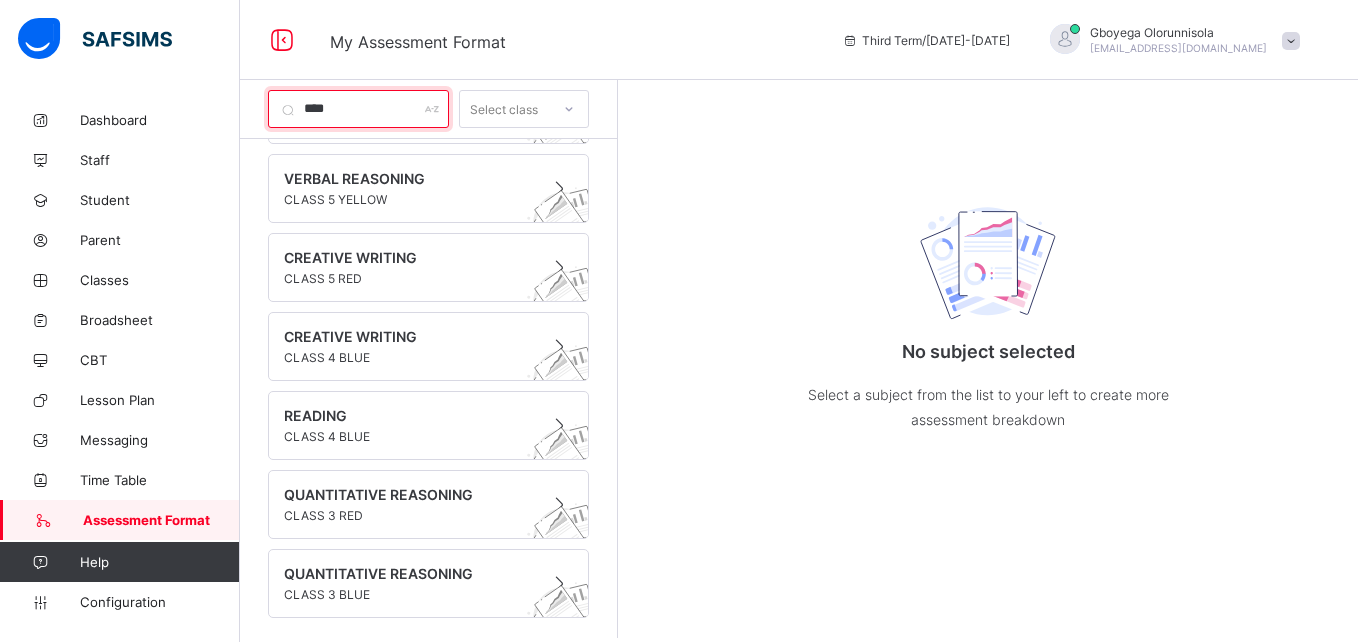 scroll, scrollTop: 0, scrollLeft: 0, axis: both 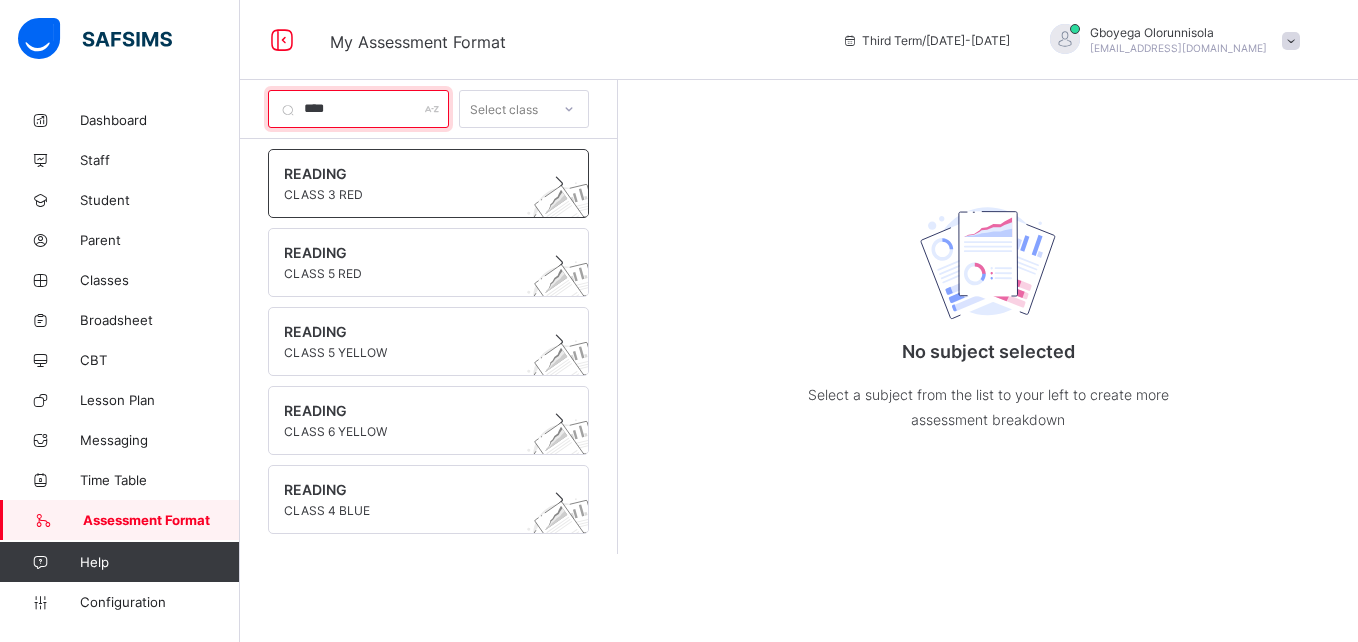 type on "****" 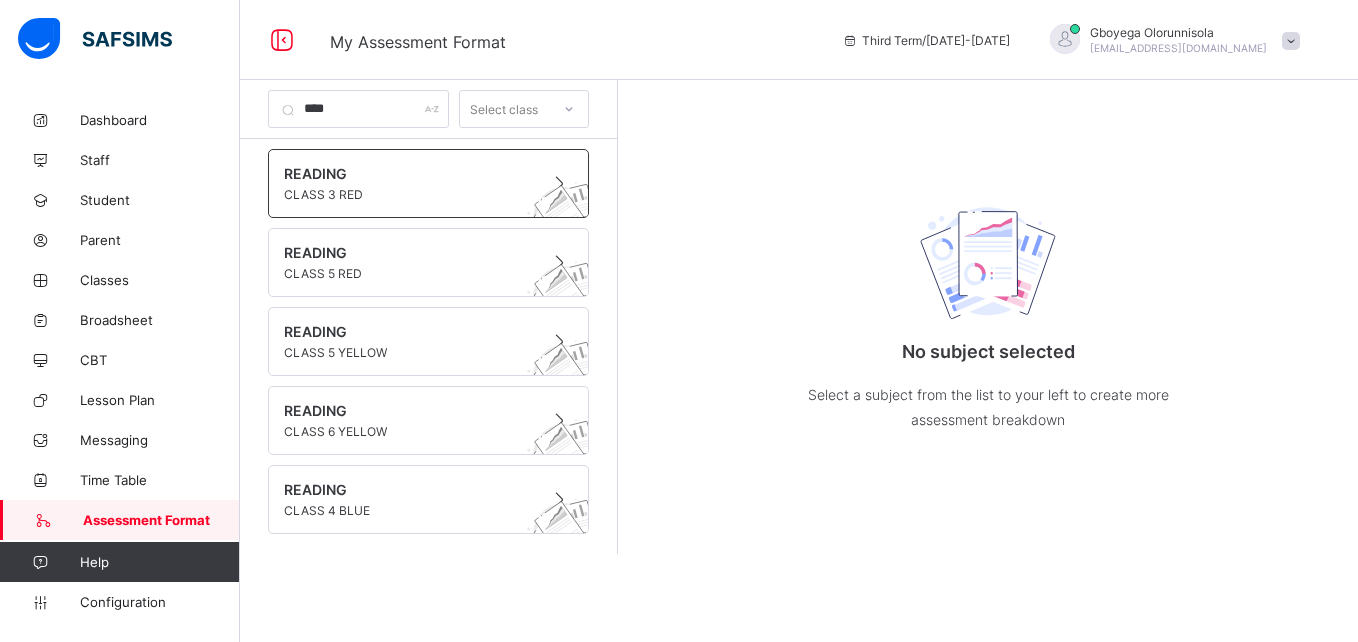 click on "CLASS 3 RED" at bounding box center (409, 194) 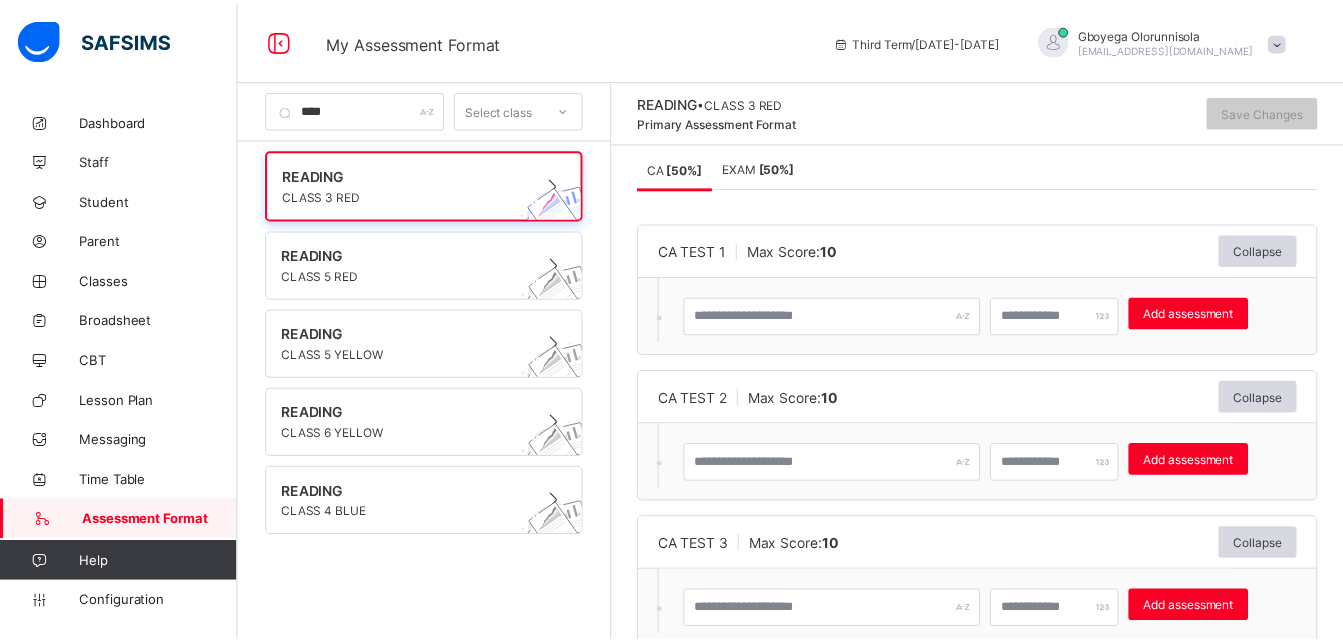scroll, scrollTop: 0, scrollLeft: 0, axis: both 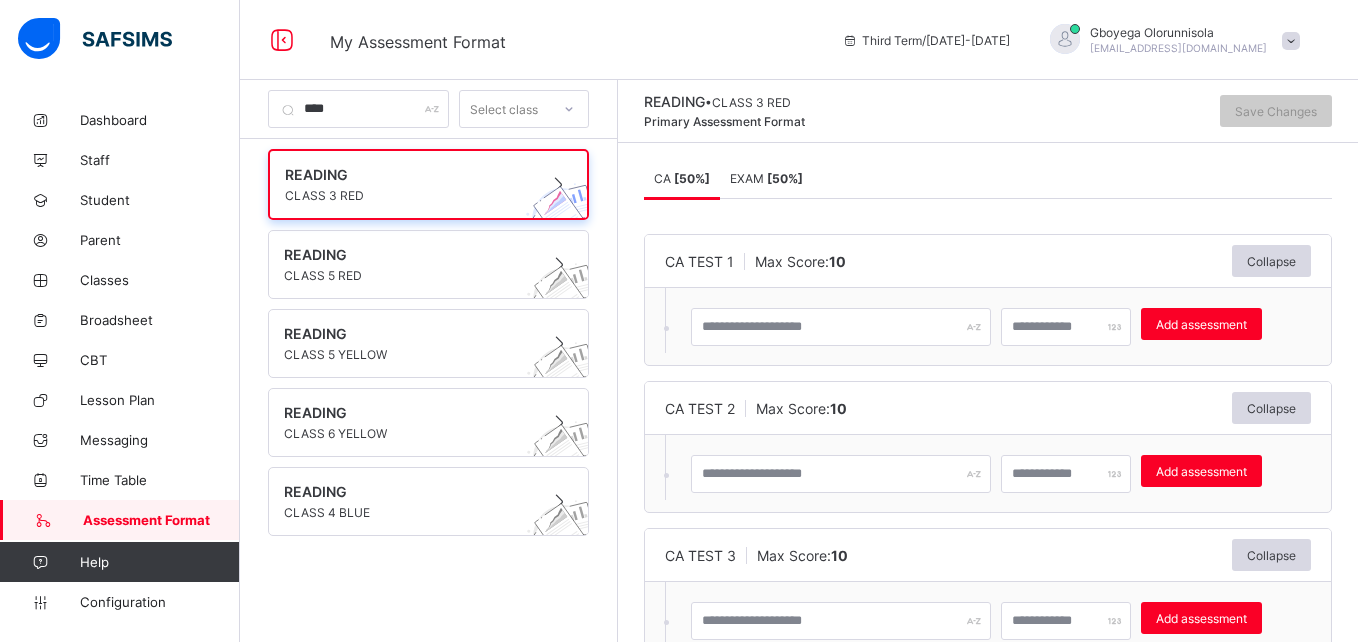 click on "EXAM   [ 50 %]" at bounding box center (766, 178) 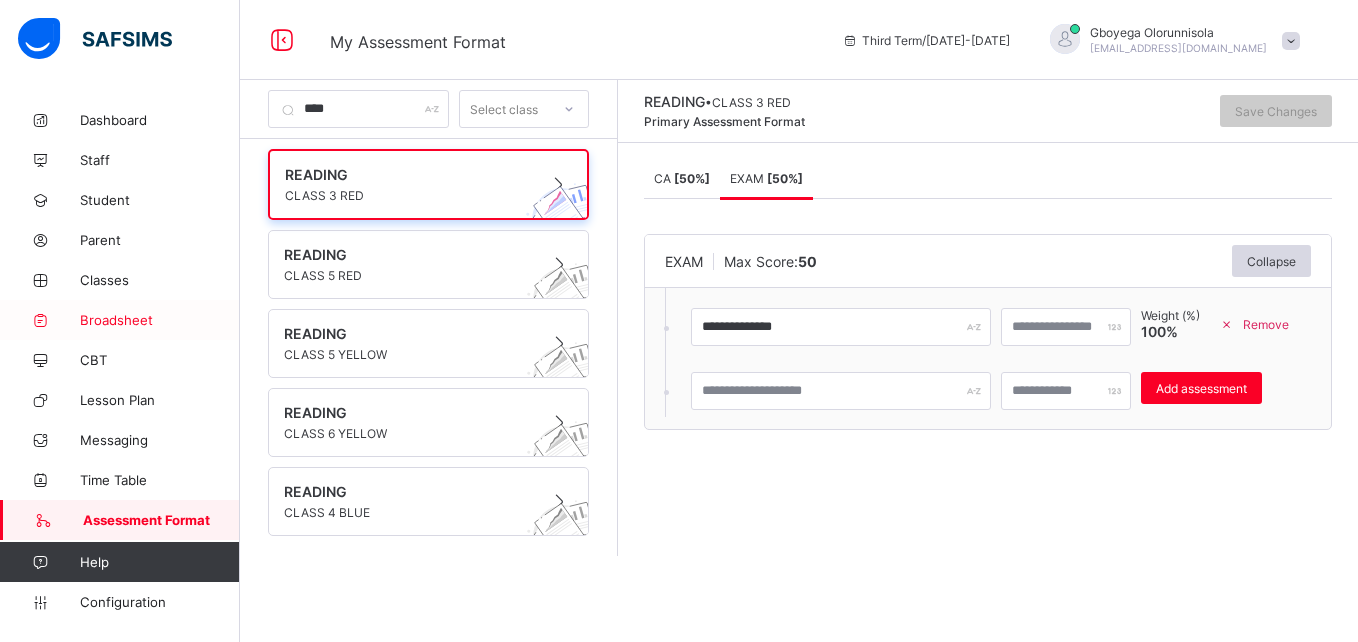click on "Broadsheet" at bounding box center [160, 320] 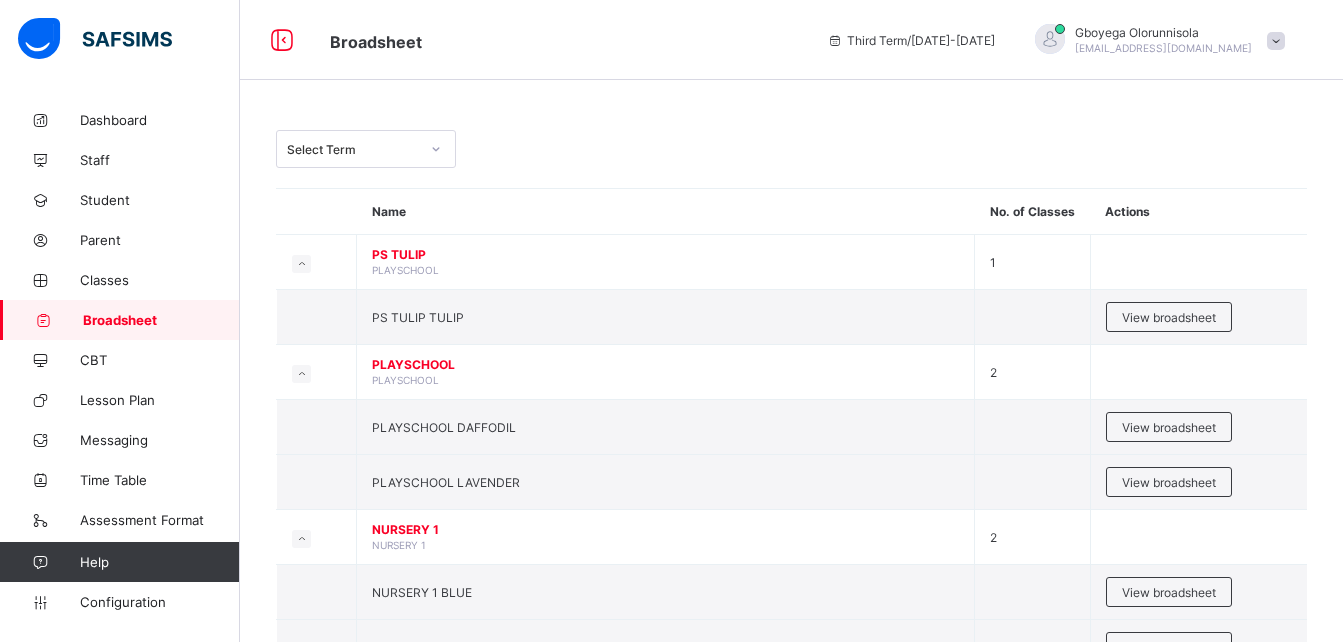 click on "Select Term" at bounding box center (353, 149) 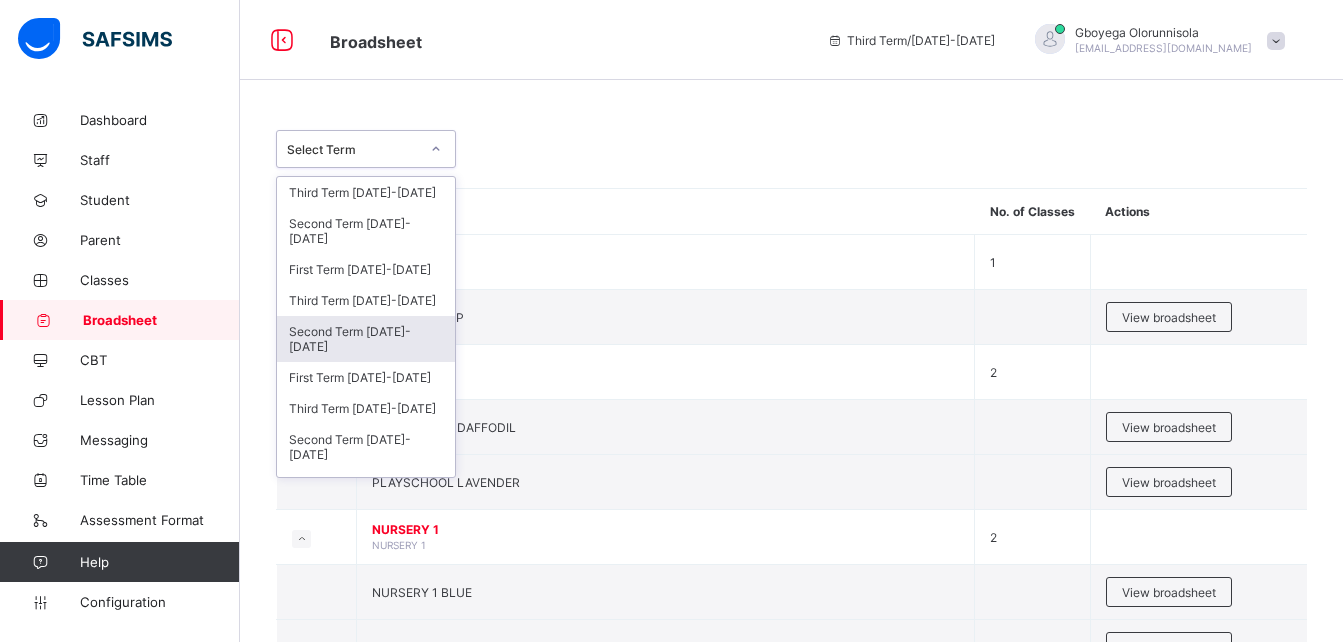 click on "Second Term 2024-2025" at bounding box center (366, 339) 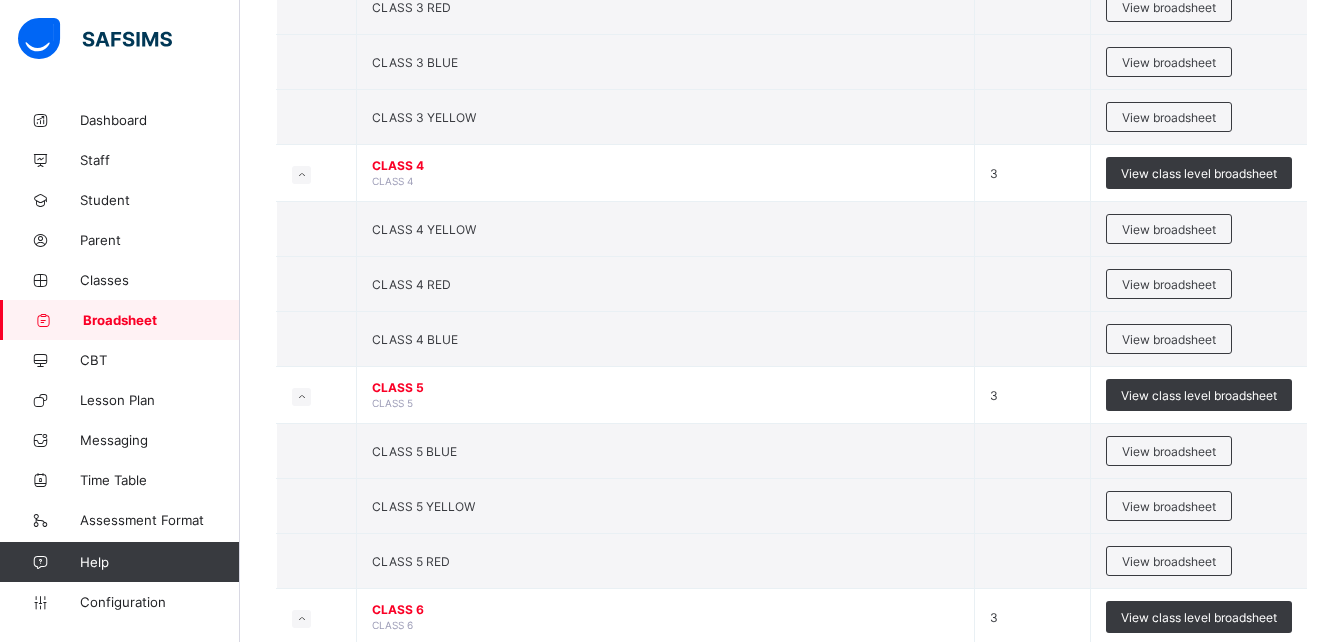 scroll, scrollTop: 1547, scrollLeft: 0, axis: vertical 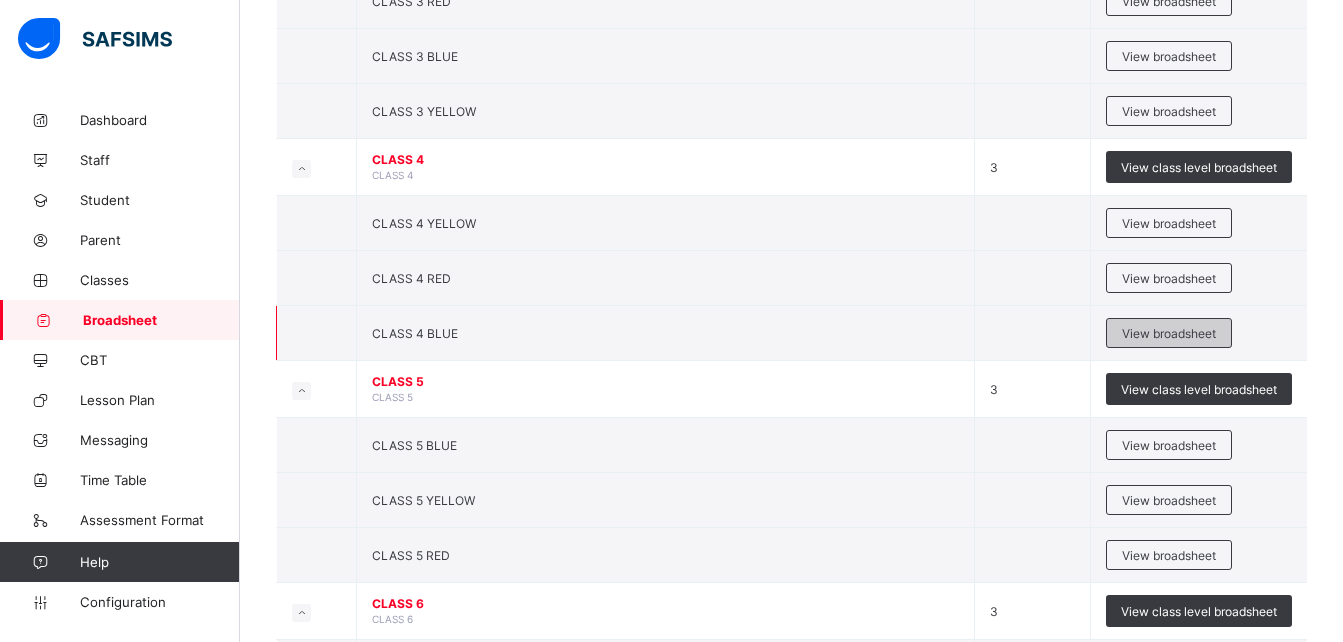 click on "View broadsheet" at bounding box center [1169, 333] 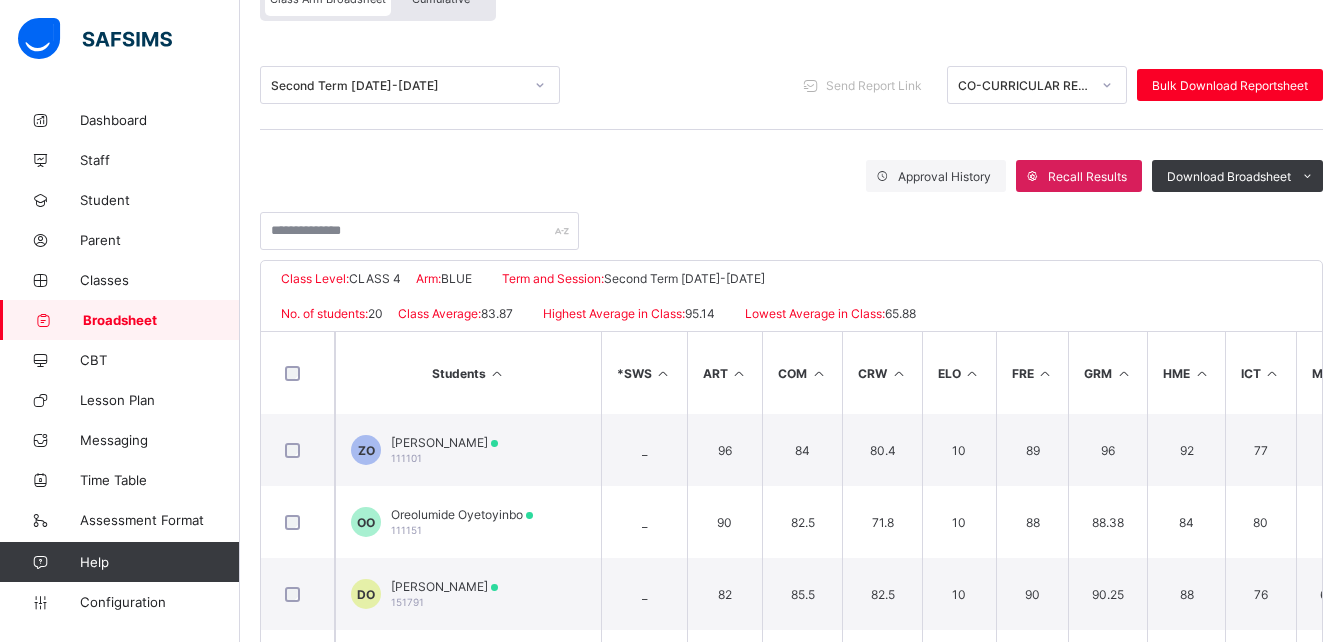 scroll, scrollTop: 210, scrollLeft: 0, axis: vertical 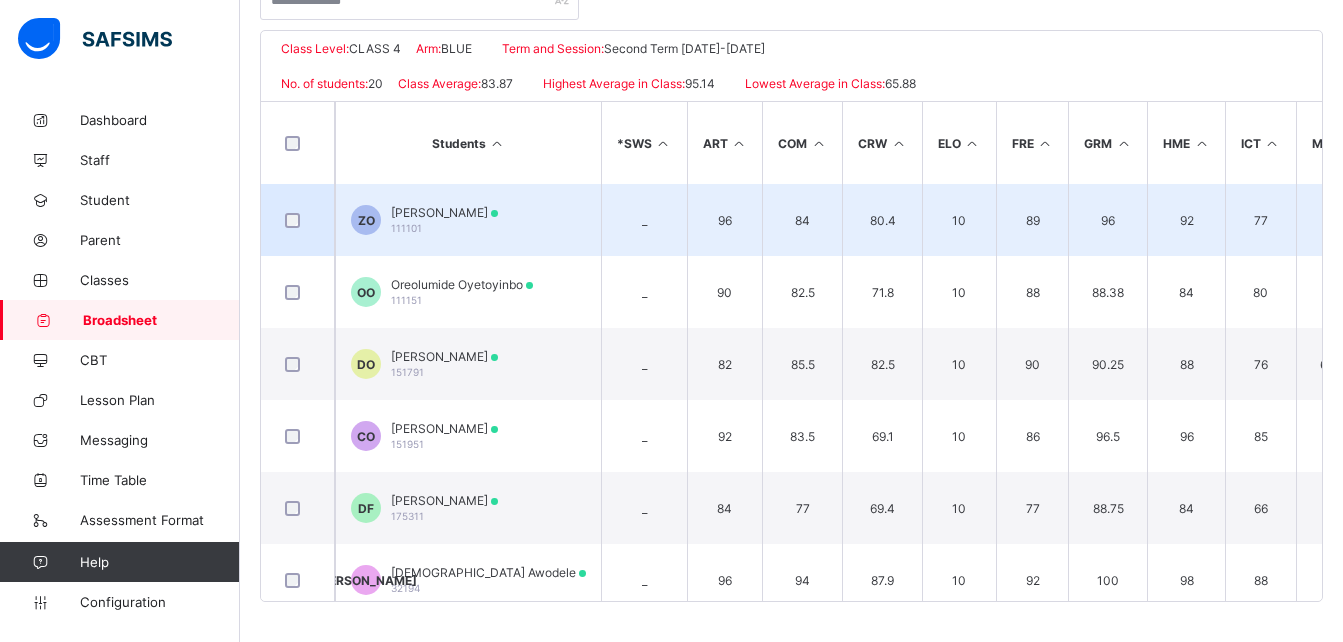 click on "Zoe  Osotekun" at bounding box center [444, 212] 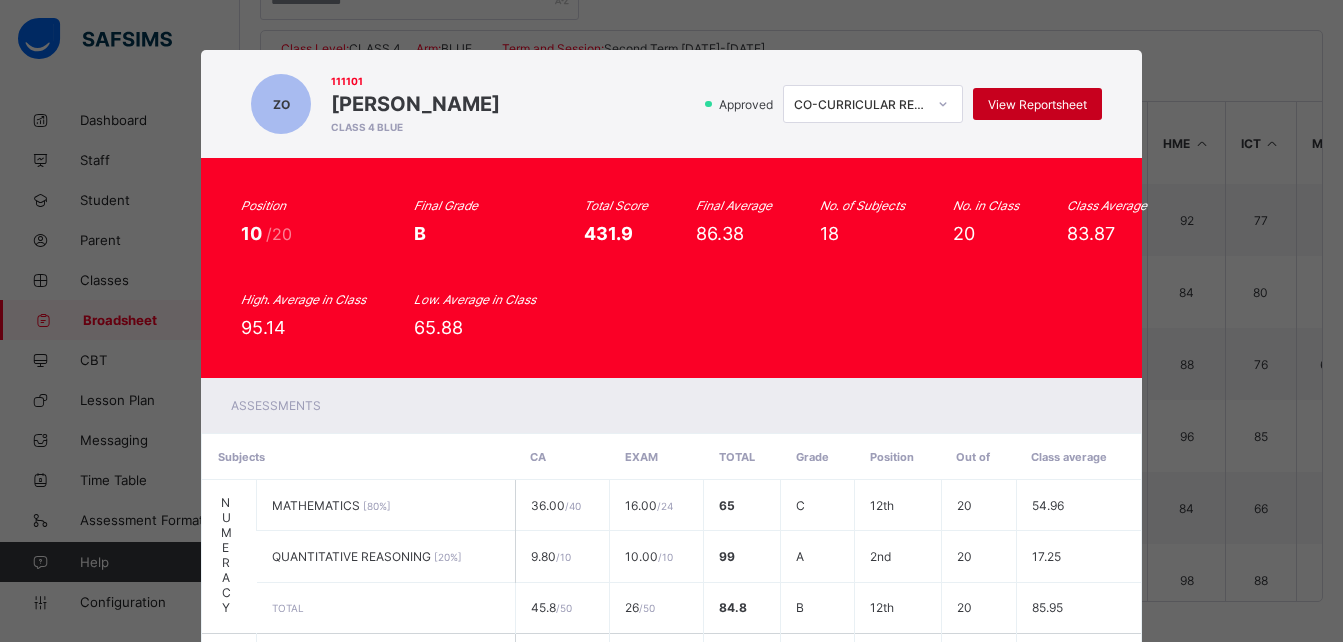 click on "View Reportsheet" at bounding box center [1037, 104] 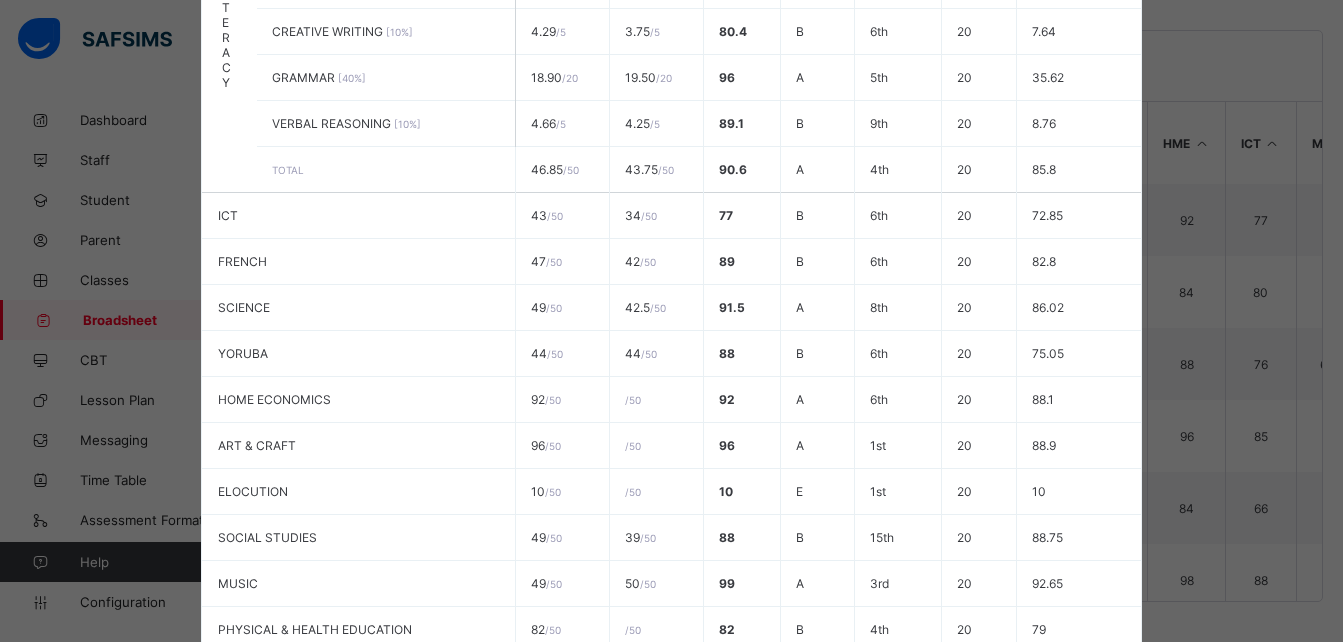 scroll, scrollTop: 982, scrollLeft: 0, axis: vertical 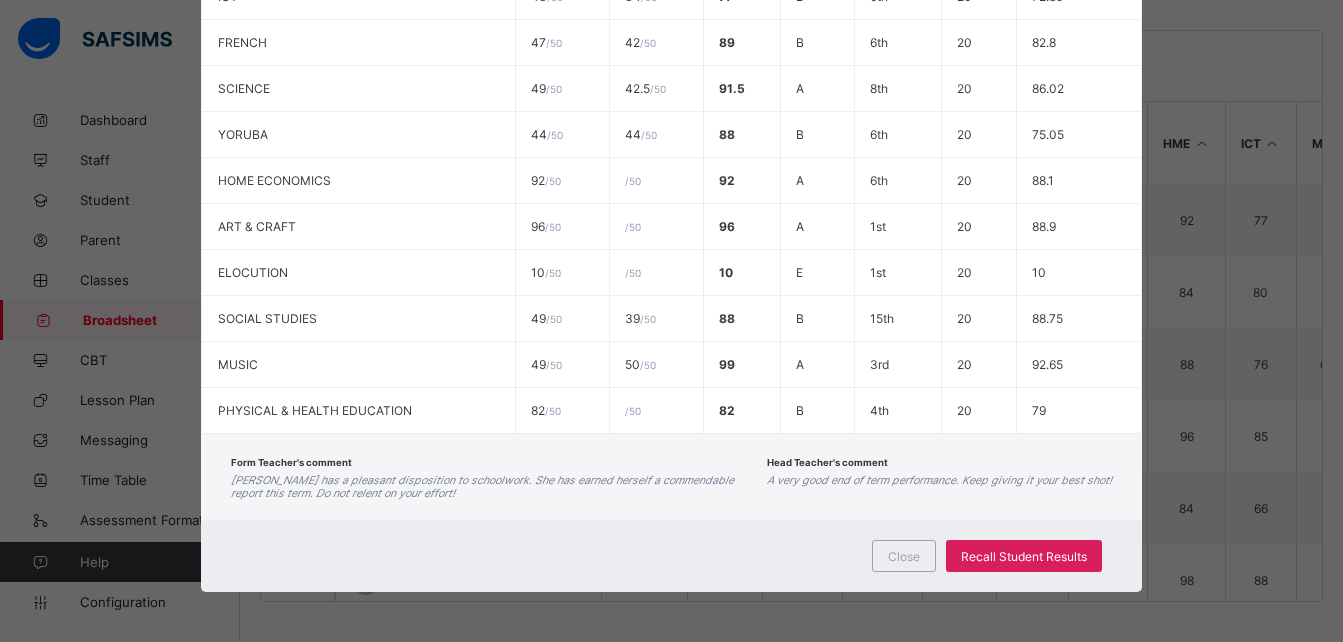 click on "ZO   111101     Zoe  Osotekun     CLASS 4 BLUE   Approved CO-CURRICULAR REPORT View Reportsheet     Position         10       /20         Final Grade         B         Total Score         431.9         Final Average         86.38         No. of Subjects         18         No. in Class         20         Class Average         83.87         High. Average in Class         95.14         Low. Average in Class         65.88     Assessments     Subjects       CA      EXAM       Total         Grade         Position         Out of         Class average       NUMERACY     MATHEMATICS   [ 80 %]     36.00 / 40     16.00 / 24     65     C     12th     20     54.96     QUANTITATIVE REASONING   [ 20 %]     9.80 / 10     10.00 / 10     99     A     2nd     20     17.25     TOTAL     45.8 / 50     26 / 50     84.8     B     12th     20     85.95     LITERACY     READING   [ 10 %]     4.40 / 5     4.50 / 5     89     B     9th     20     8.7     SPELLING   [ 10 %]     4.80 / 5     4.75 / 5     95.5     A     2nd     20" at bounding box center (671, 321) 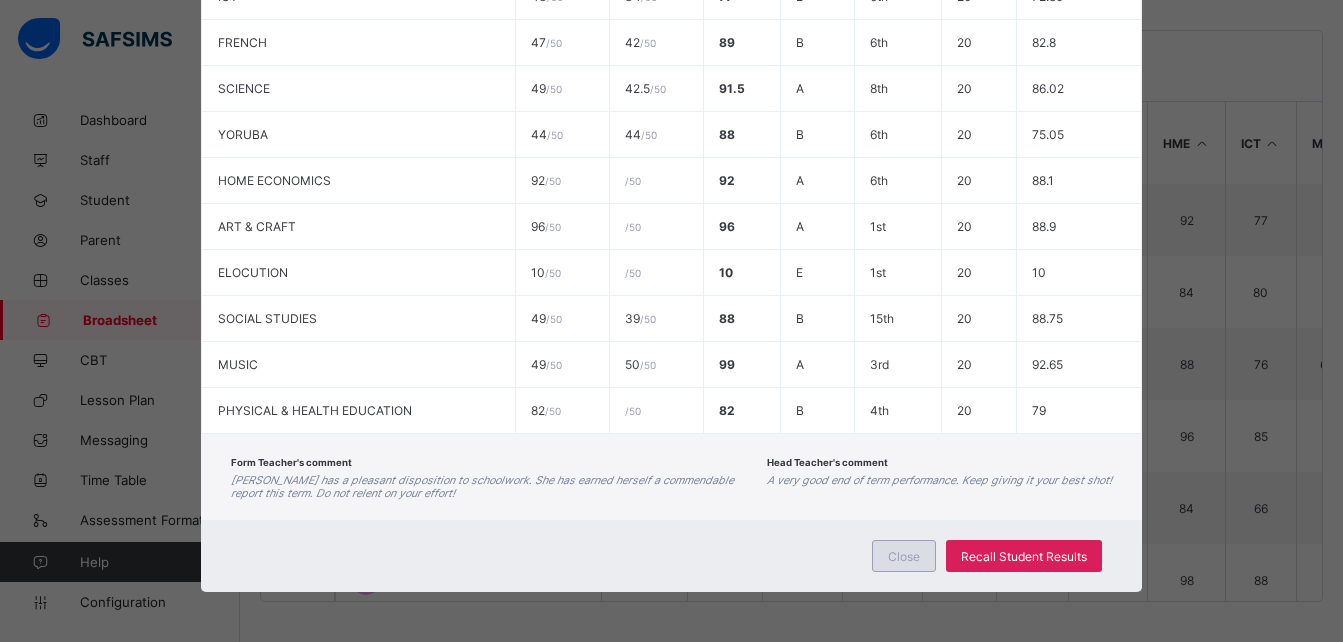 click on "Close" at bounding box center [904, 556] 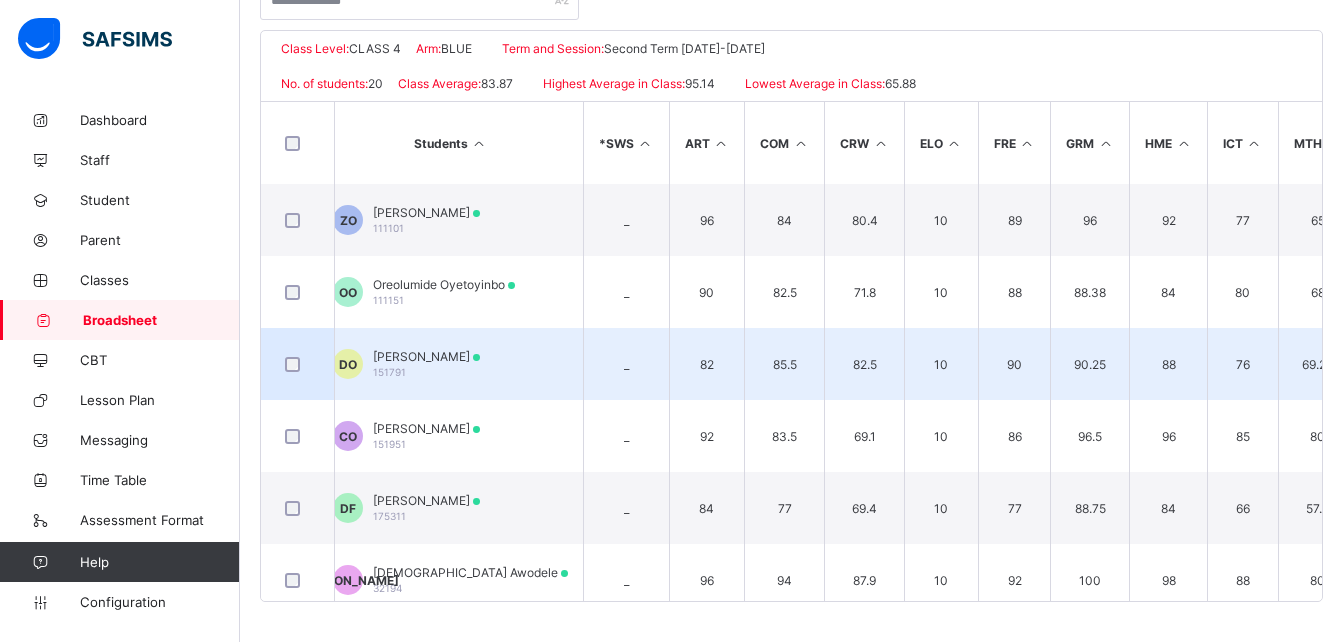 scroll, scrollTop: 0, scrollLeft: 19, axis: horizontal 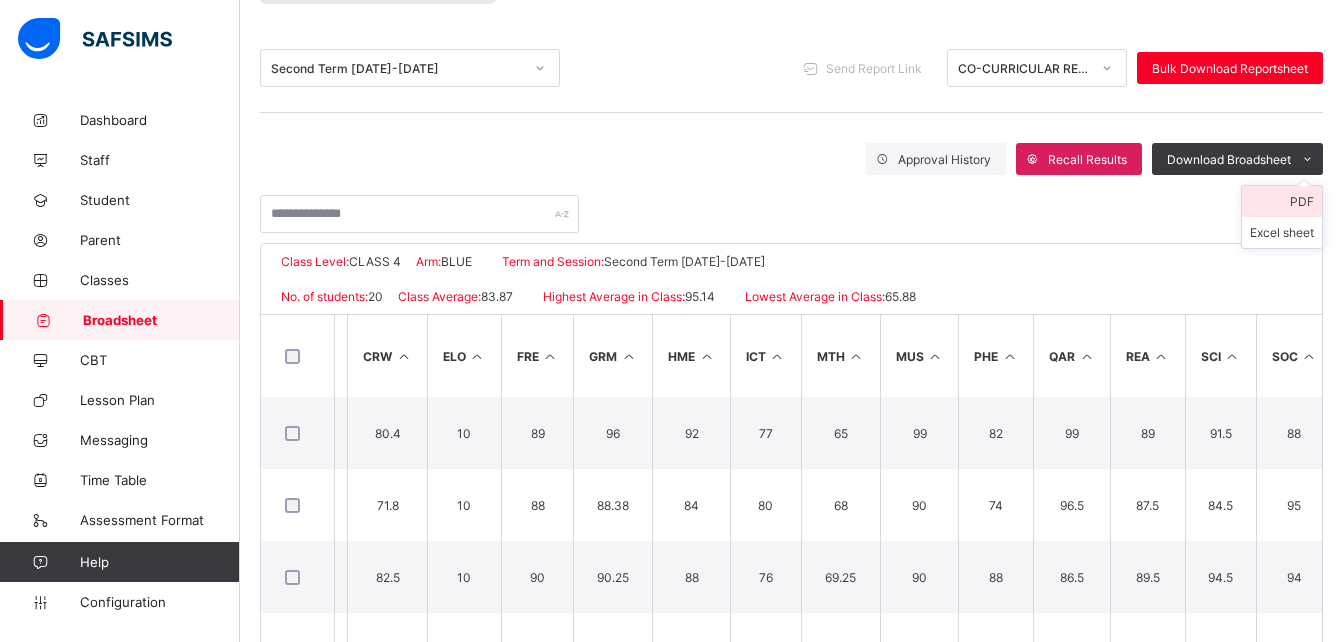 click on "PDF" at bounding box center (1282, 201) 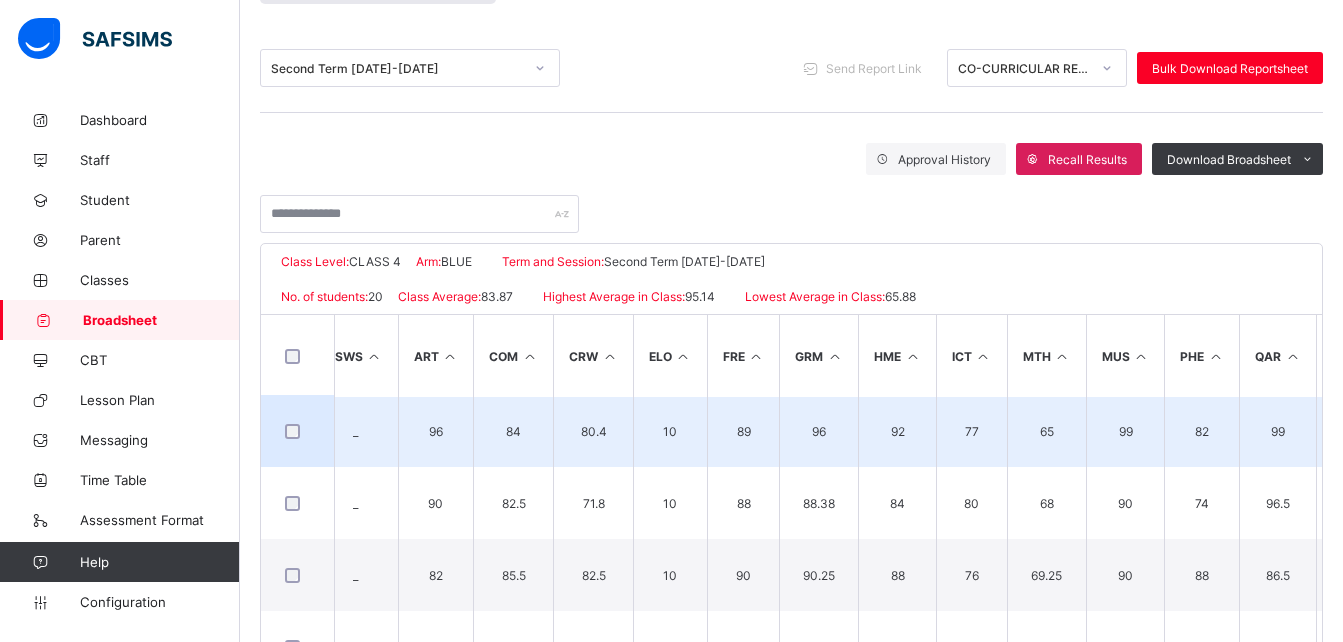 scroll, scrollTop: 2, scrollLeft: 295, axis: both 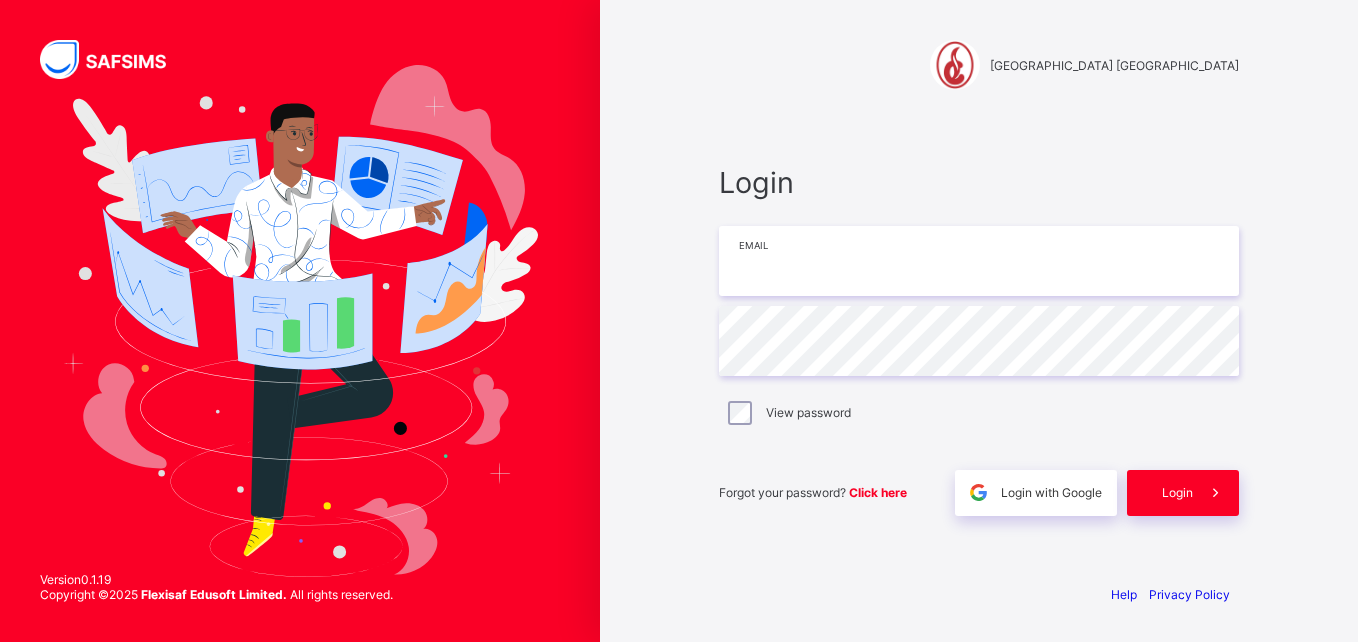 click at bounding box center [979, 261] 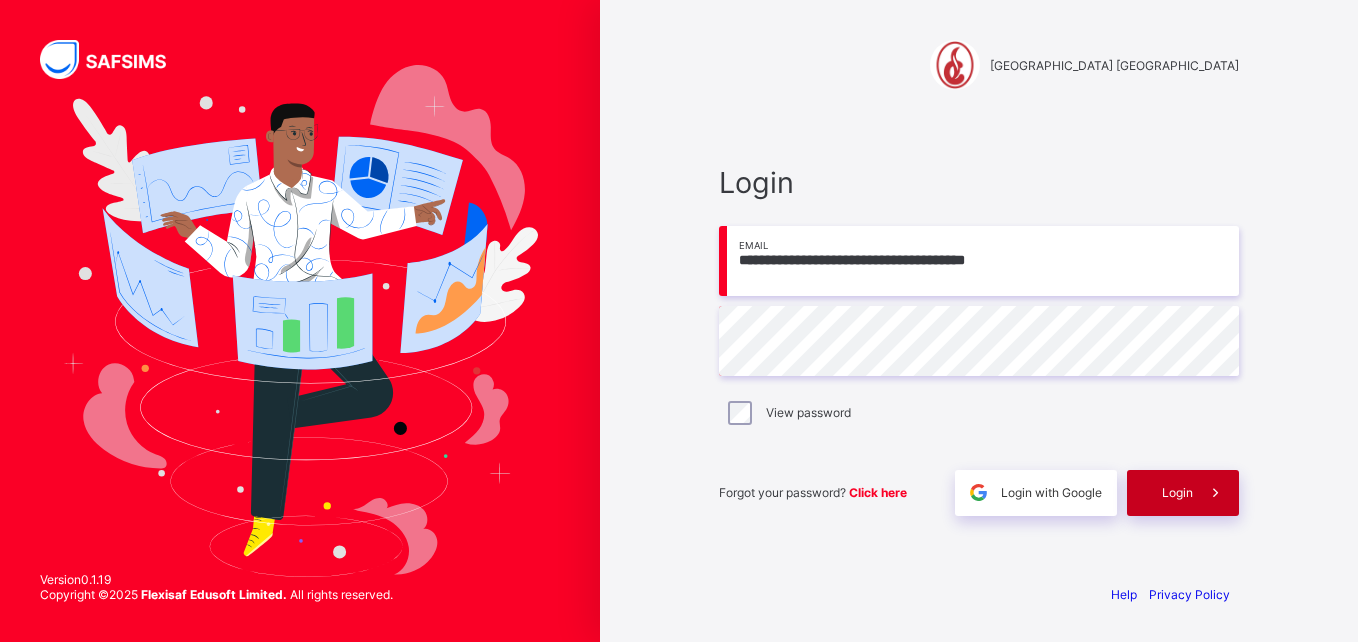 click on "Login" at bounding box center [1183, 493] 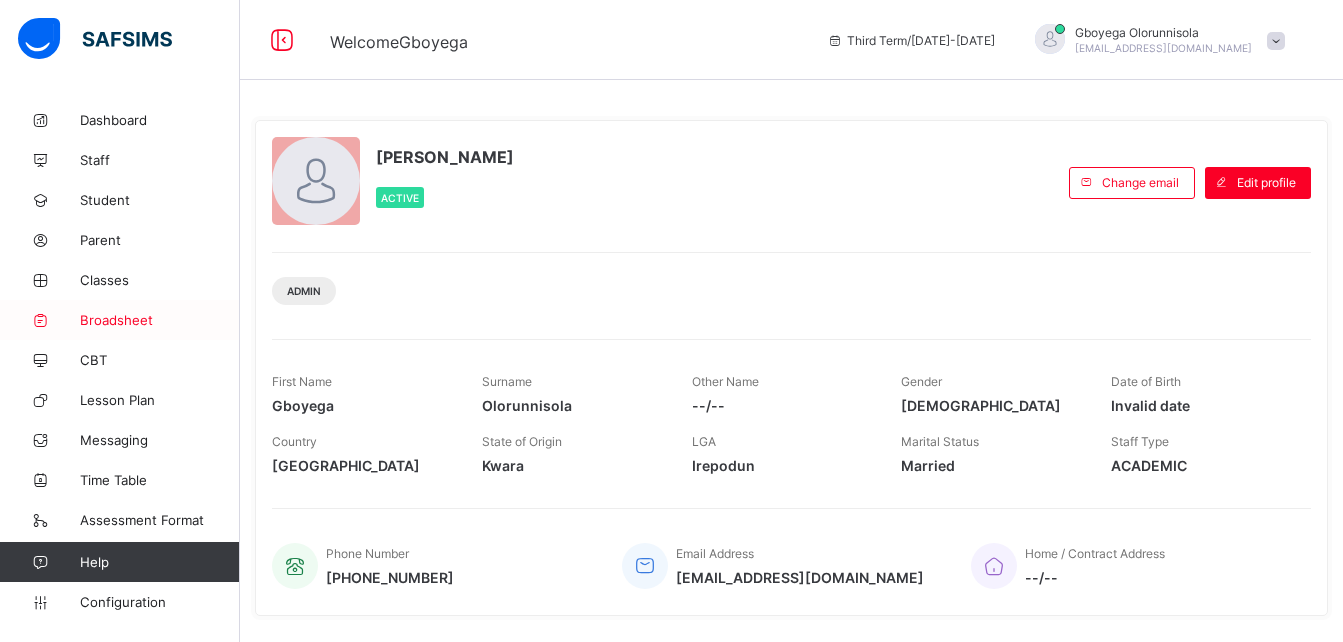 click on "Broadsheet" at bounding box center [160, 320] 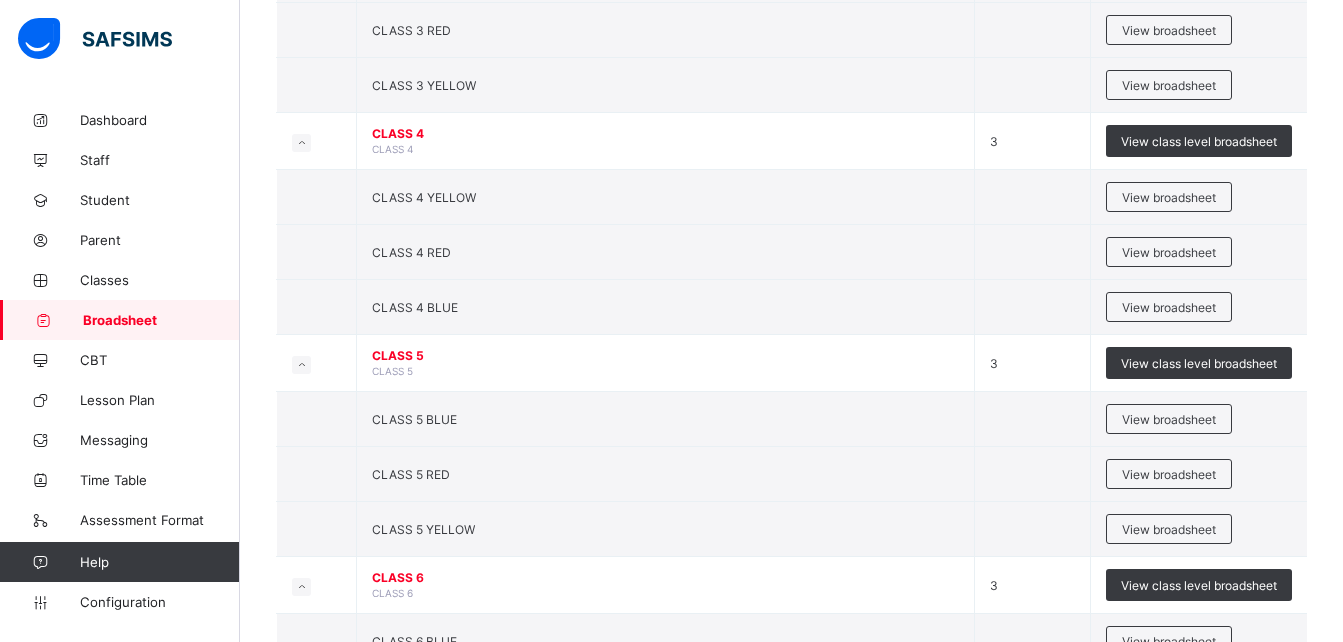 scroll, scrollTop: 1394, scrollLeft: 0, axis: vertical 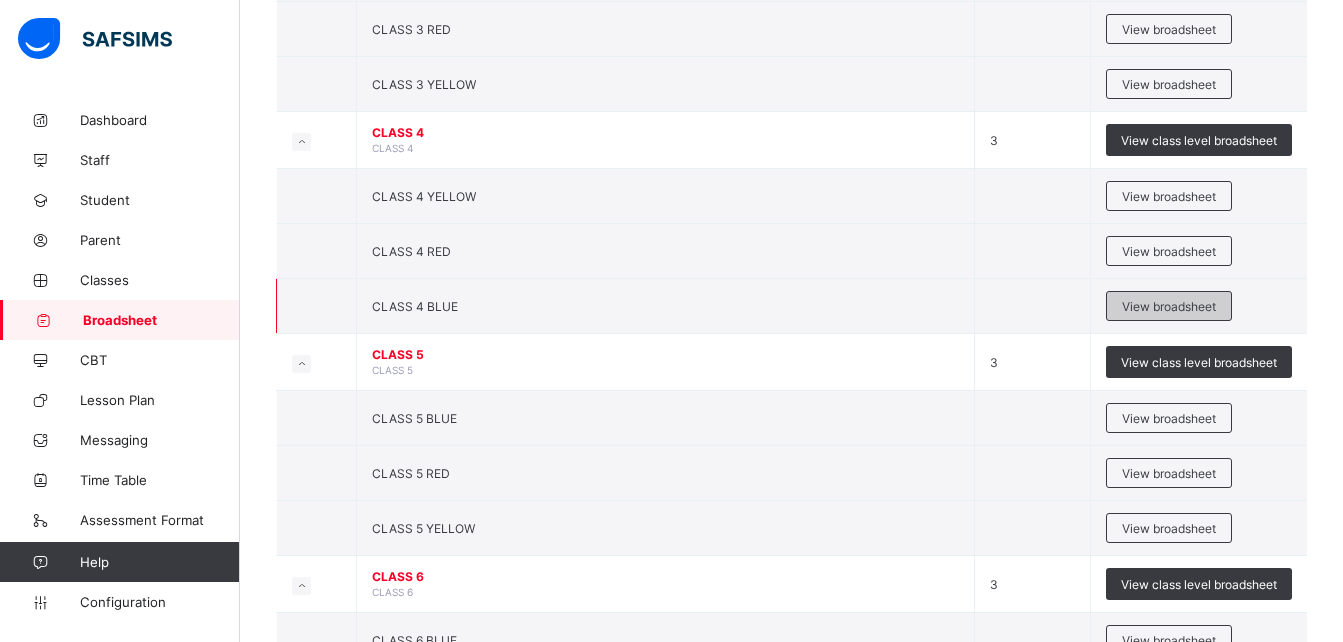 click on "View broadsheet" at bounding box center [1169, 306] 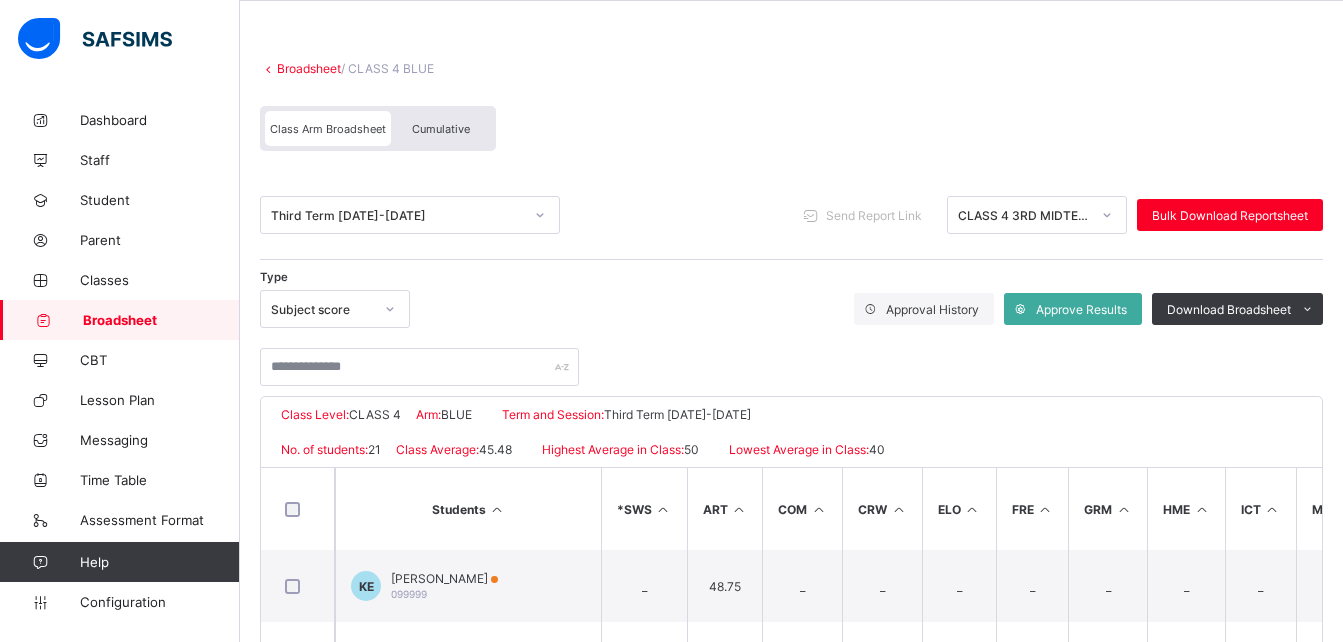 scroll, scrollTop: 78, scrollLeft: 0, axis: vertical 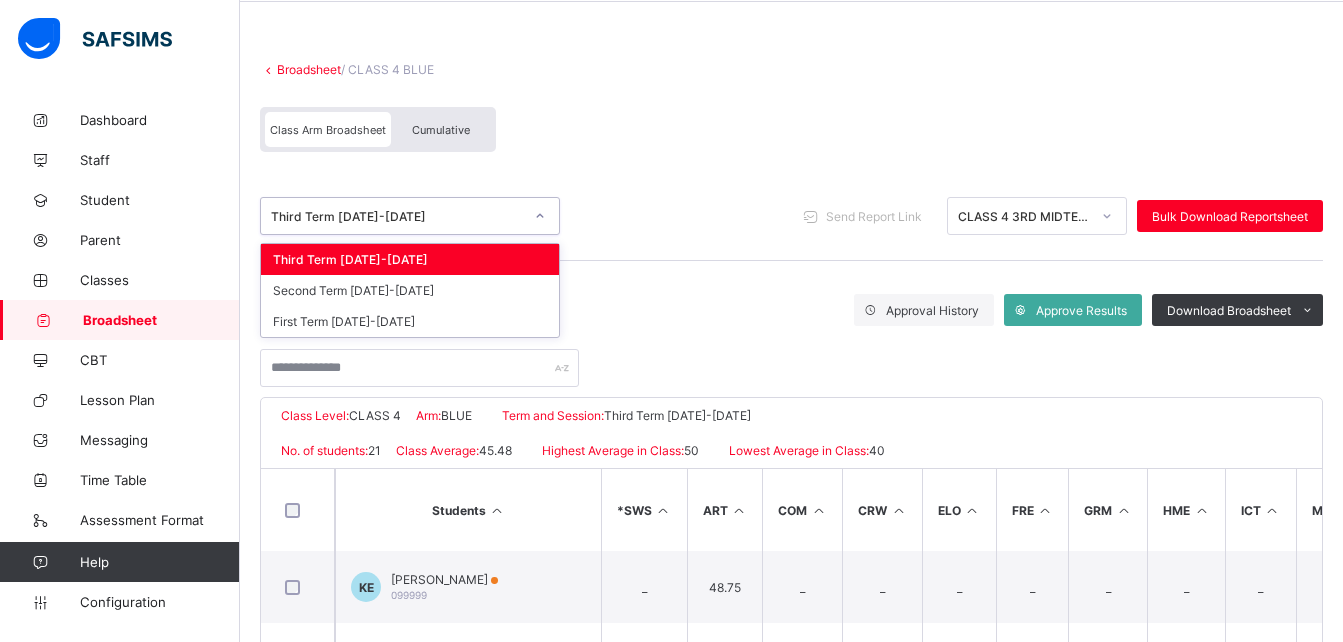 click on "Third Term 2024-2025" at bounding box center (397, 216) 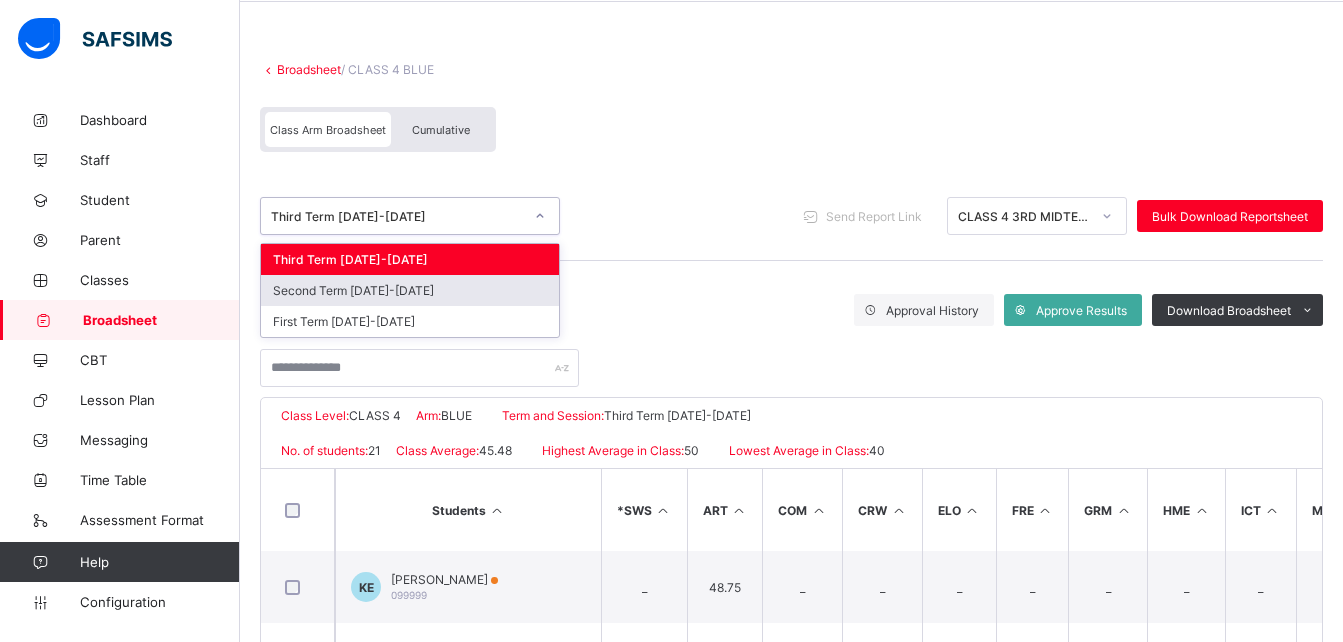 click on "Second Term 2024-2025" at bounding box center (410, 290) 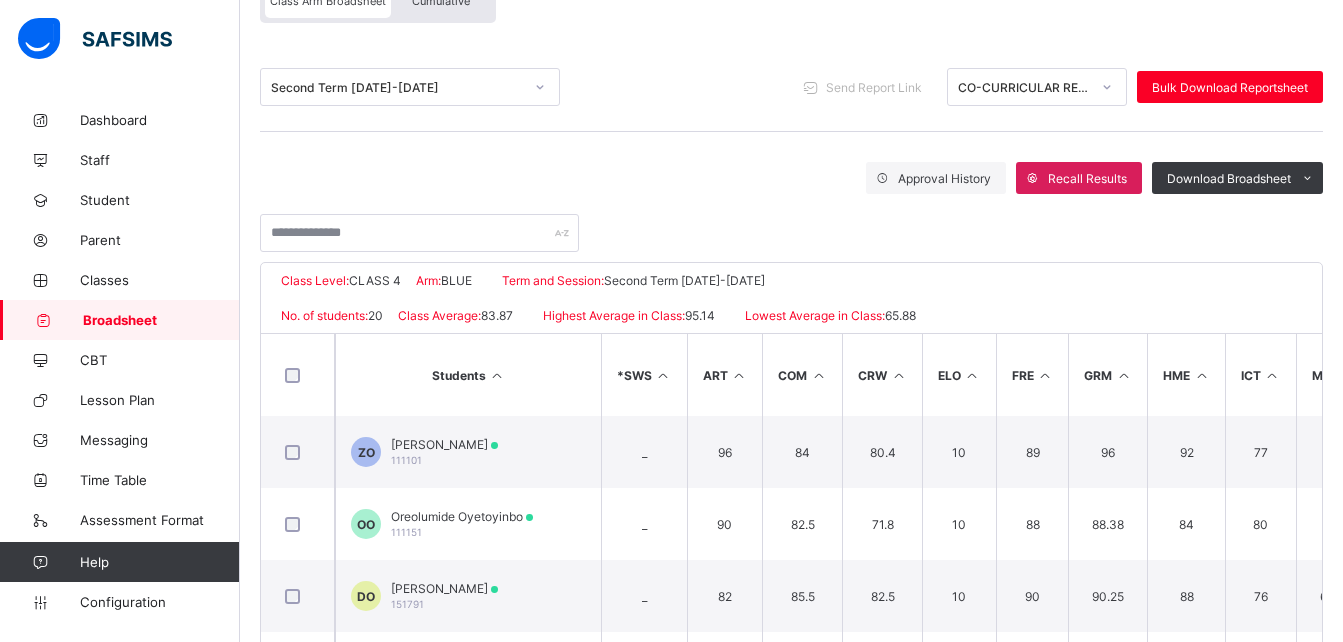 scroll, scrollTop: 208, scrollLeft: 0, axis: vertical 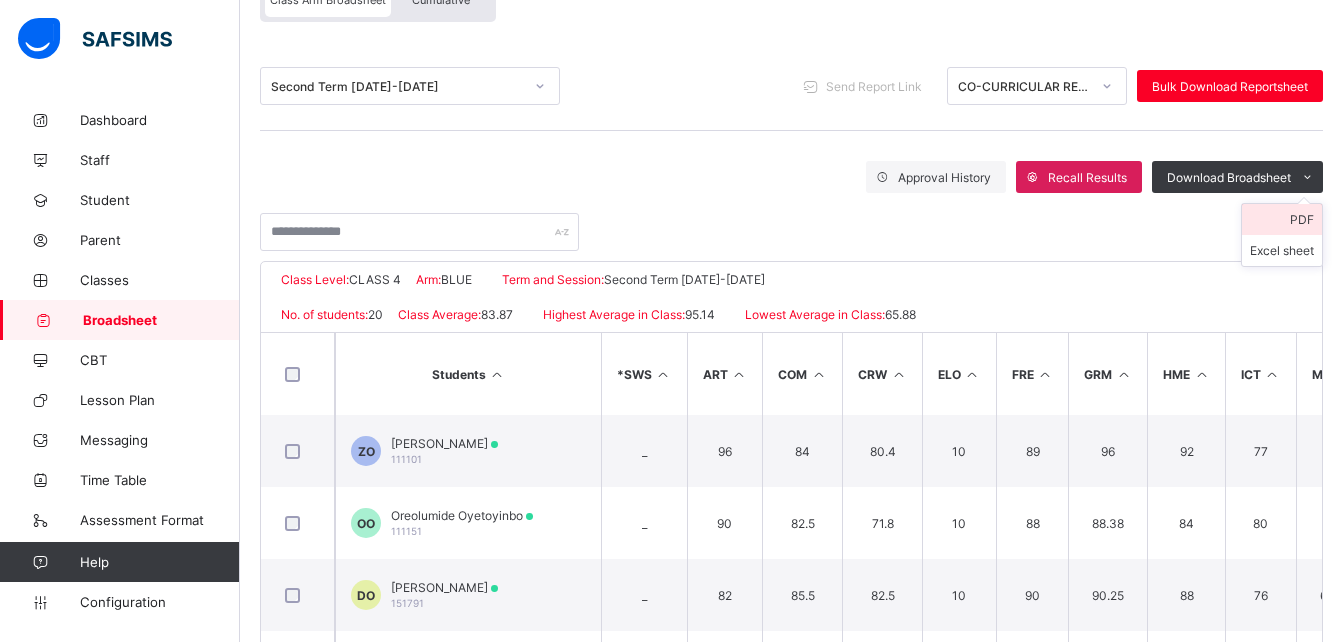 click on "PDF" at bounding box center [1282, 219] 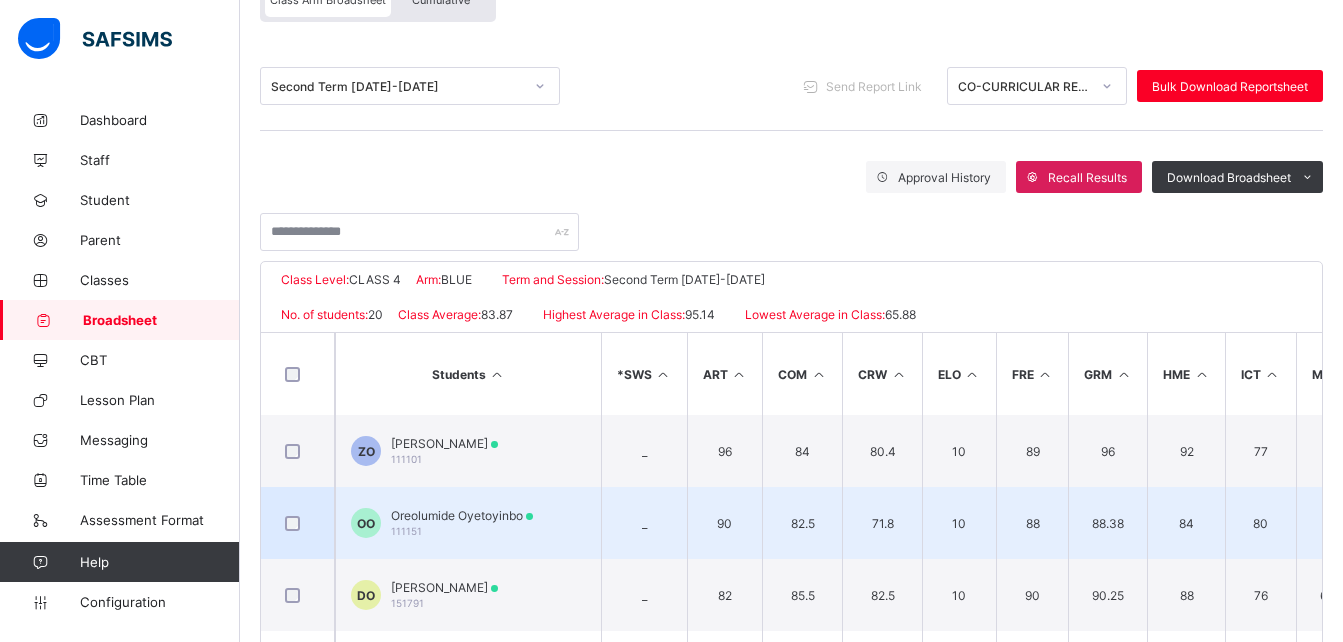 click on "_" at bounding box center (644, 523) 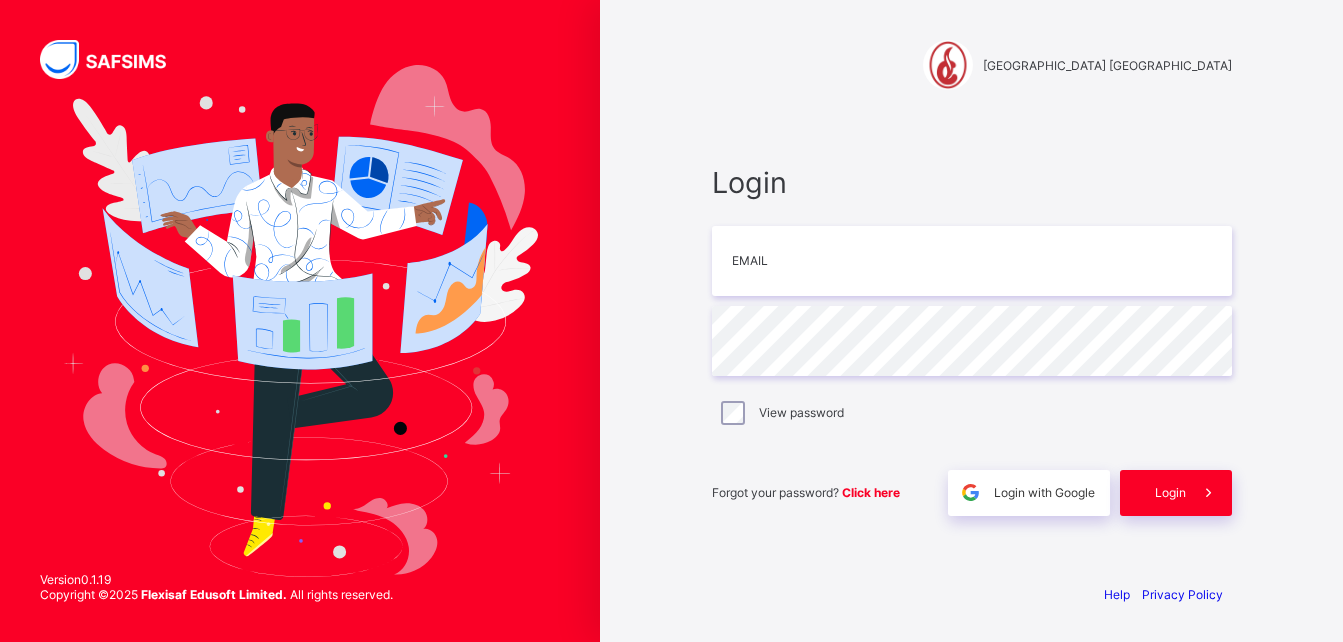 scroll, scrollTop: 0, scrollLeft: 0, axis: both 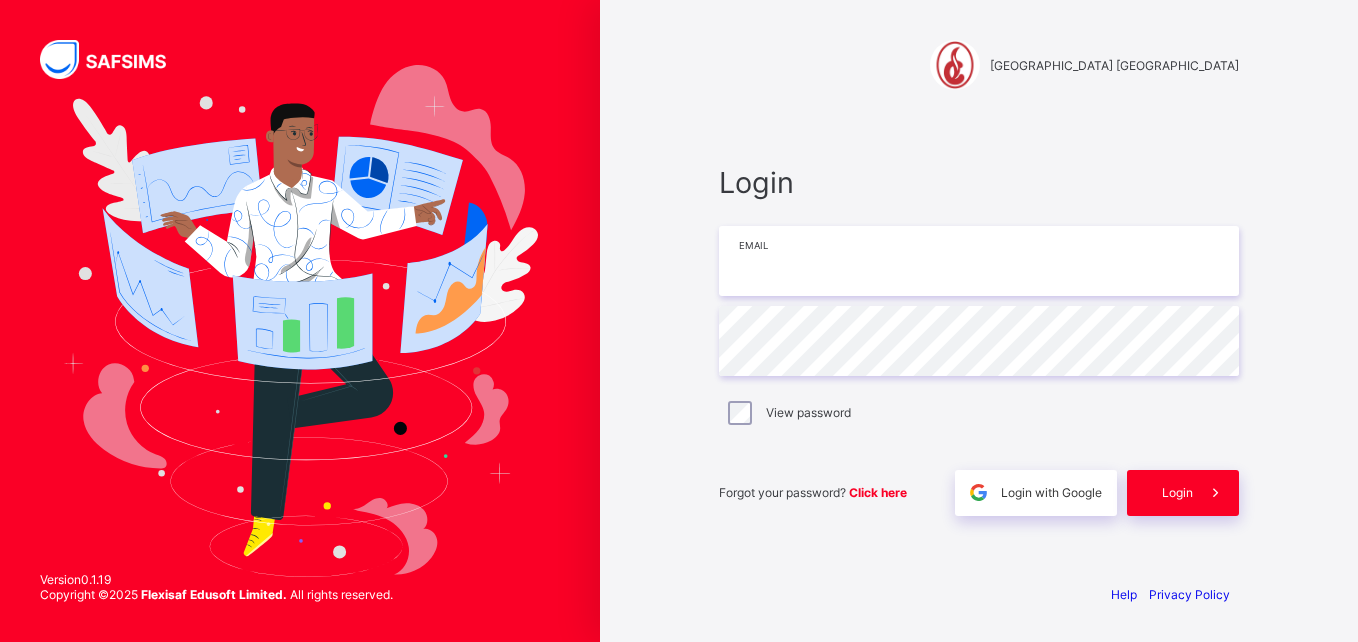 click at bounding box center [979, 261] 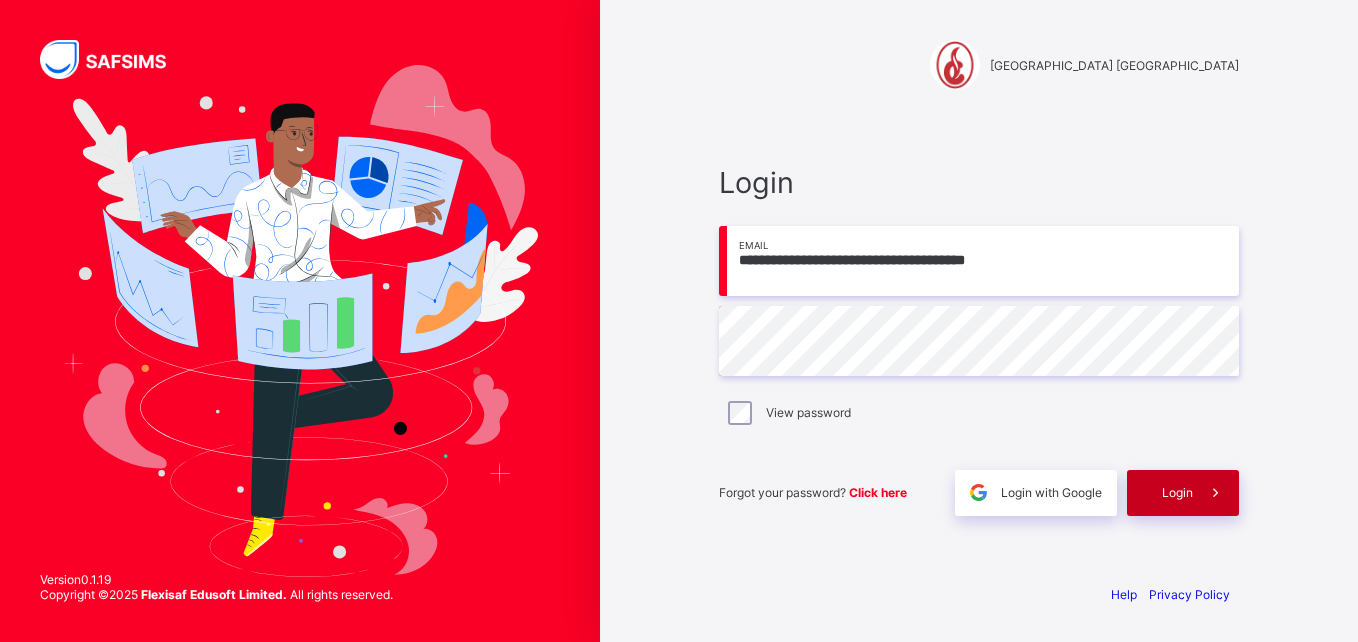 click on "Login" at bounding box center (1177, 492) 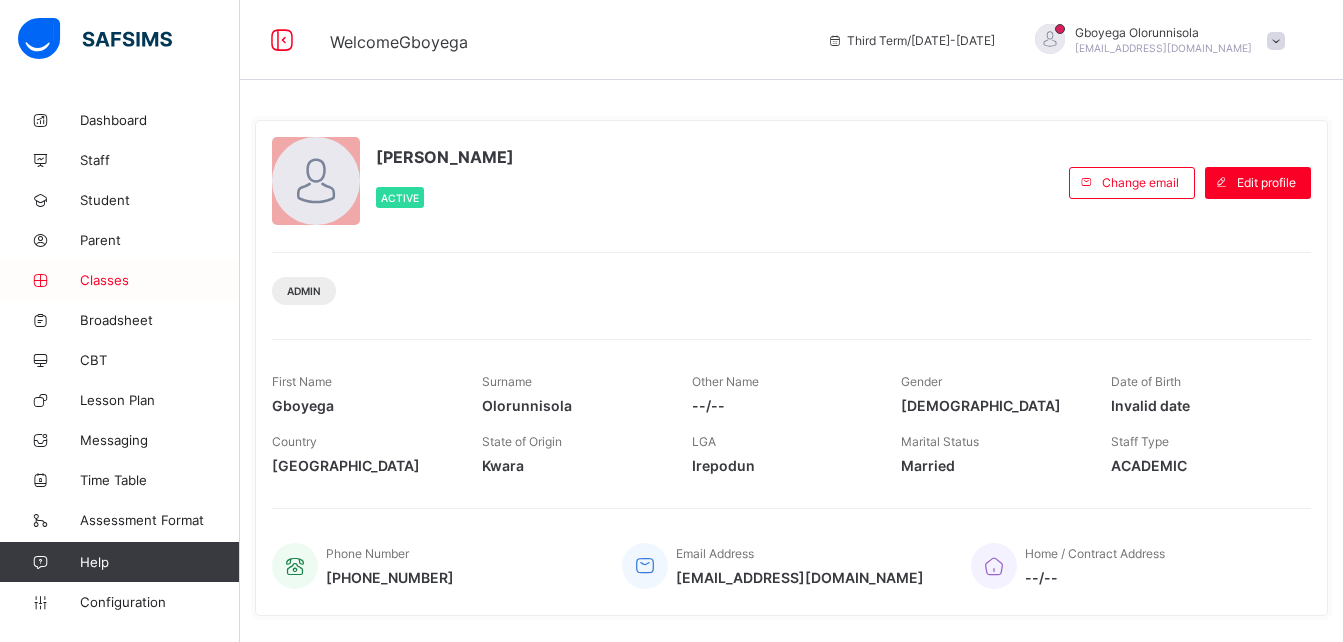click on "Classes" at bounding box center (160, 280) 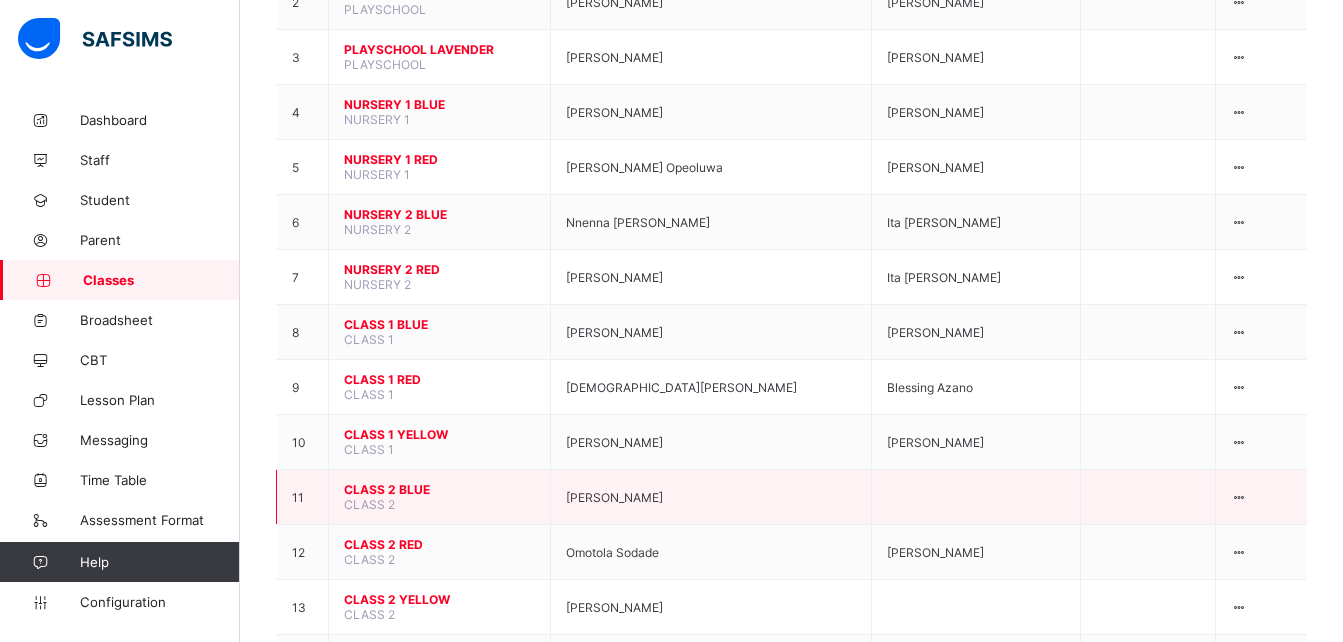 scroll, scrollTop: 467, scrollLeft: 0, axis: vertical 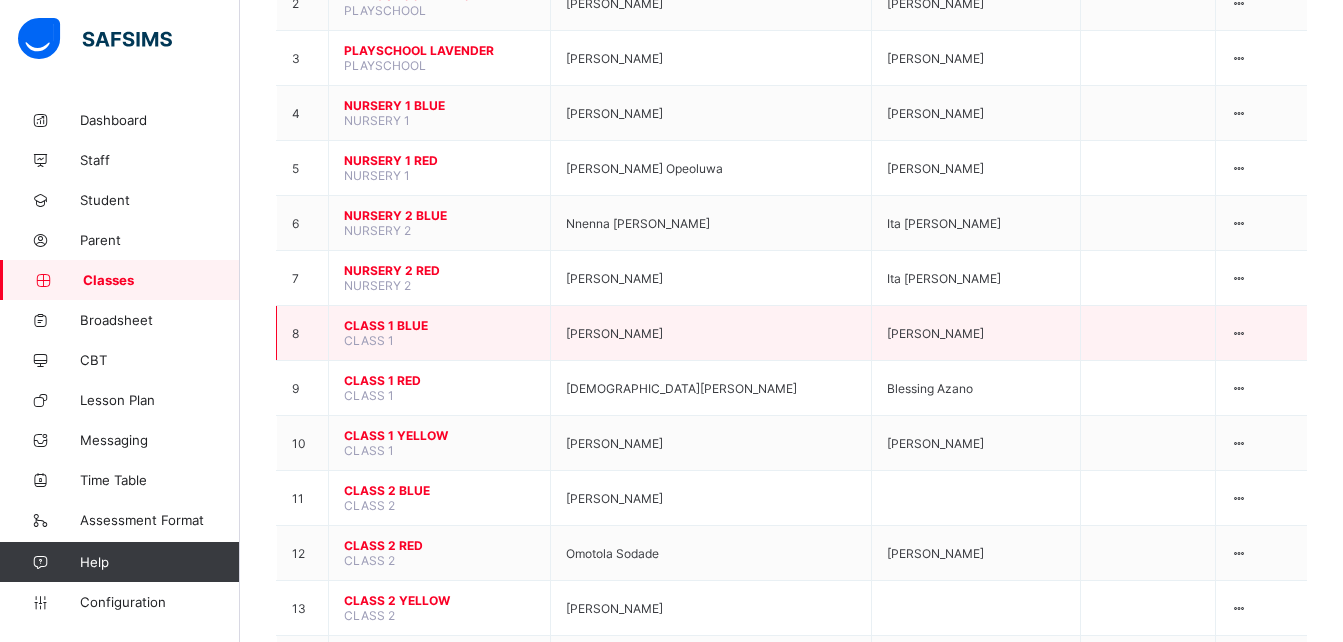 click on "CLASS 1   BLUE" at bounding box center [439, 325] 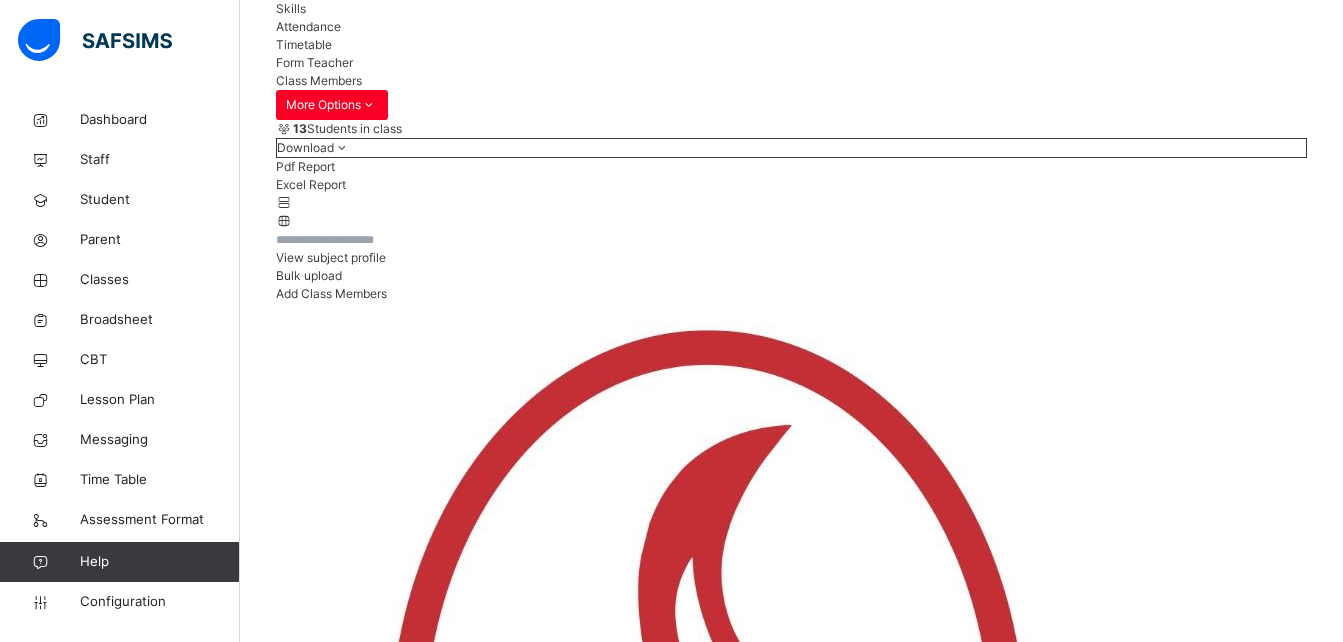 scroll, scrollTop: 259, scrollLeft: 0, axis: vertical 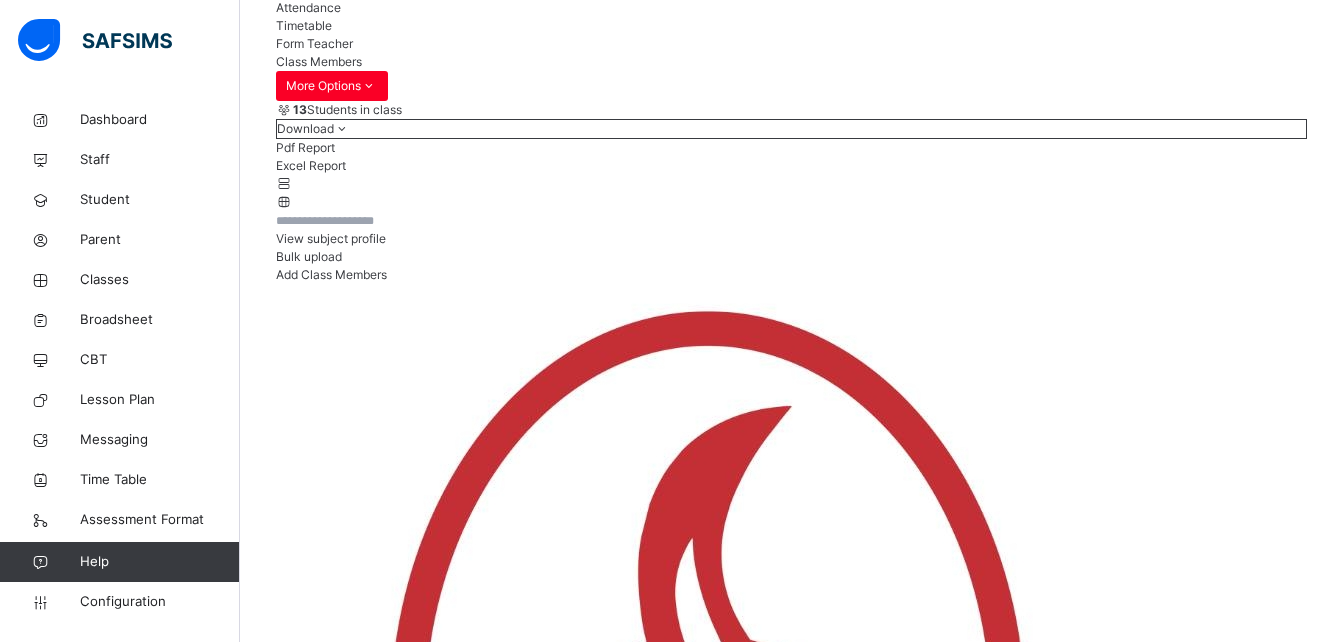 click on "Subjects" at bounding box center (300, -47) 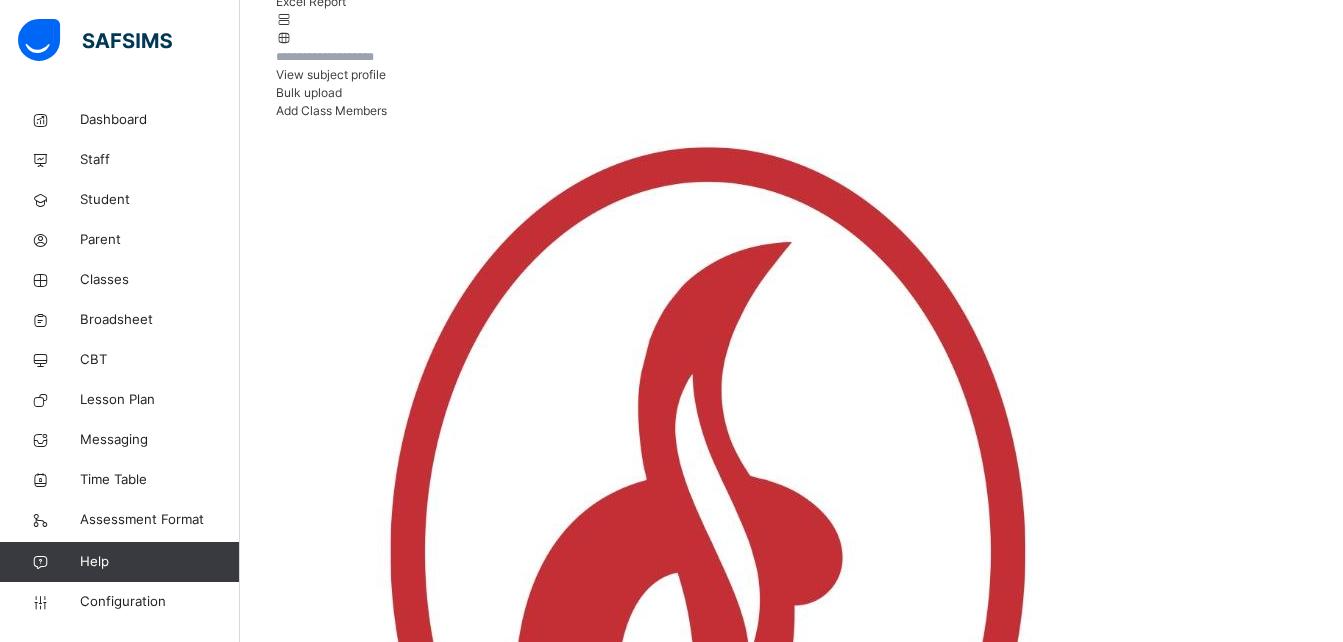 scroll, scrollTop: 425, scrollLeft: 0, axis: vertical 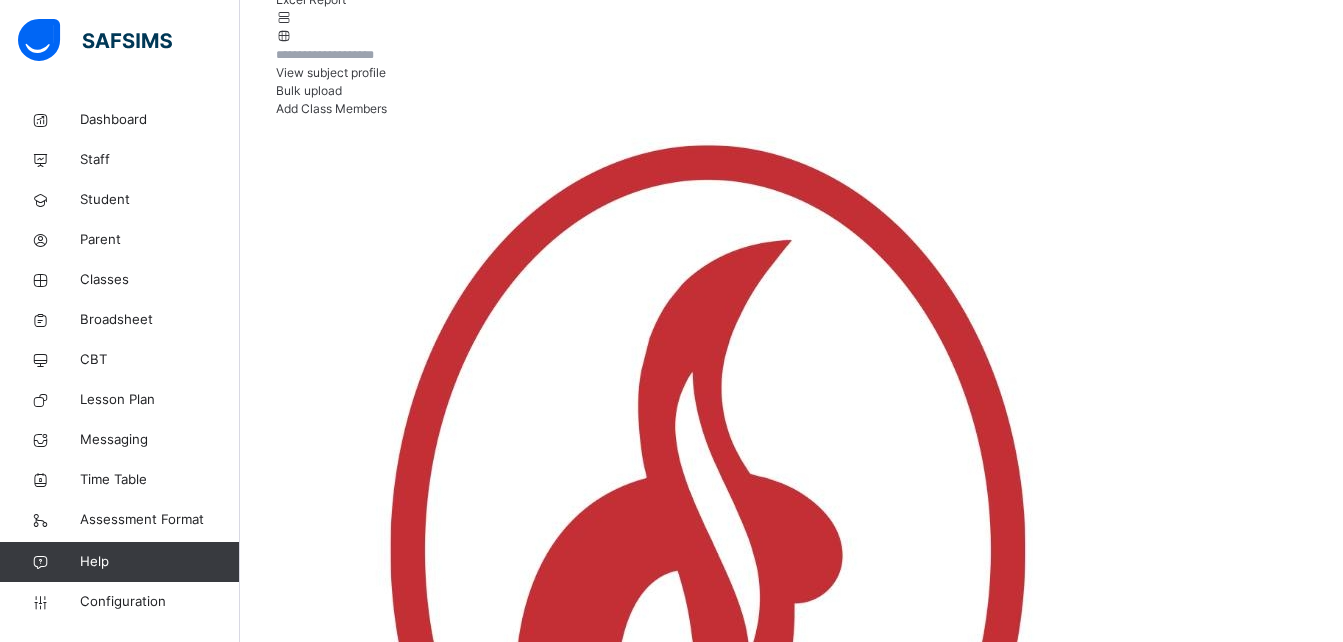 click on "Change Teacher" at bounding box center (1249, 3135) 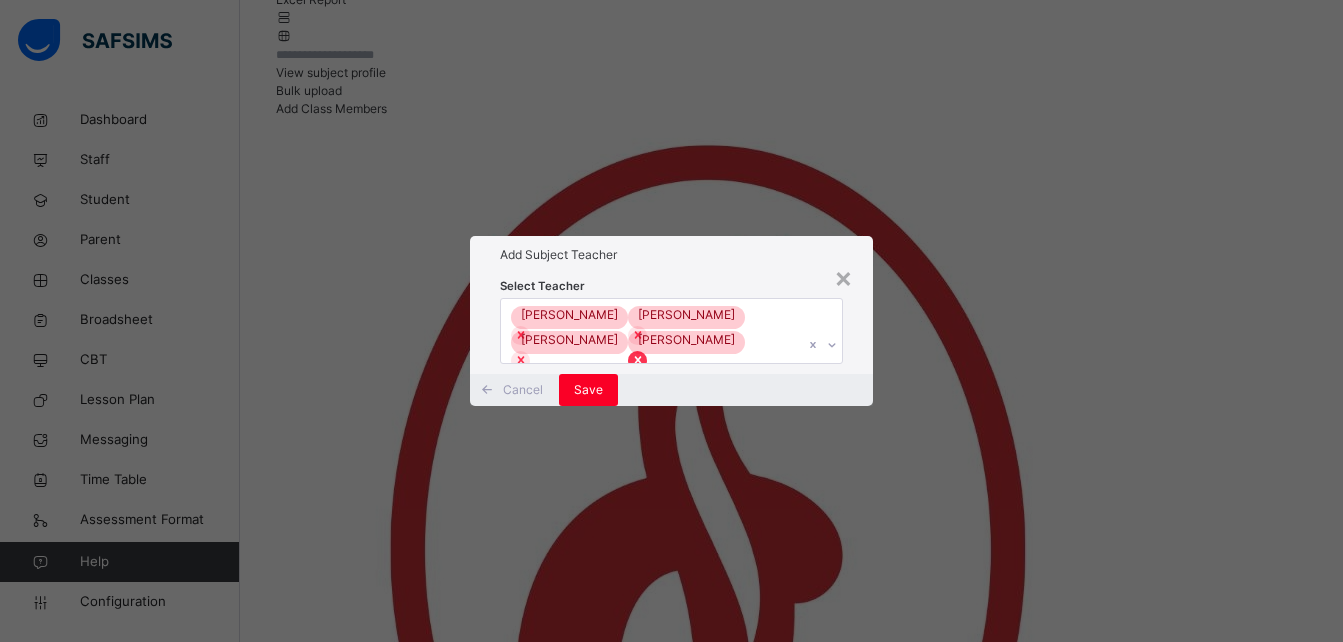 click 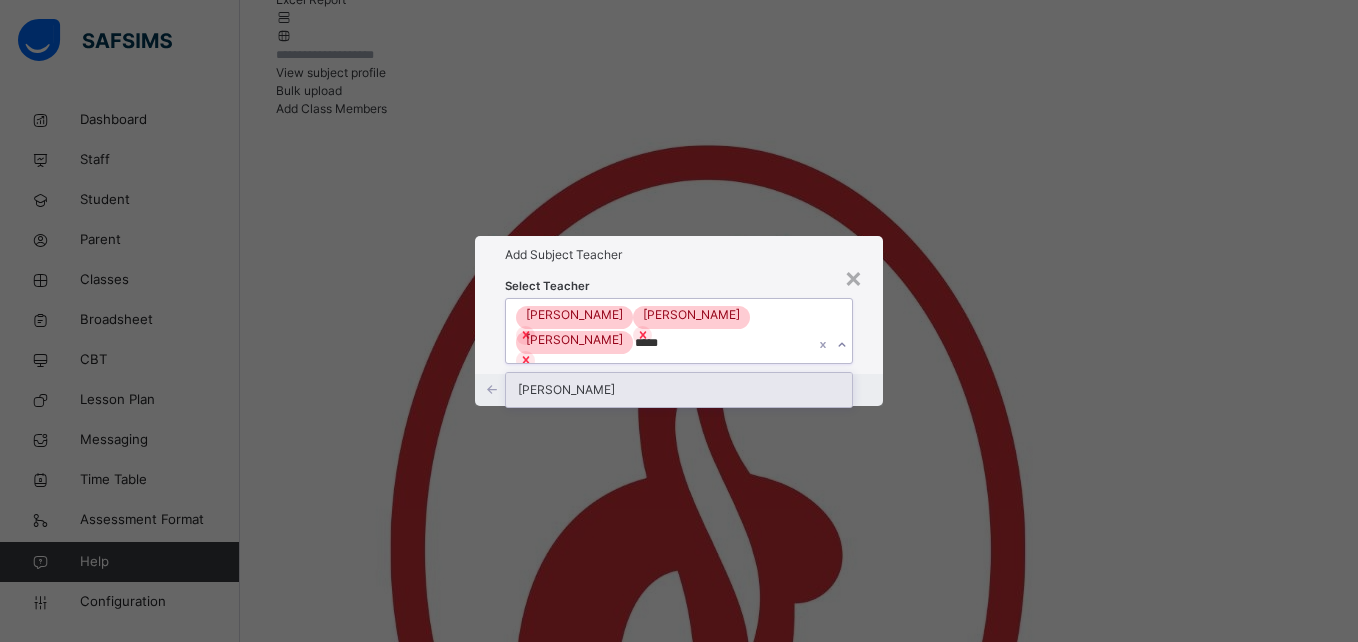 type on "******" 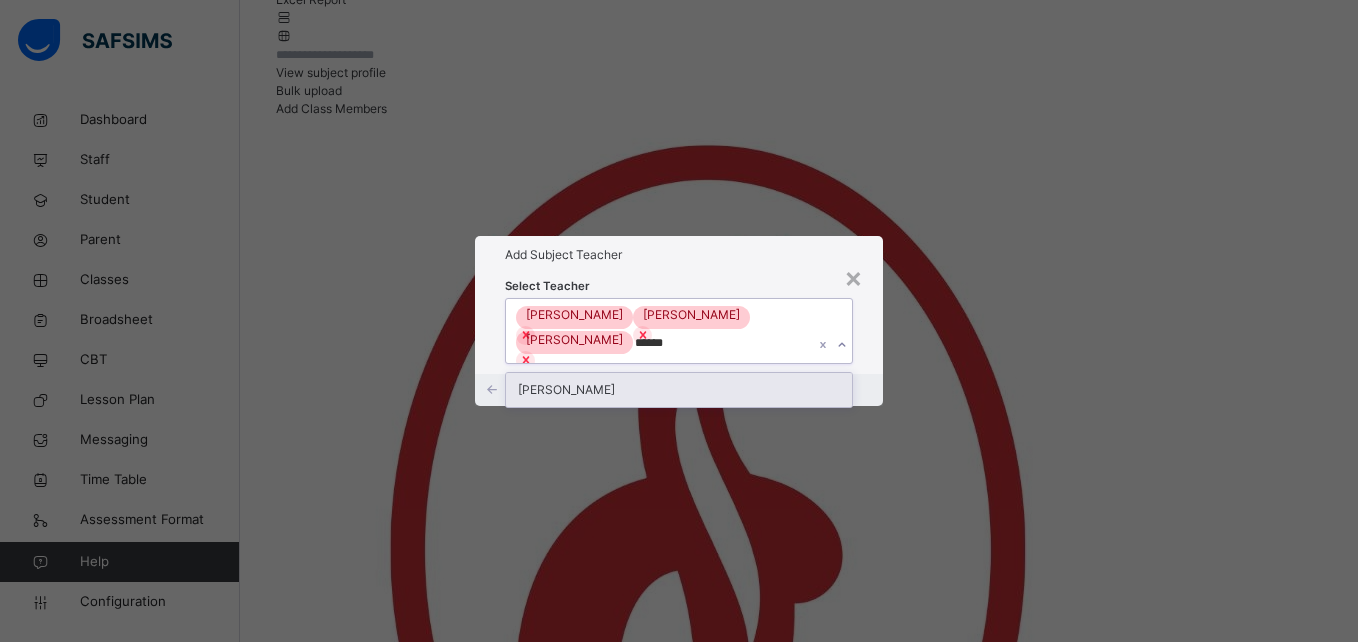 click on "Bukola  Osagie" at bounding box center (678, 390) 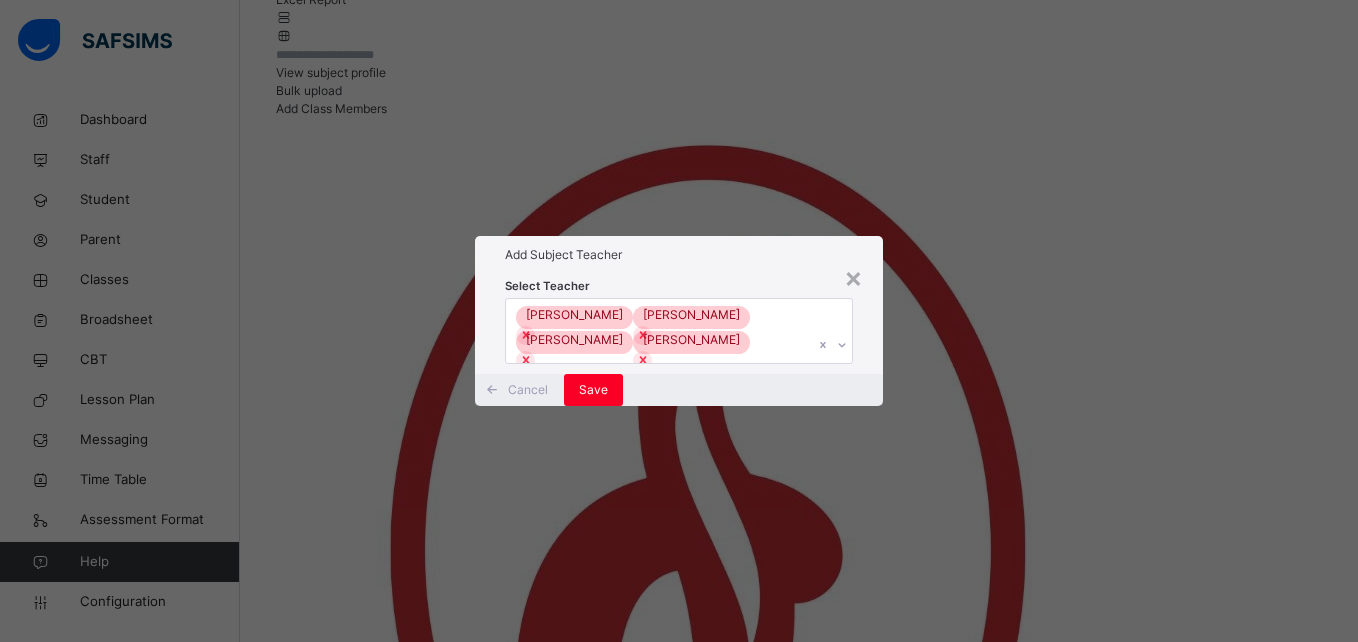 click on "Cancel Save" at bounding box center [678, 390] 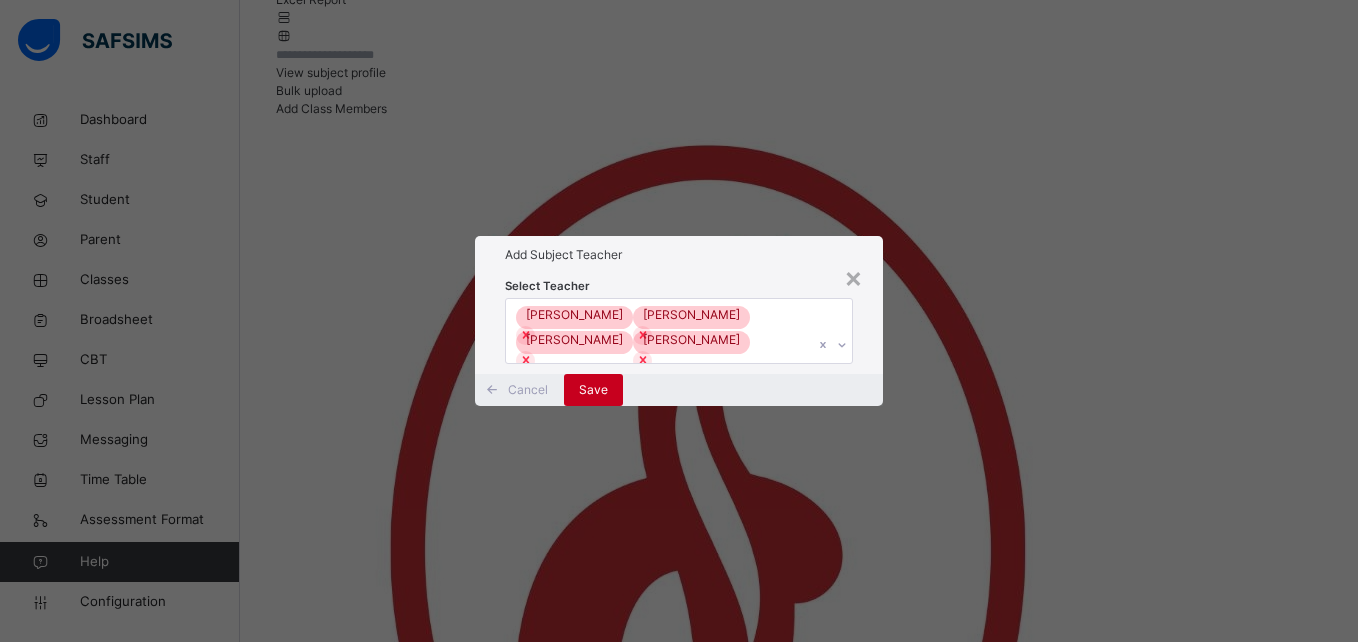 click on "Save" at bounding box center [593, 390] 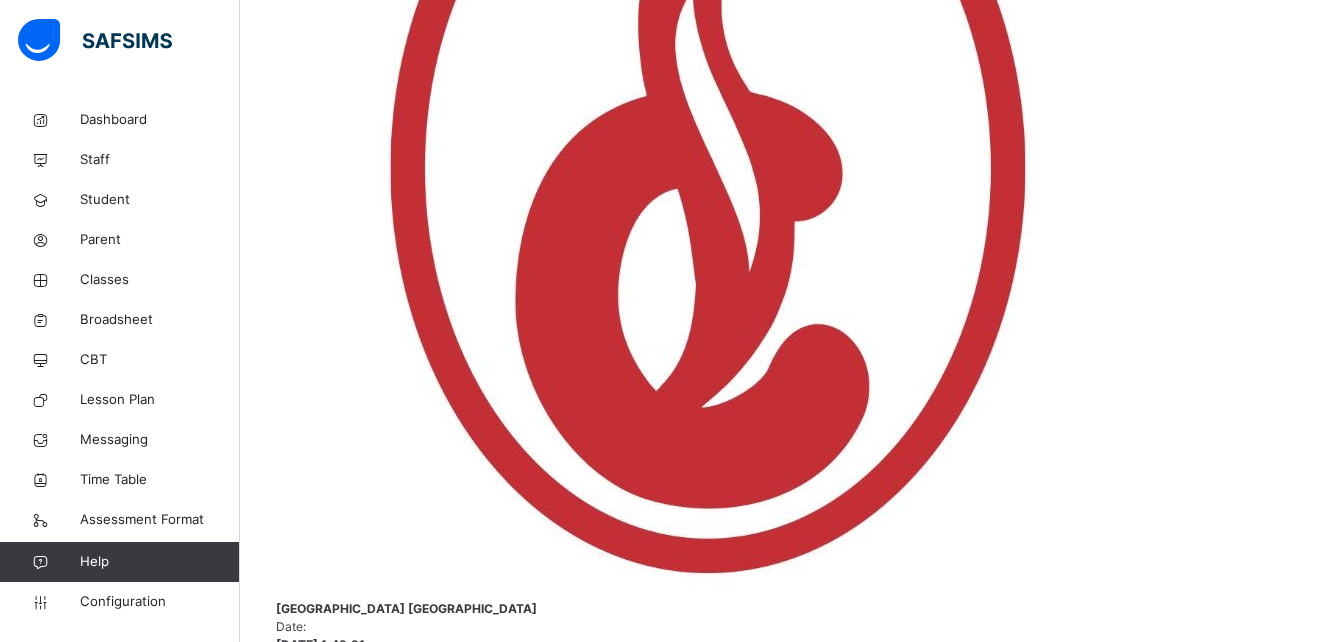 scroll, scrollTop: 808, scrollLeft: 0, axis: vertical 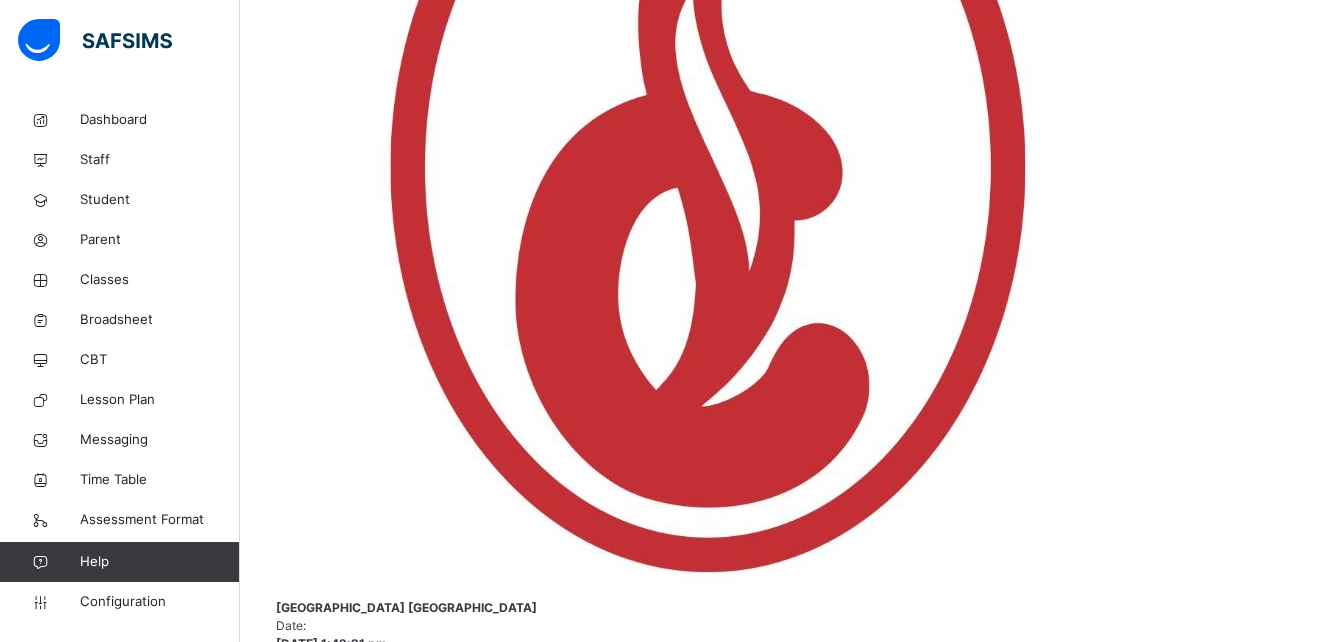 click on "Change Teacher" at bounding box center (1249, 3077) 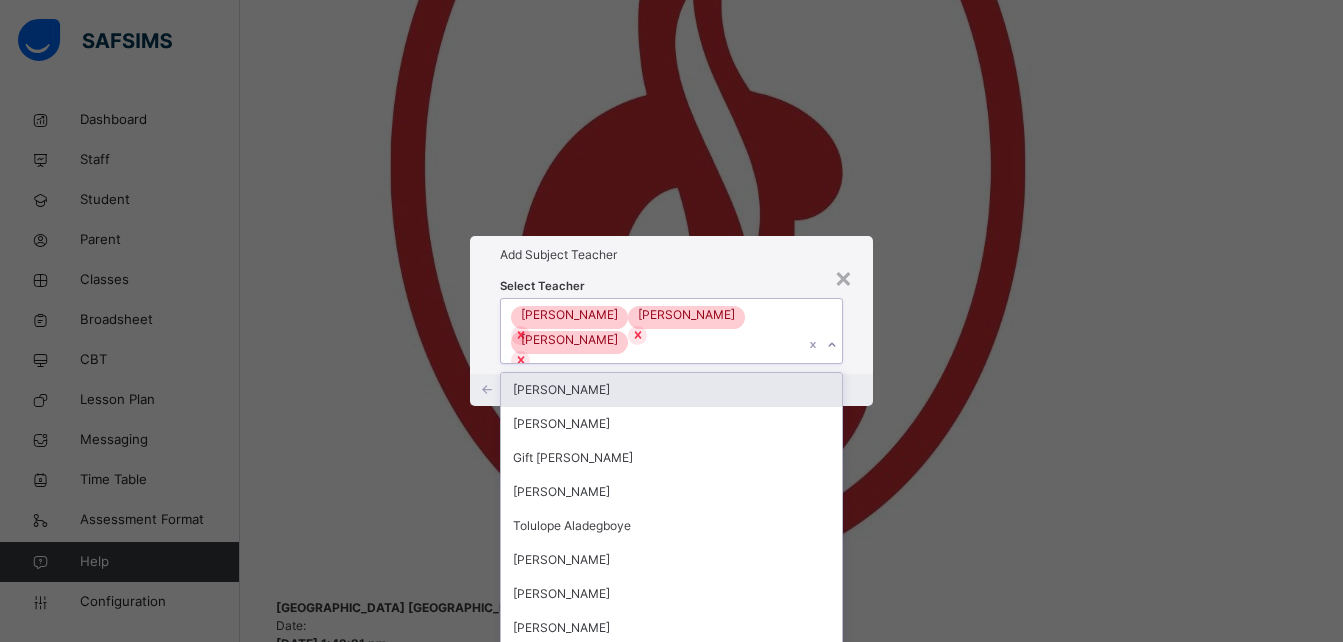 click on "Saidat Akinpelu  Olufemi Ibitokun Oluwatosin Ogungbayi" at bounding box center [652, 331] 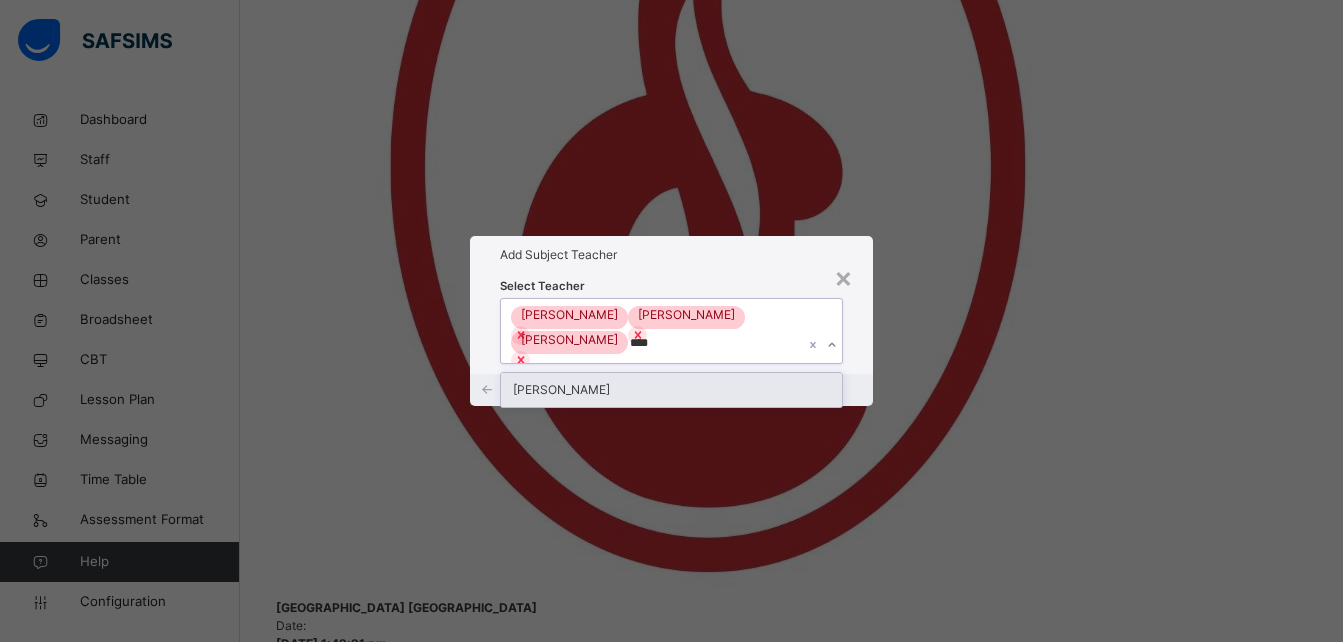 type on "*****" 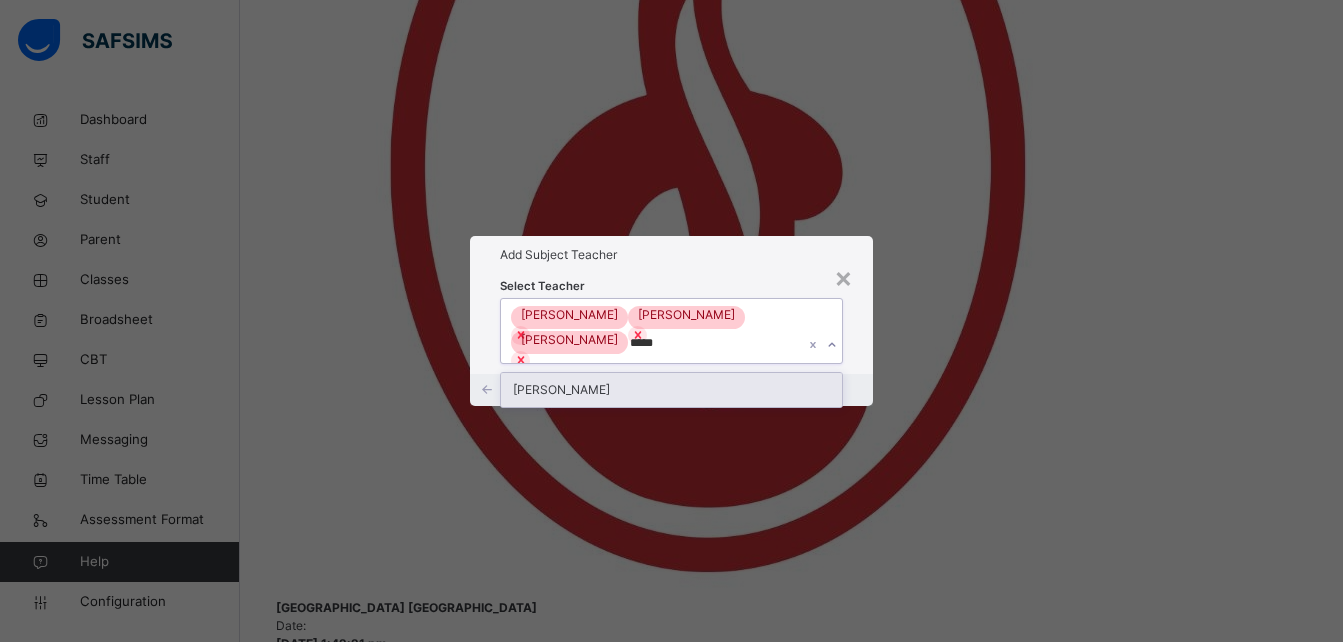 click on "Bukola  Osagie" at bounding box center (671, 390) 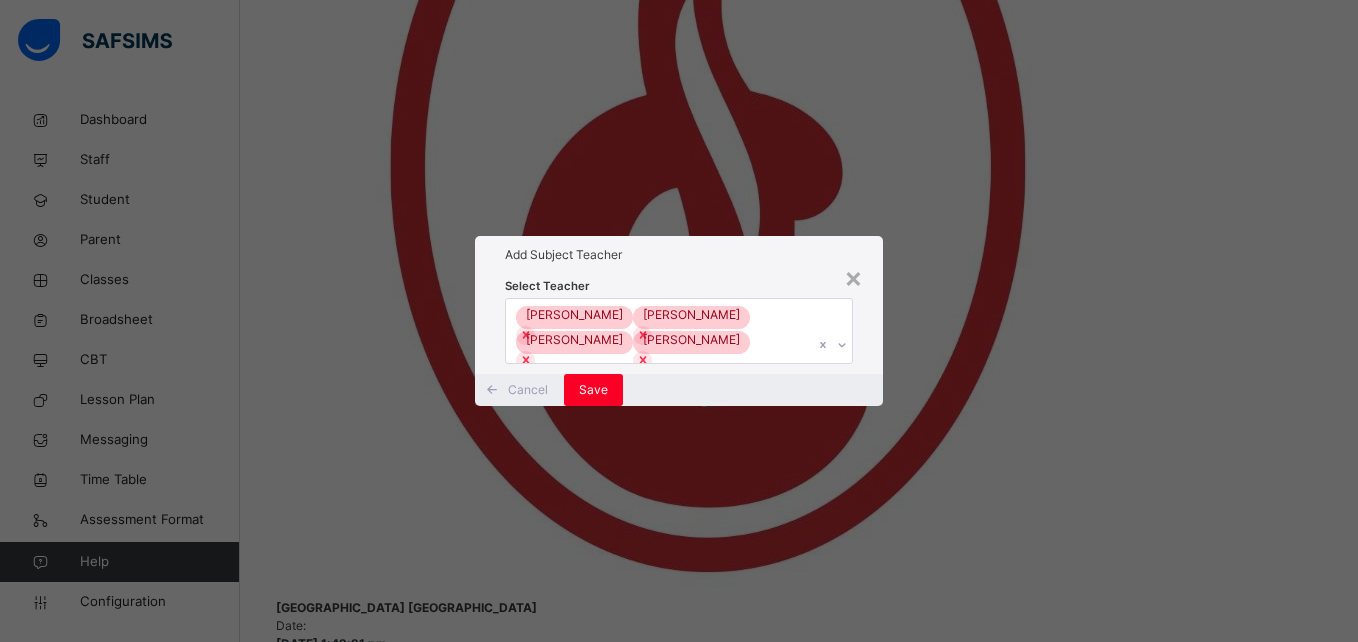 click on "Cancel Save" at bounding box center (678, 390) 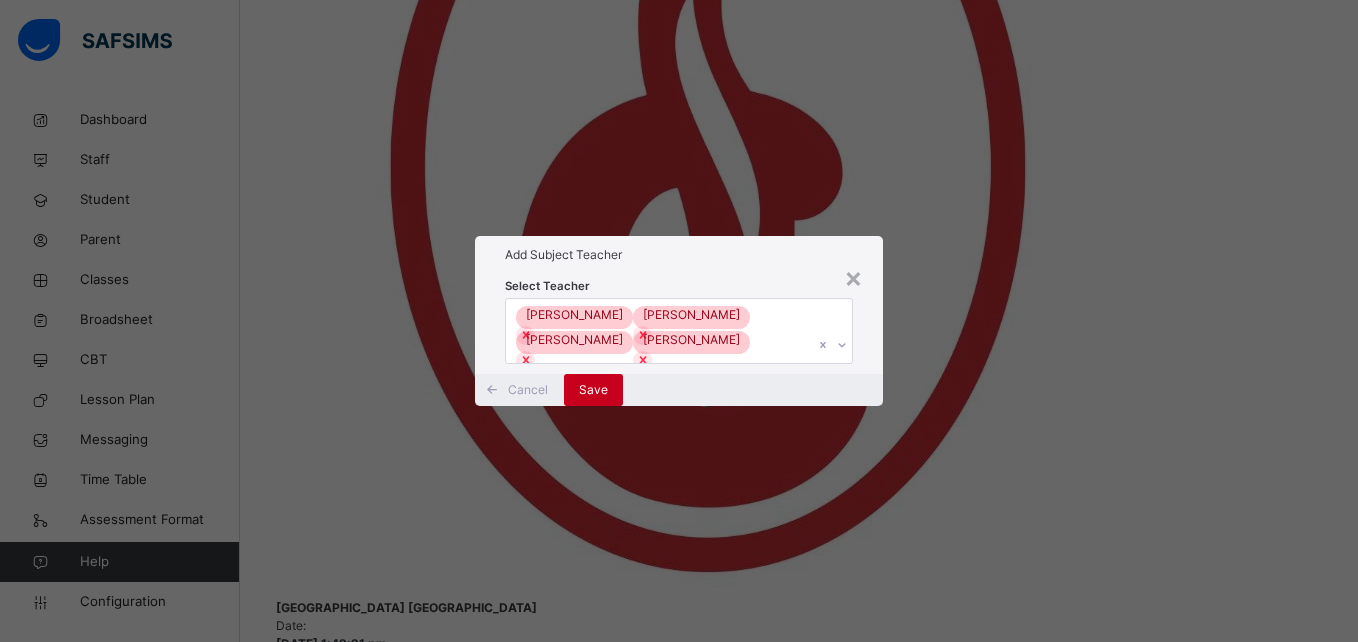 click on "Save" at bounding box center (593, 390) 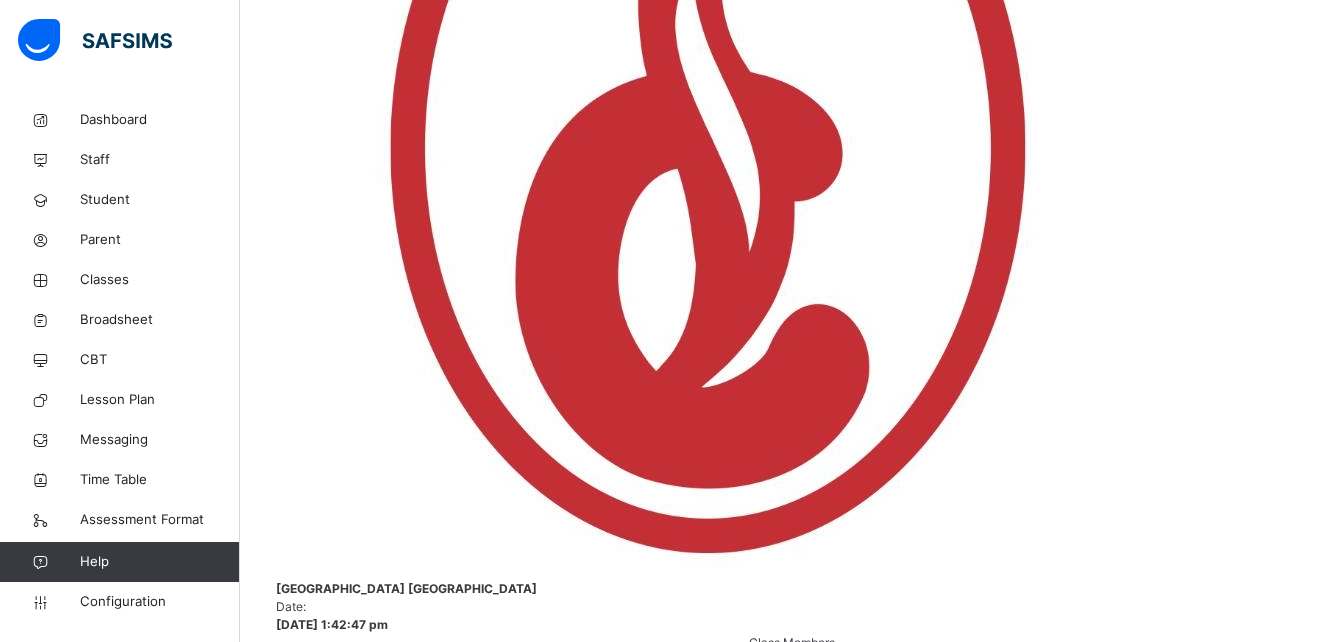 scroll, scrollTop: 830, scrollLeft: 0, axis: vertical 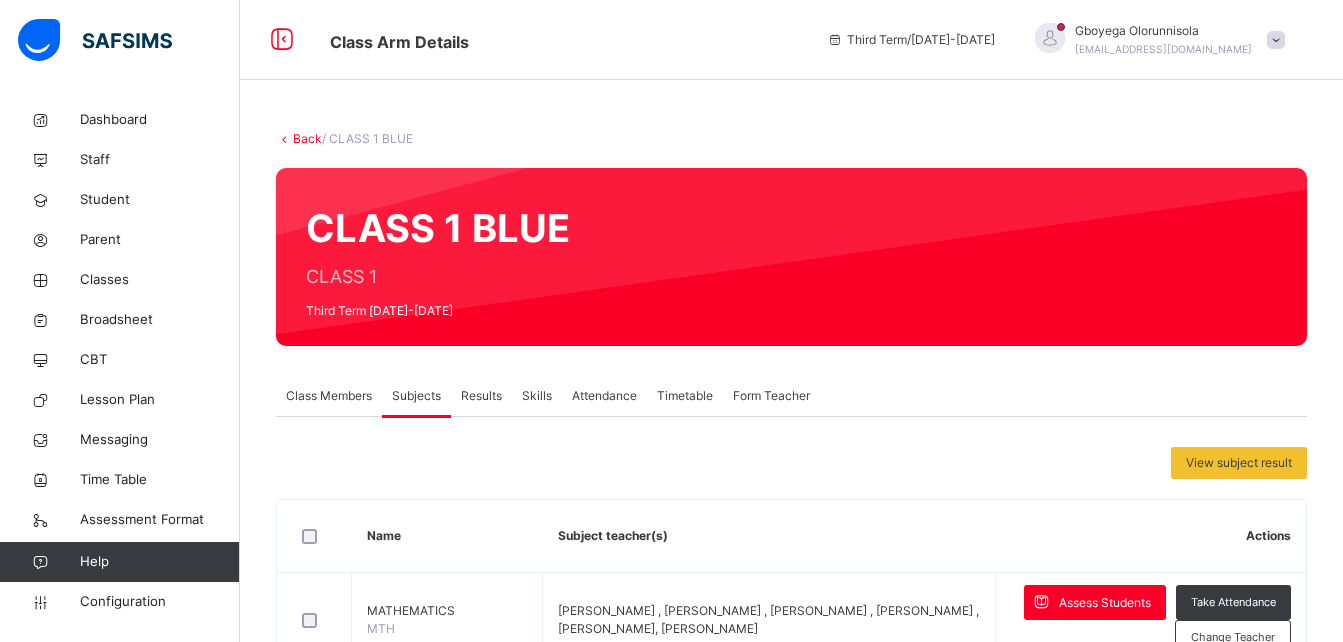 click on "Subjects" at bounding box center [416, 396] 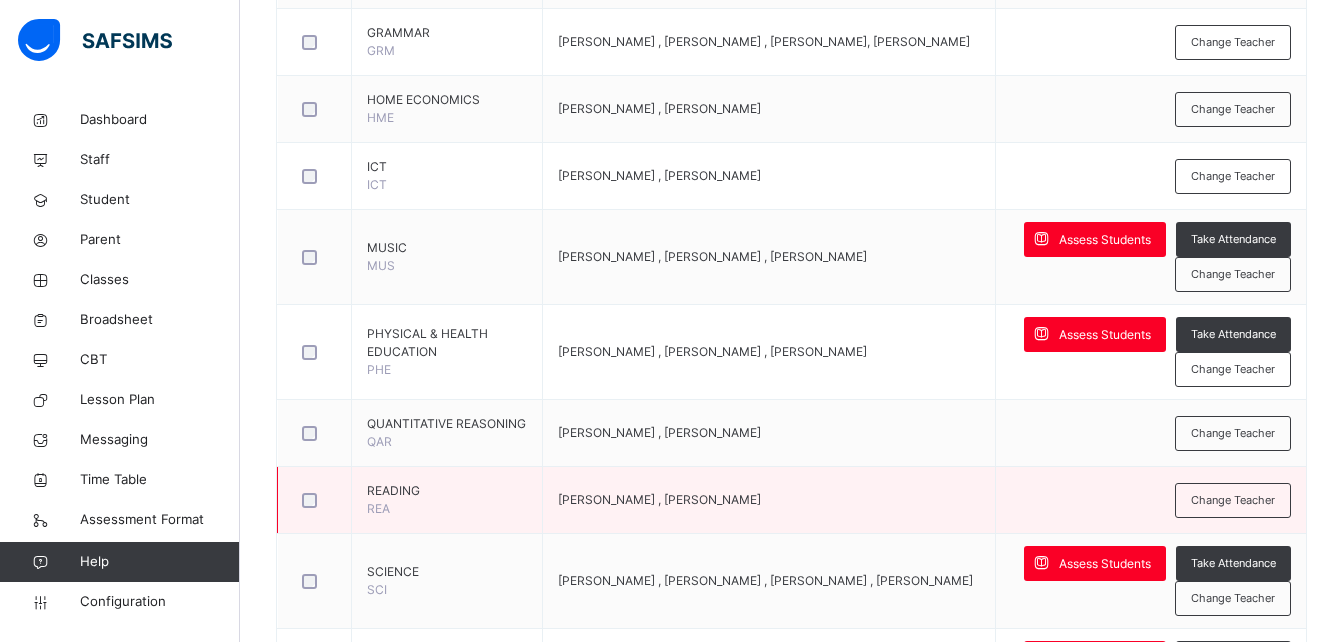scroll, scrollTop: 1105, scrollLeft: 0, axis: vertical 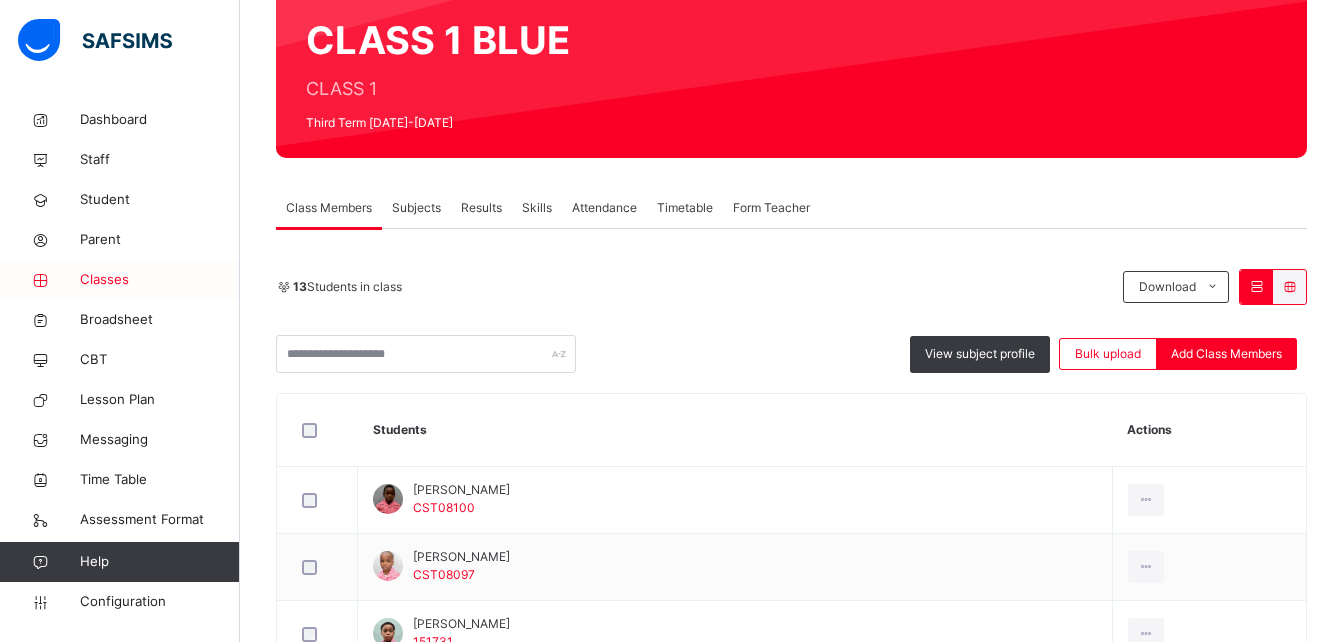 click on "Classes" at bounding box center [160, 280] 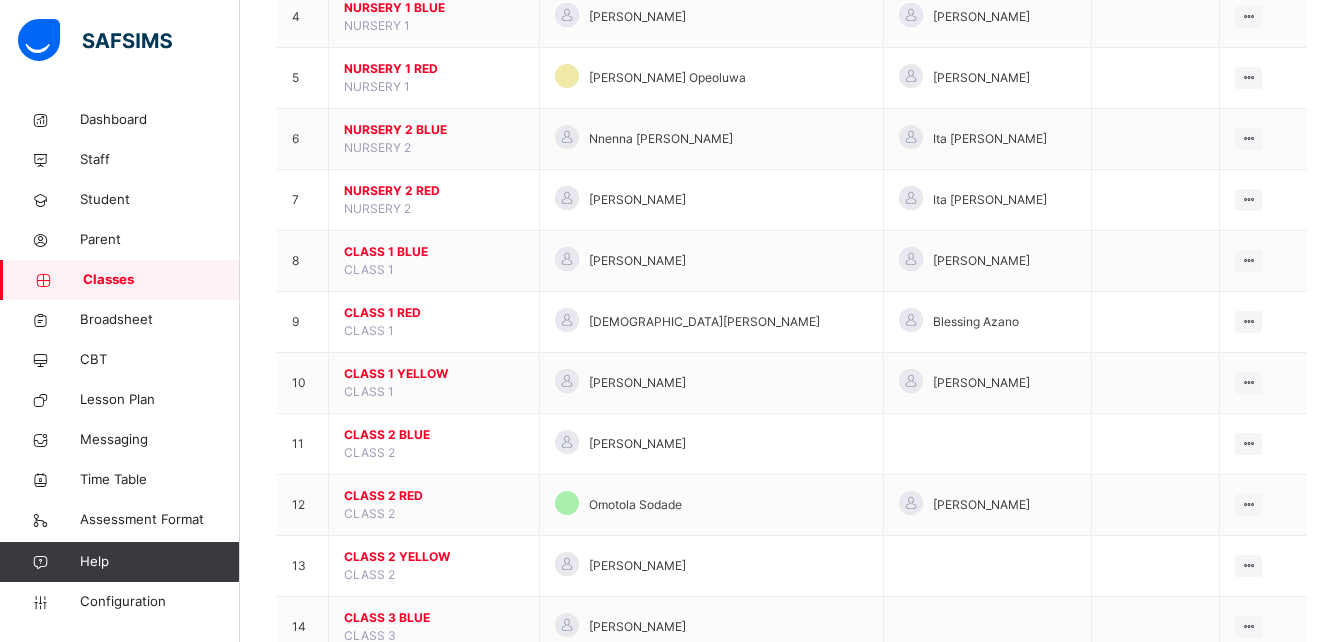 scroll, scrollTop: 435, scrollLeft: 0, axis: vertical 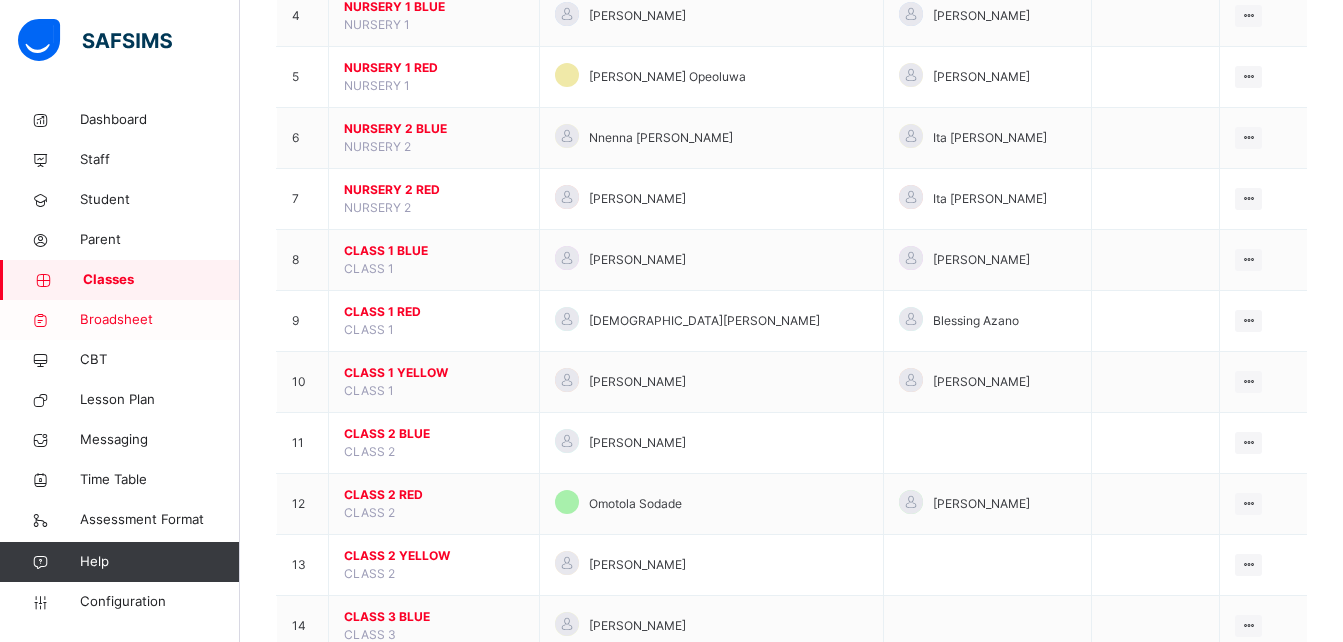 click on "Broadsheet" at bounding box center (160, 320) 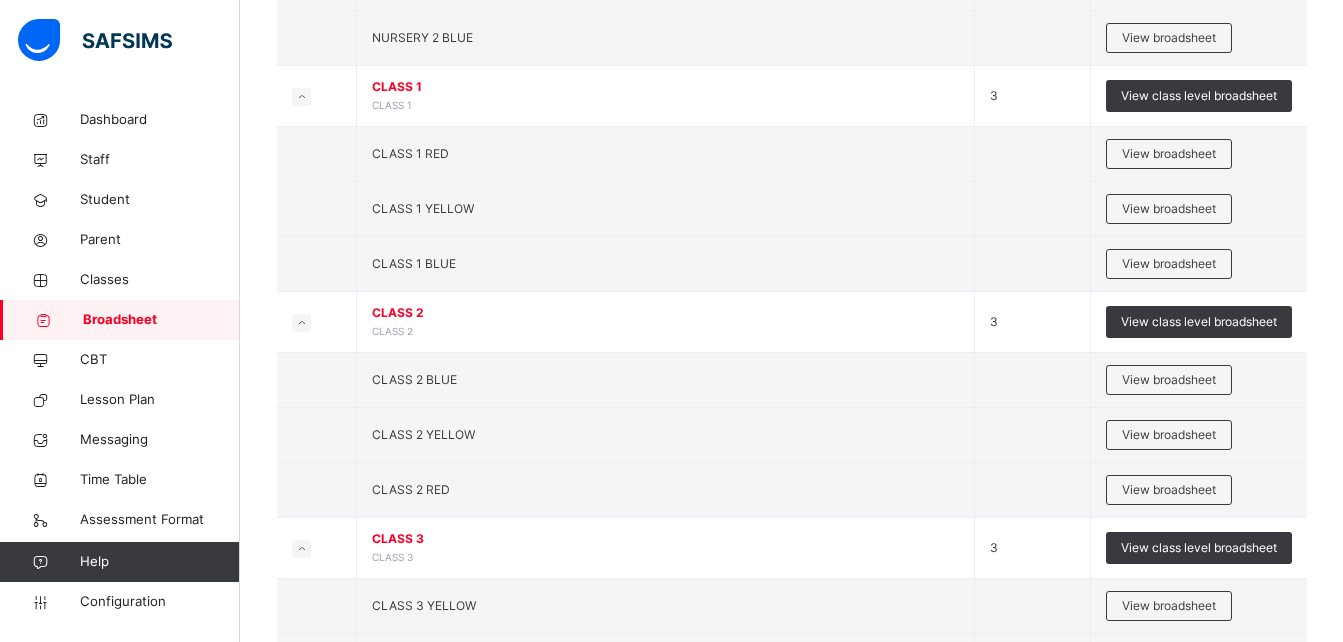 scroll, scrollTop: 802, scrollLeft: 0, axis: vertical 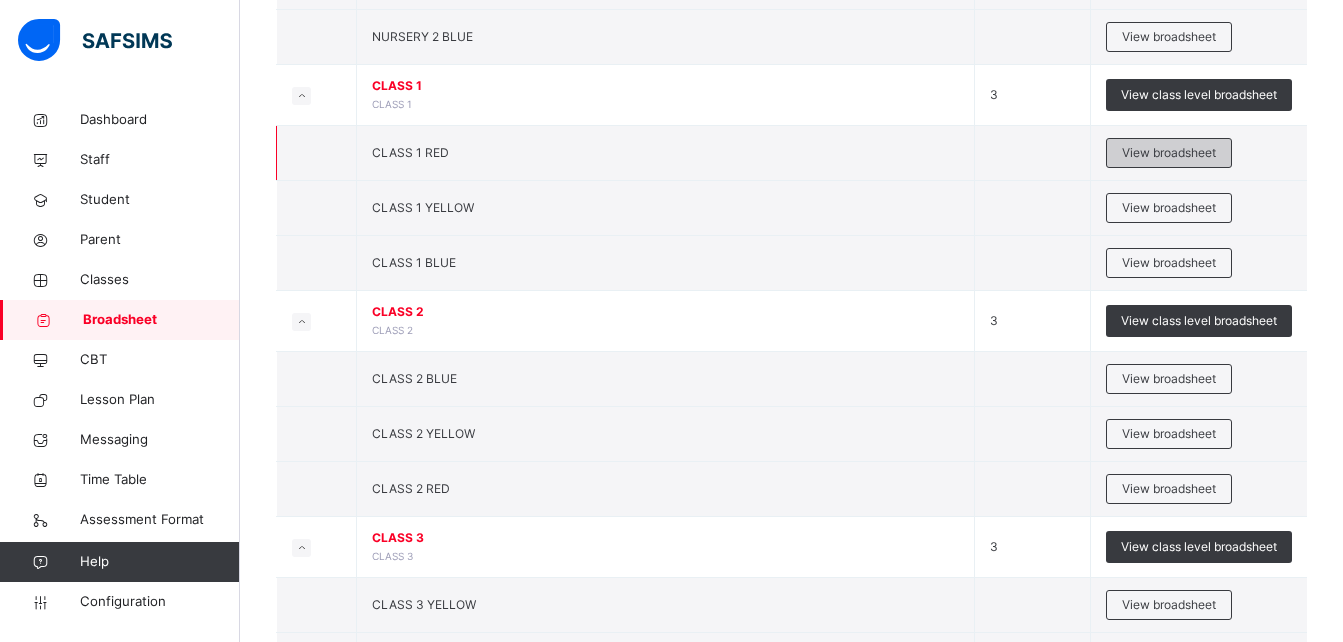 click on "View broadsheet" at bounding box center [1169, 153] 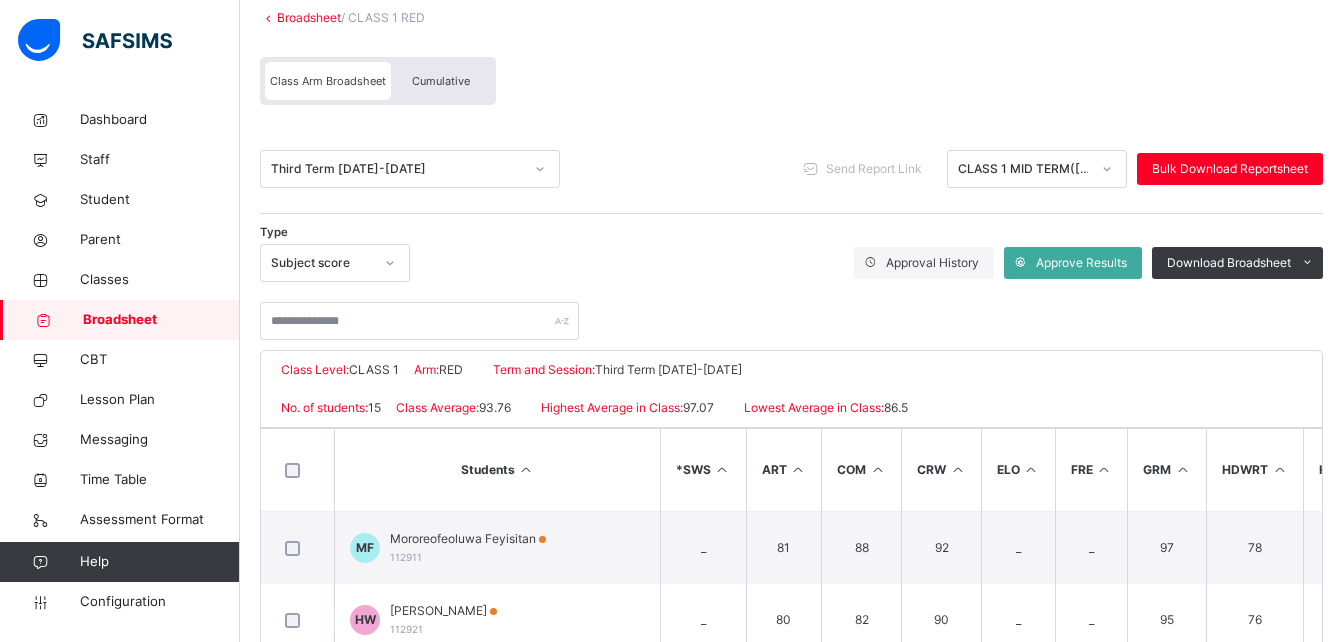 scroll, scrollTop: 130, scrollLeft: 0, axis: vertical 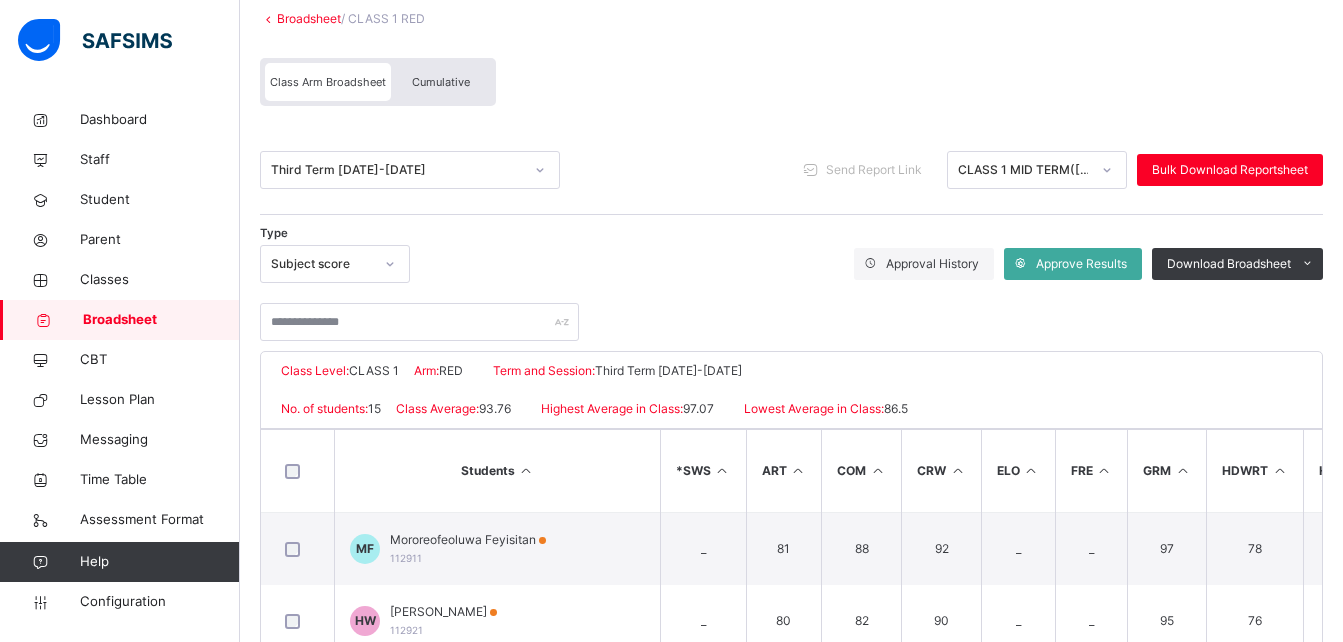 click on "Cumulative" at bounding box center [441, 82] 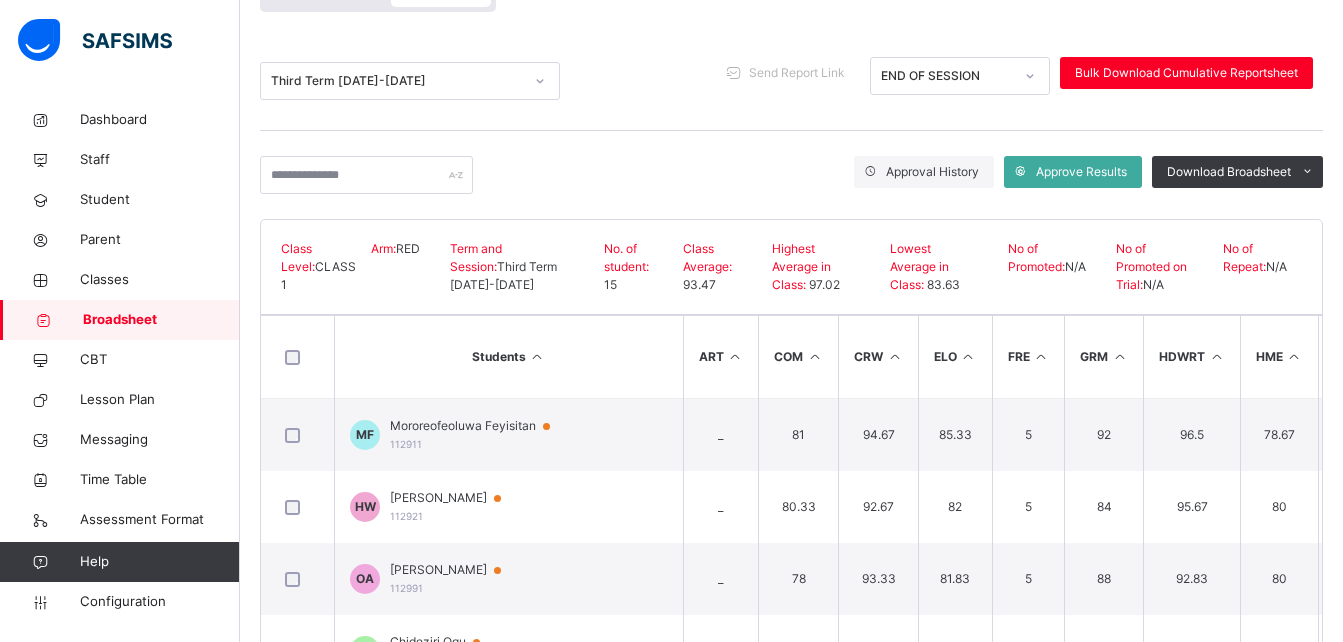 scroll, scrollTop: 225, scrollLeft: 0, axis: vertical 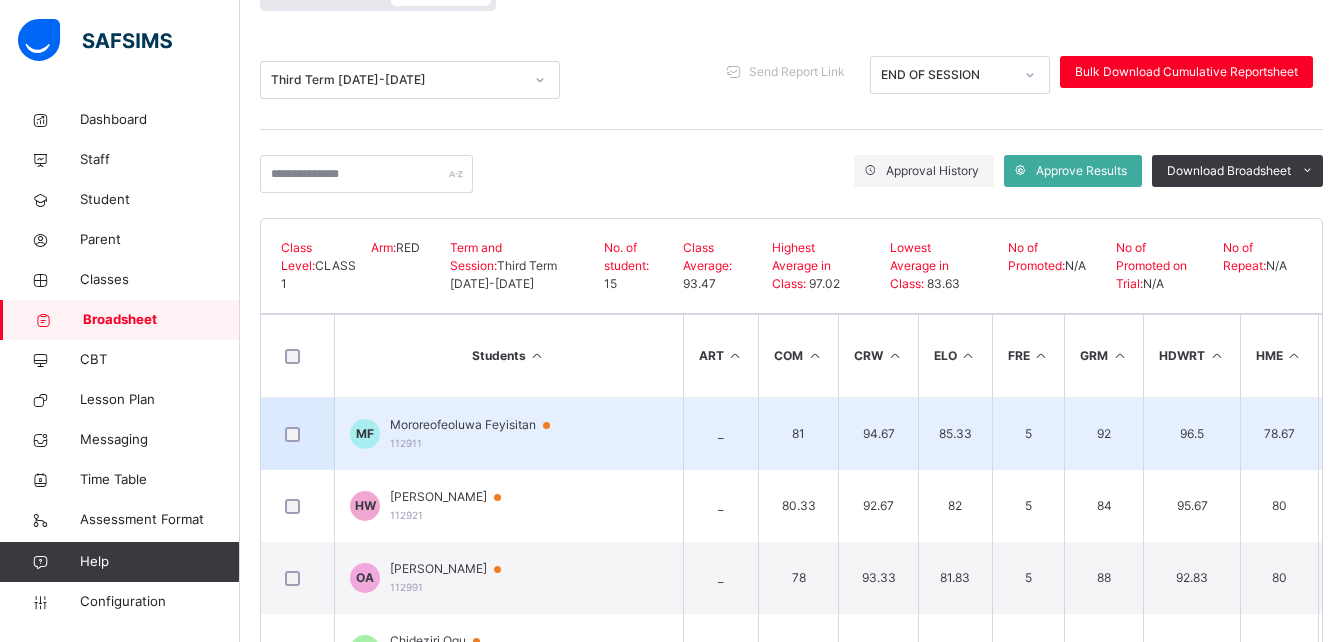 click on "Mororeofeoluwa  Feyisitan" at bounding box center [479, 425] 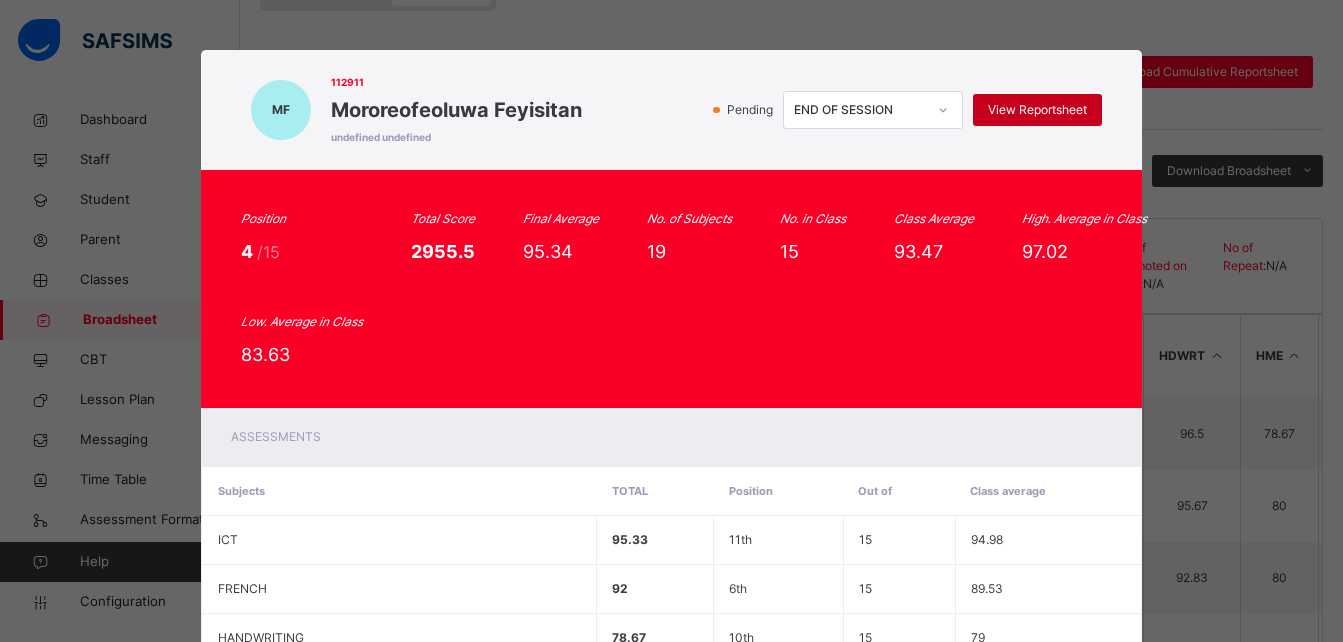 click on "View Reportsheet" at bounding box center (1037, 110) 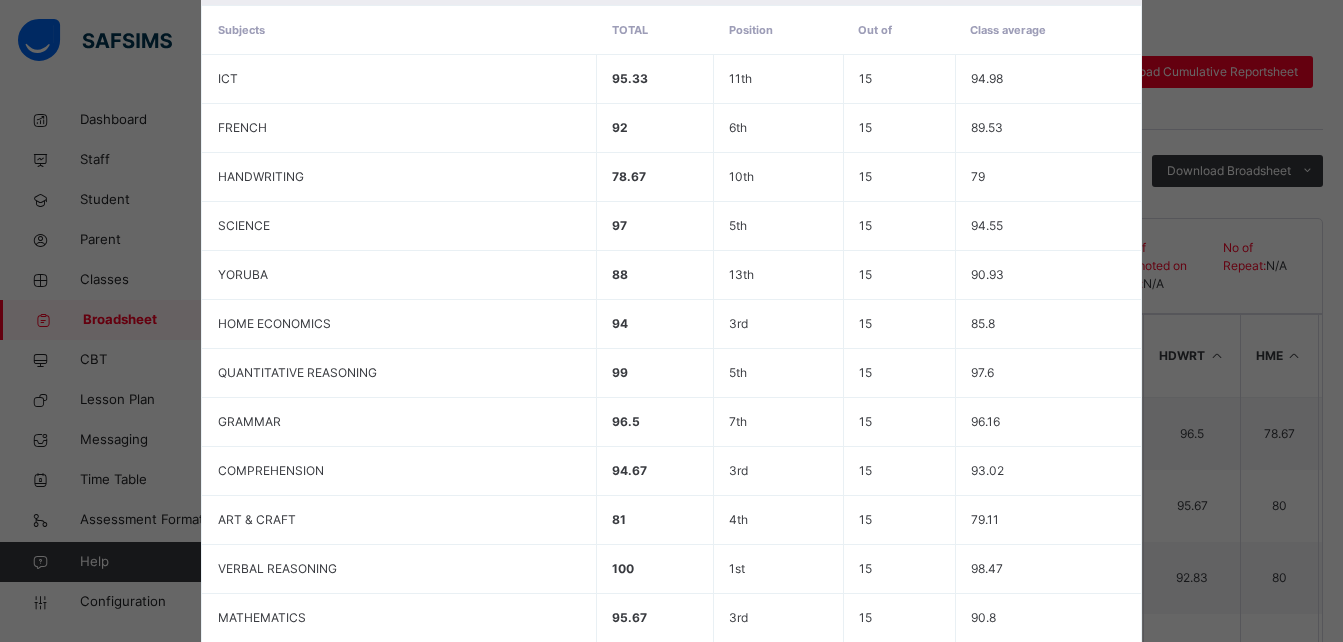 scroll, scrollTop: 462, scrollLeft: 0, axis: vertical 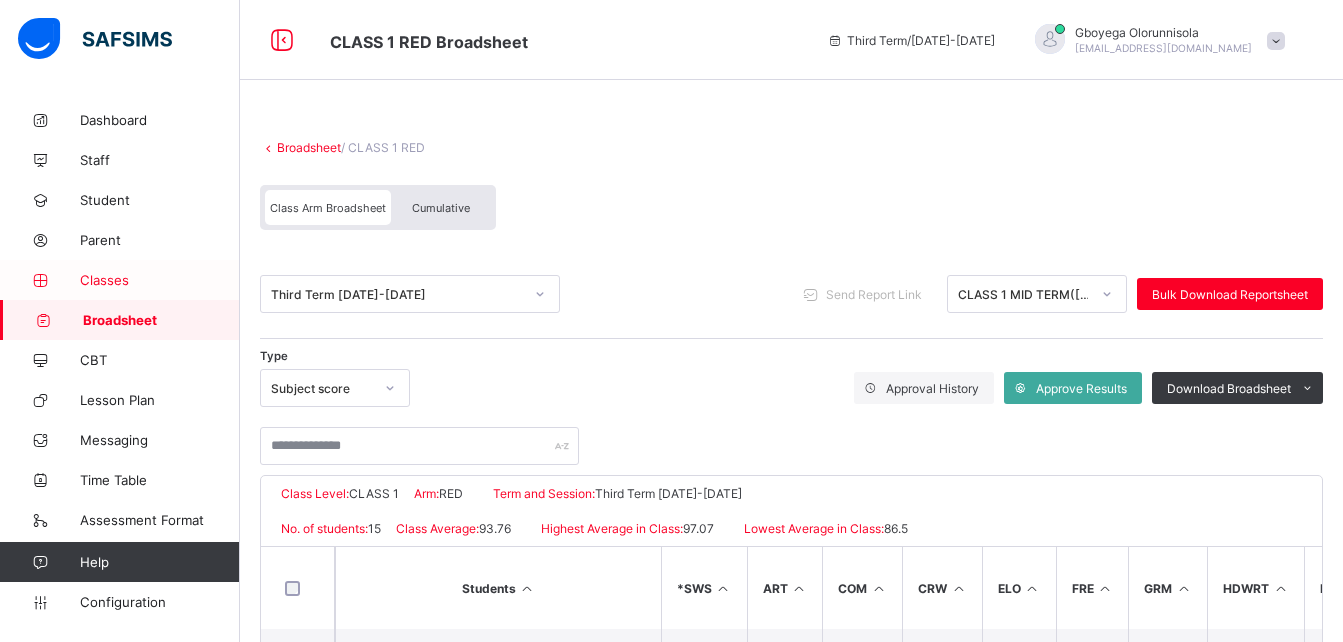 click on "Classes" at bounding box center [120, 280] 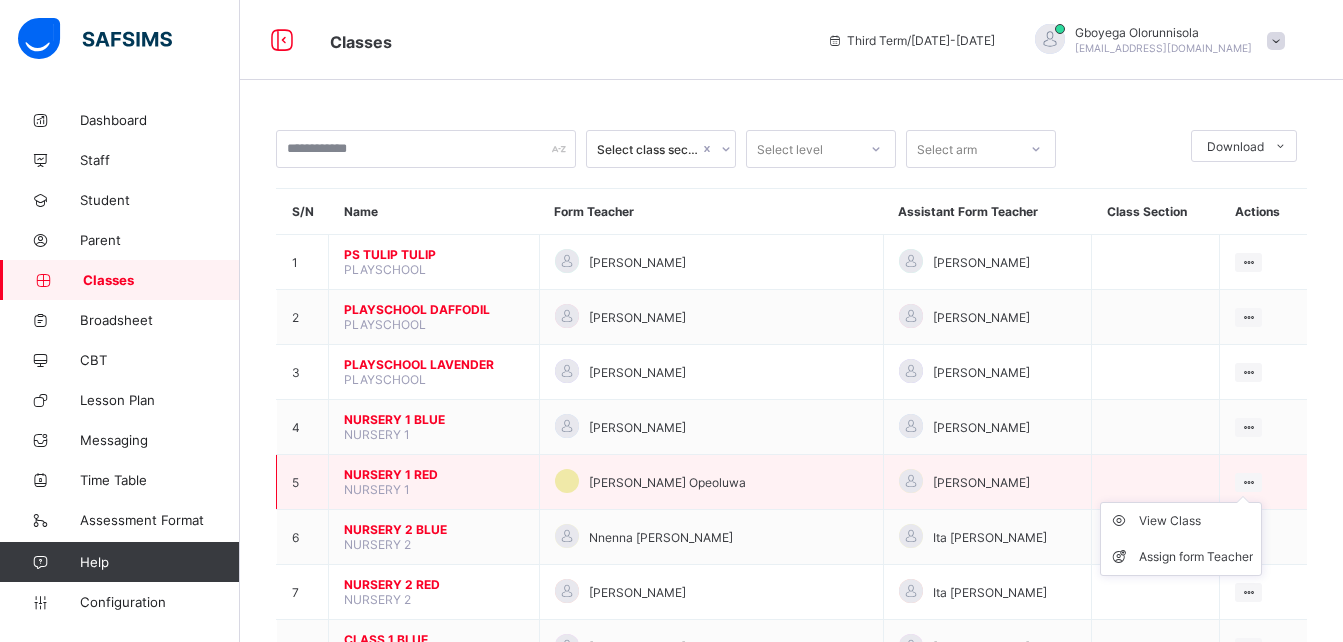click on "View Class Assign form Teacher" at bounding box center (1181, 539) 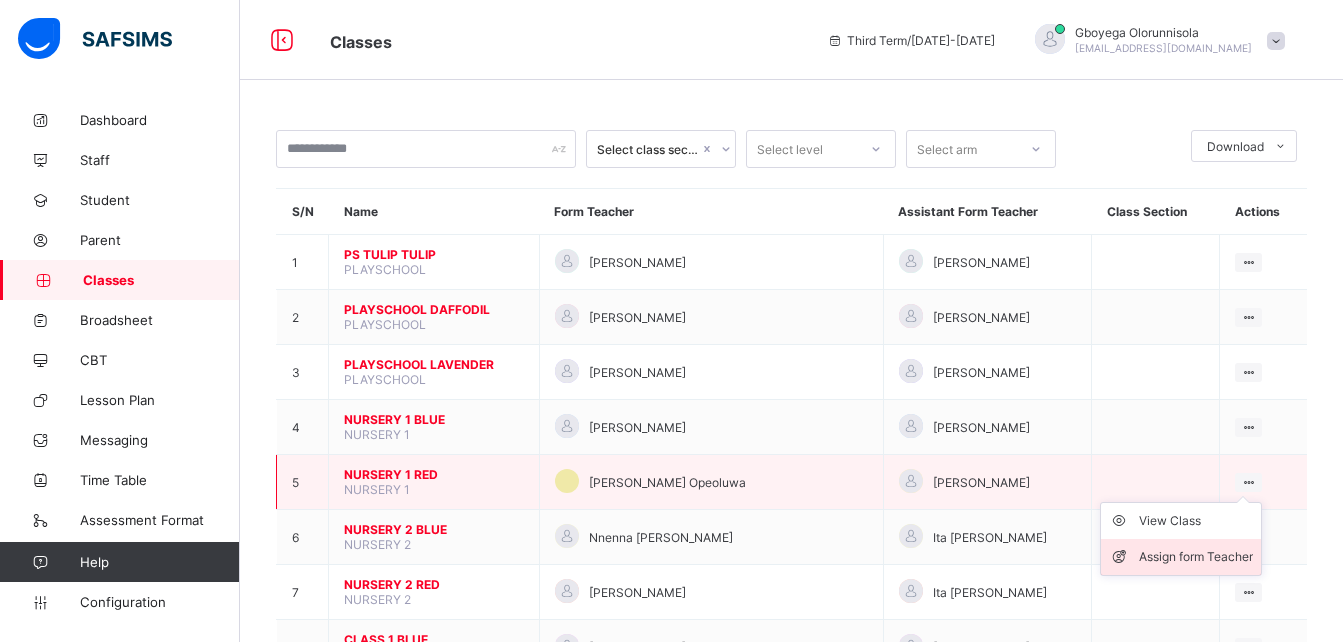 click on "Assign form Teacher" at bounding box center [1196, 557] 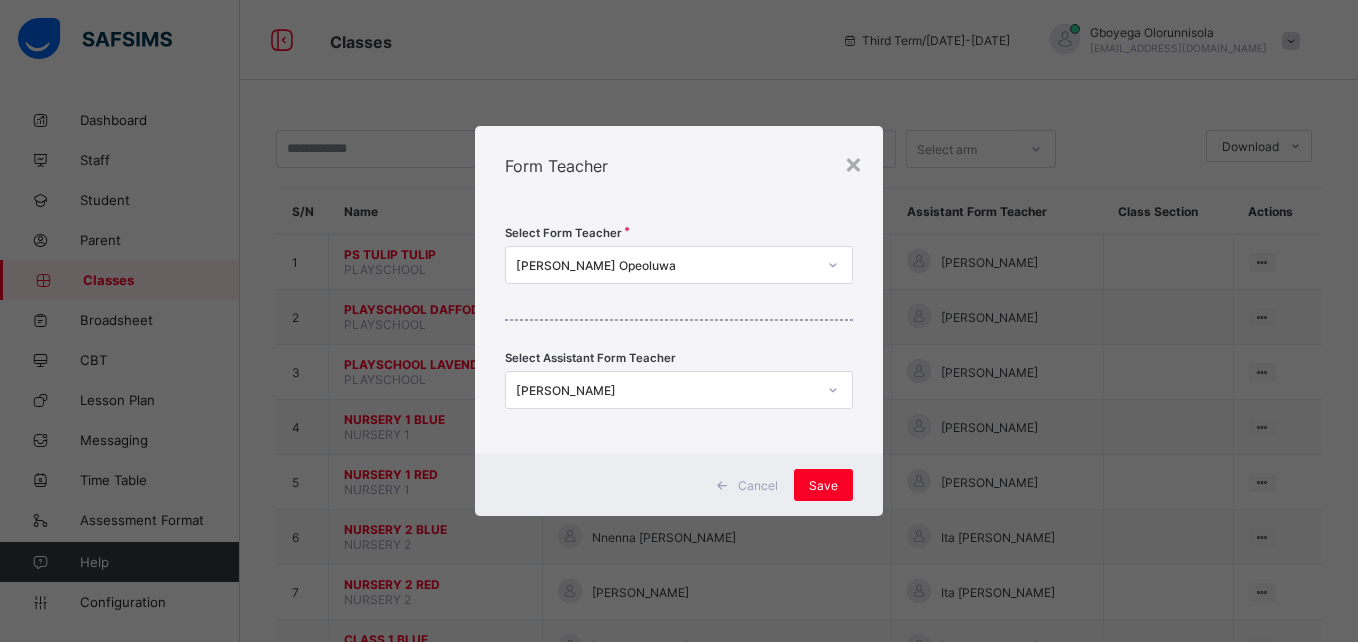scroll, scrollTop: 0, scrollLeft: 0, axis: both 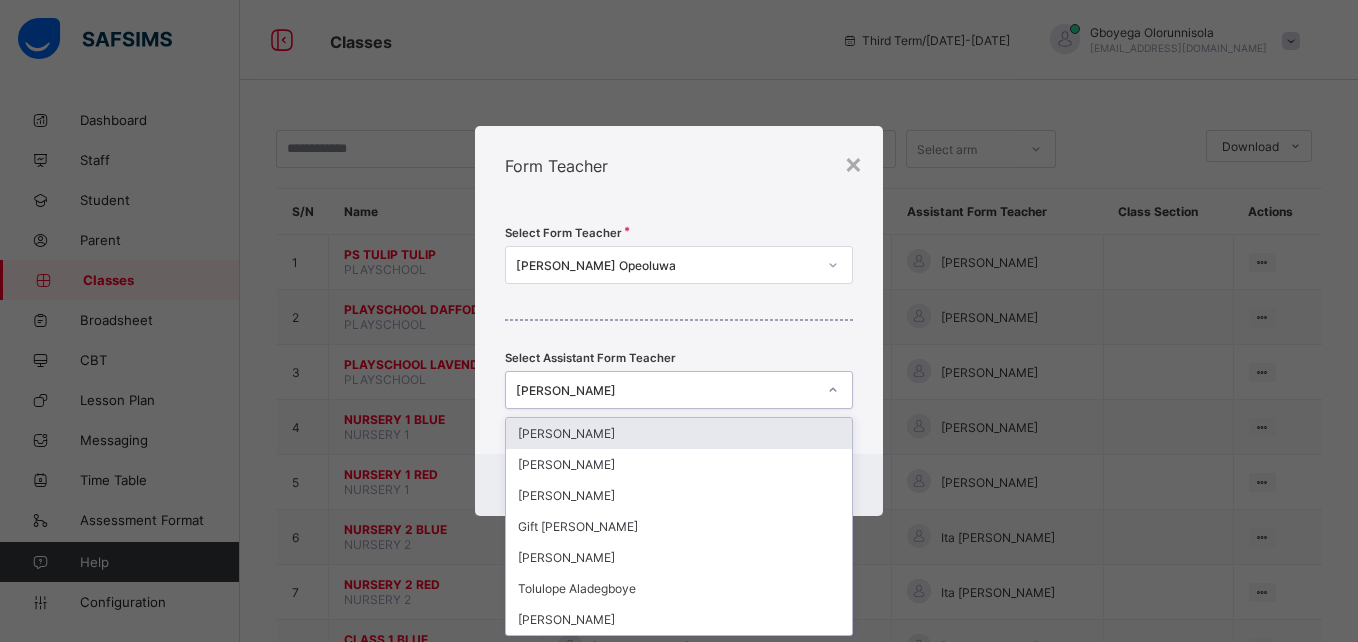 click on "Gboyega Olorunnisola" at bounding box center [665, 390] 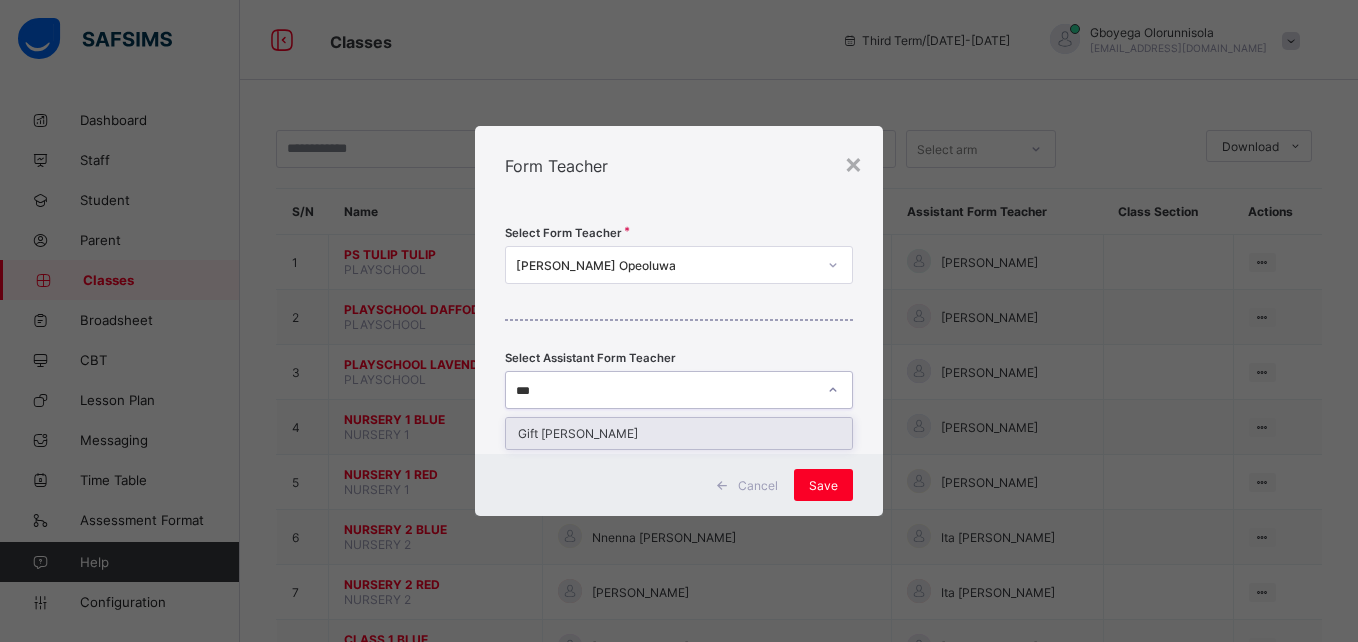type on "****" 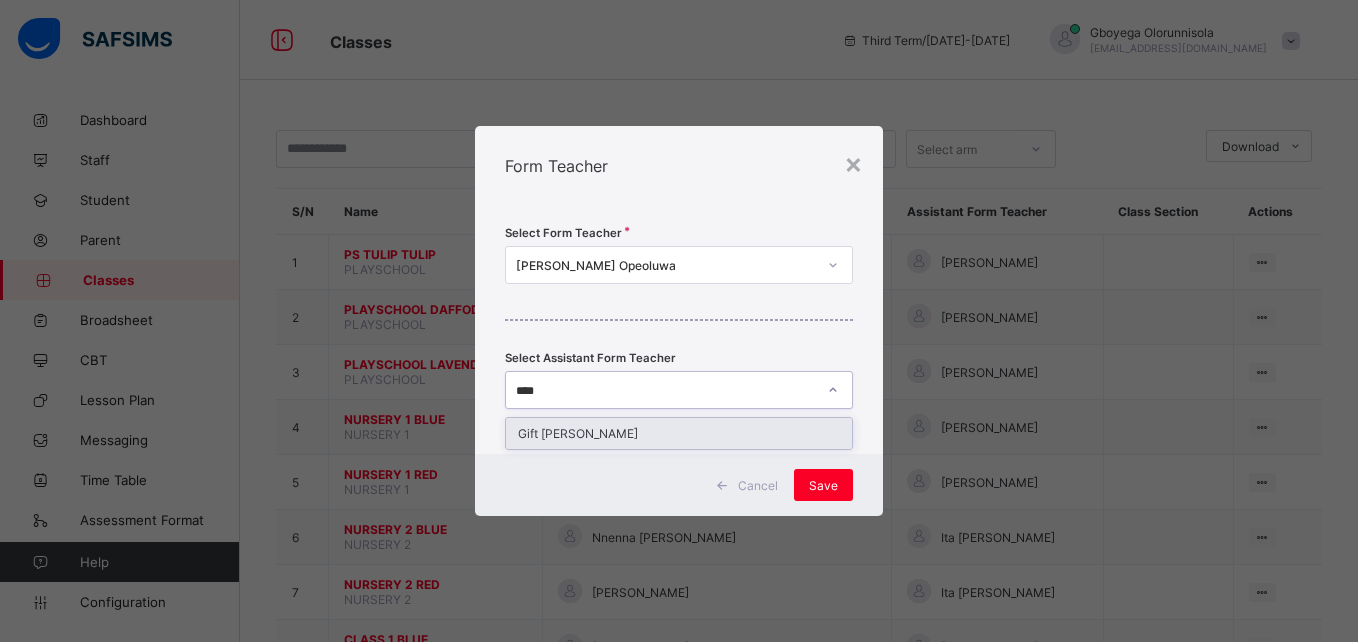 click on "Gift   Francis" at bounding box center (678, 433) 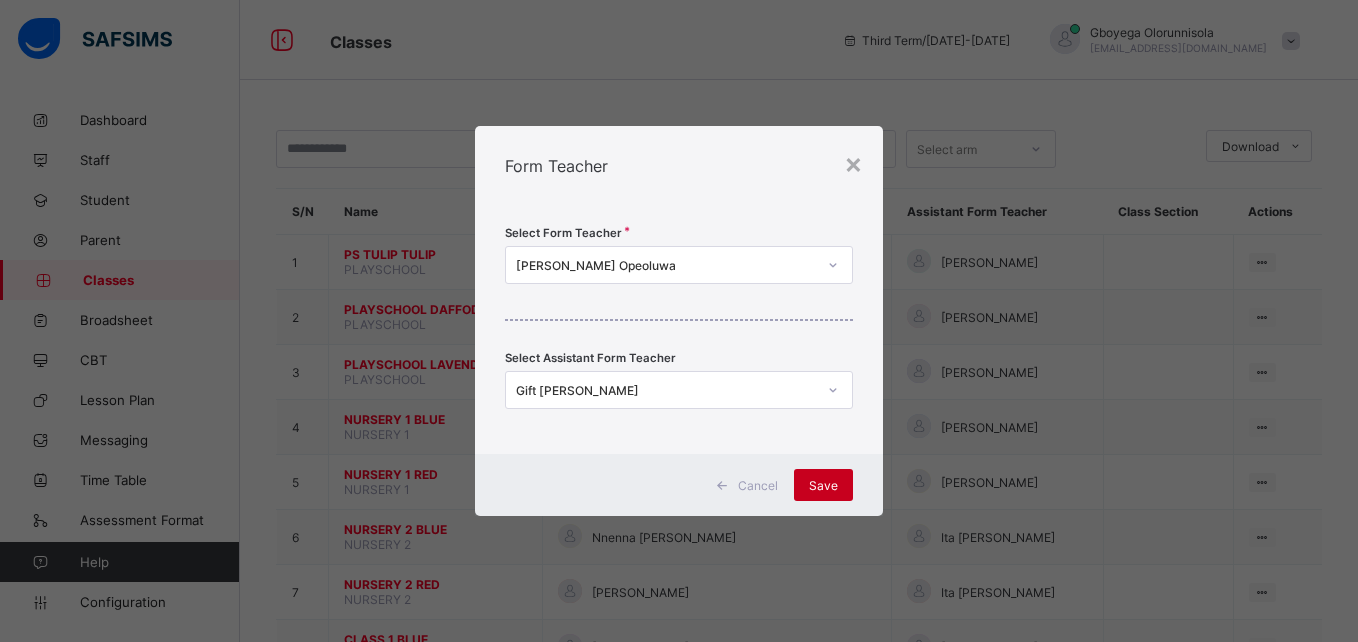 click on "Save" at bounding box center [823, 485] 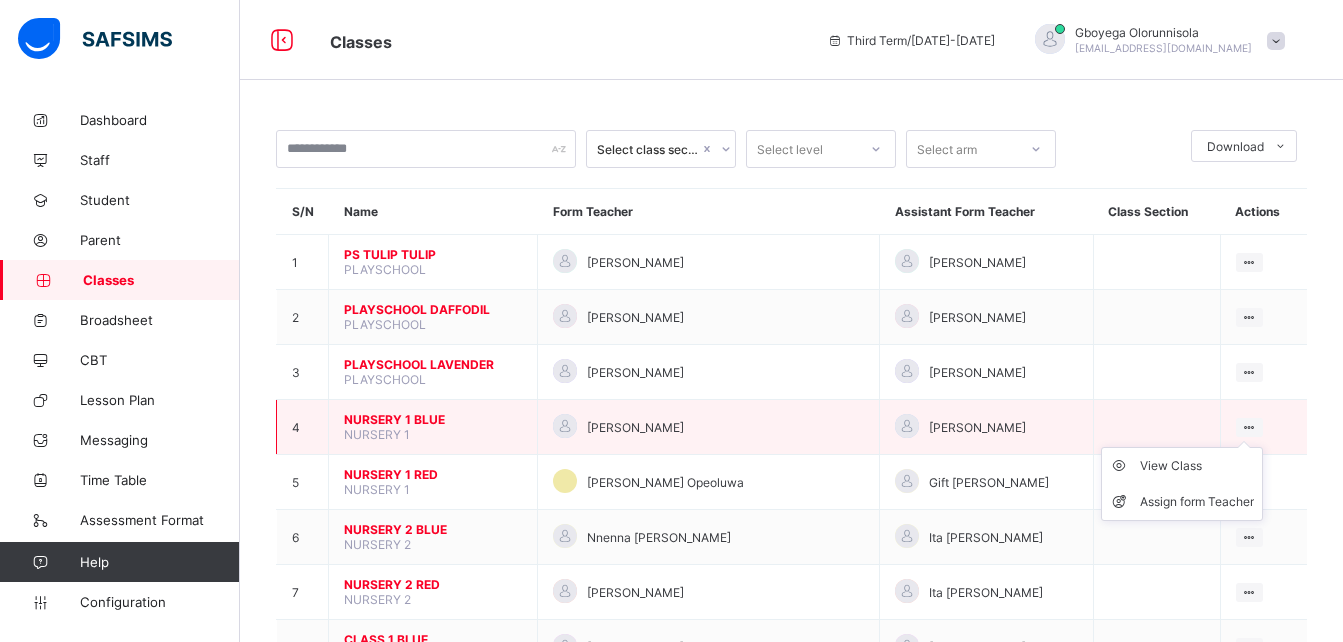 click on "View Class Assign form Teacher" at bounding box center (1182, 484) 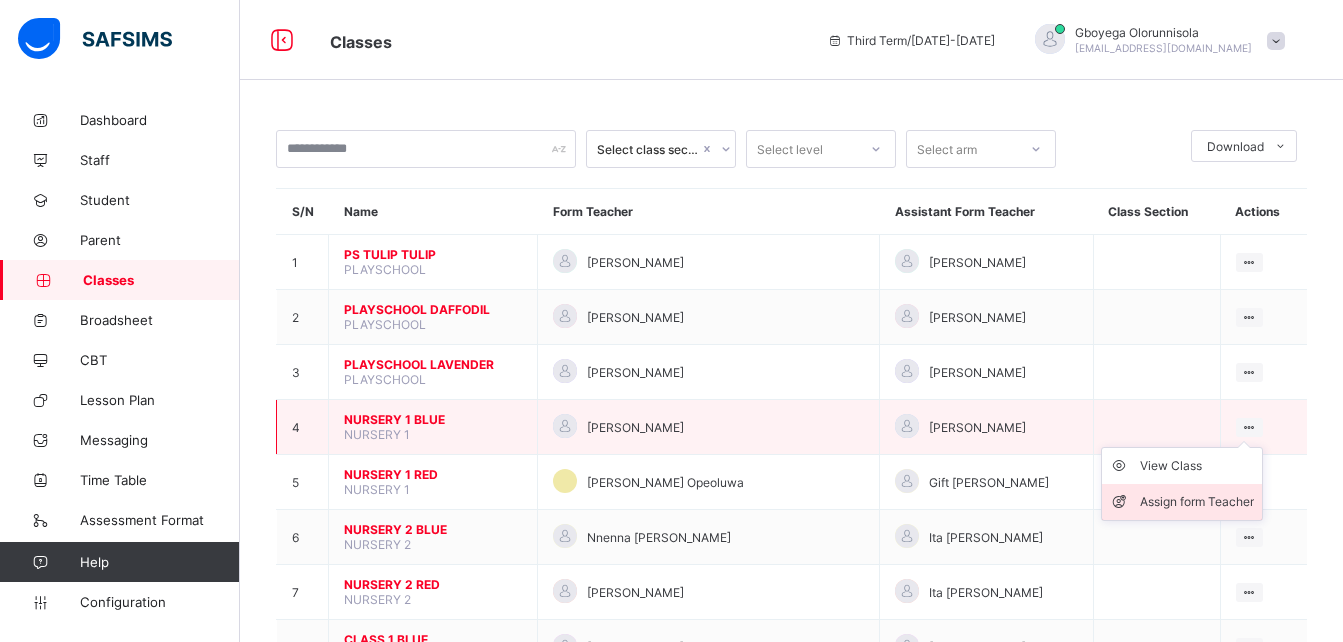 click on "Assign form Teacher" at bounding box center (1197, 502) 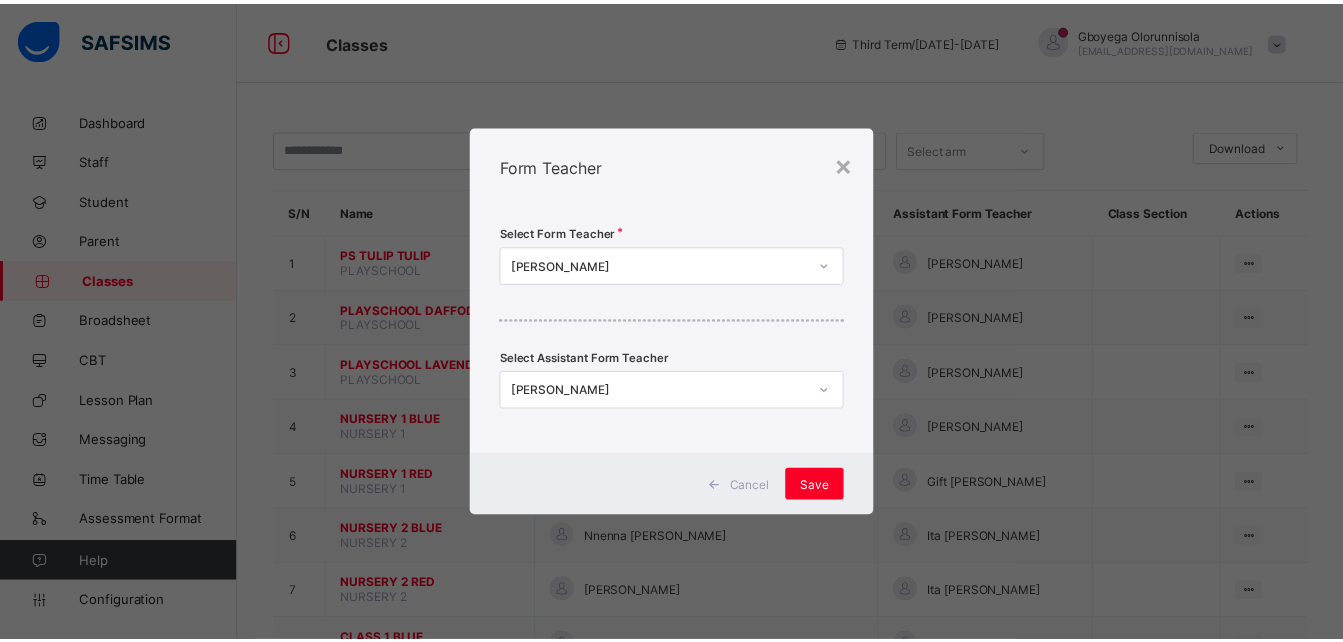 scroll, scrollTop: 0, scrollLeft: 0, axis: both 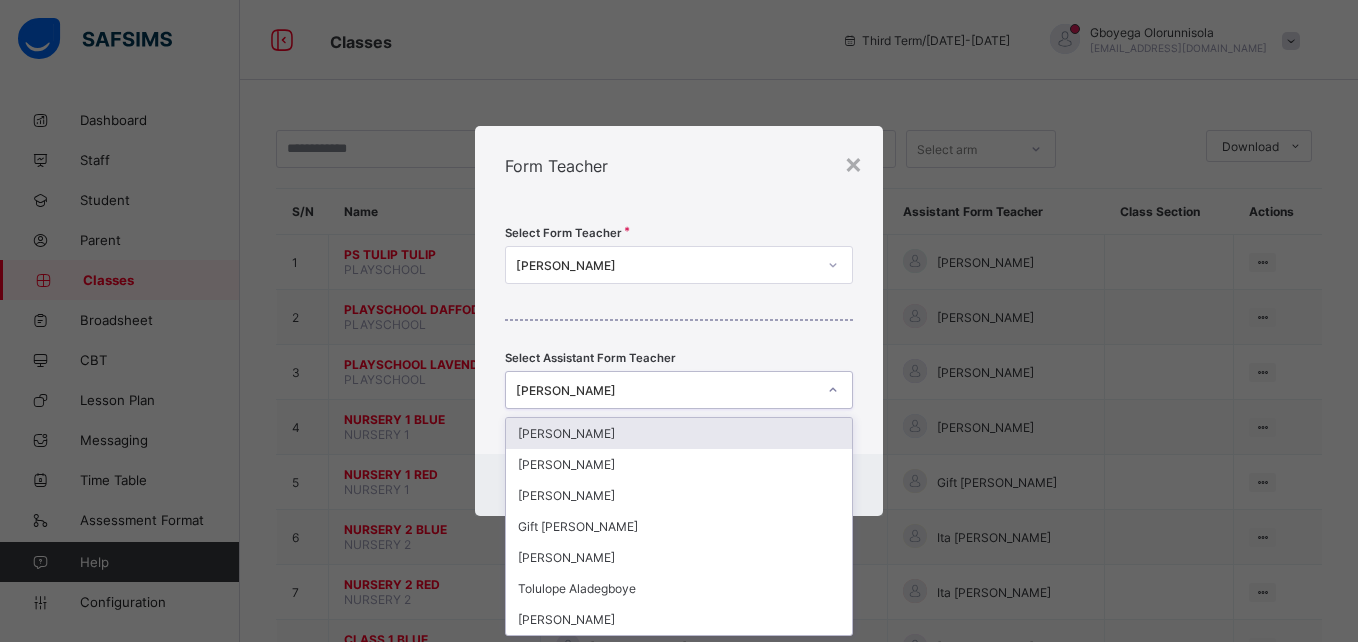 click on "Gboyega Olorunnisola" at bounding box center (659, 390) 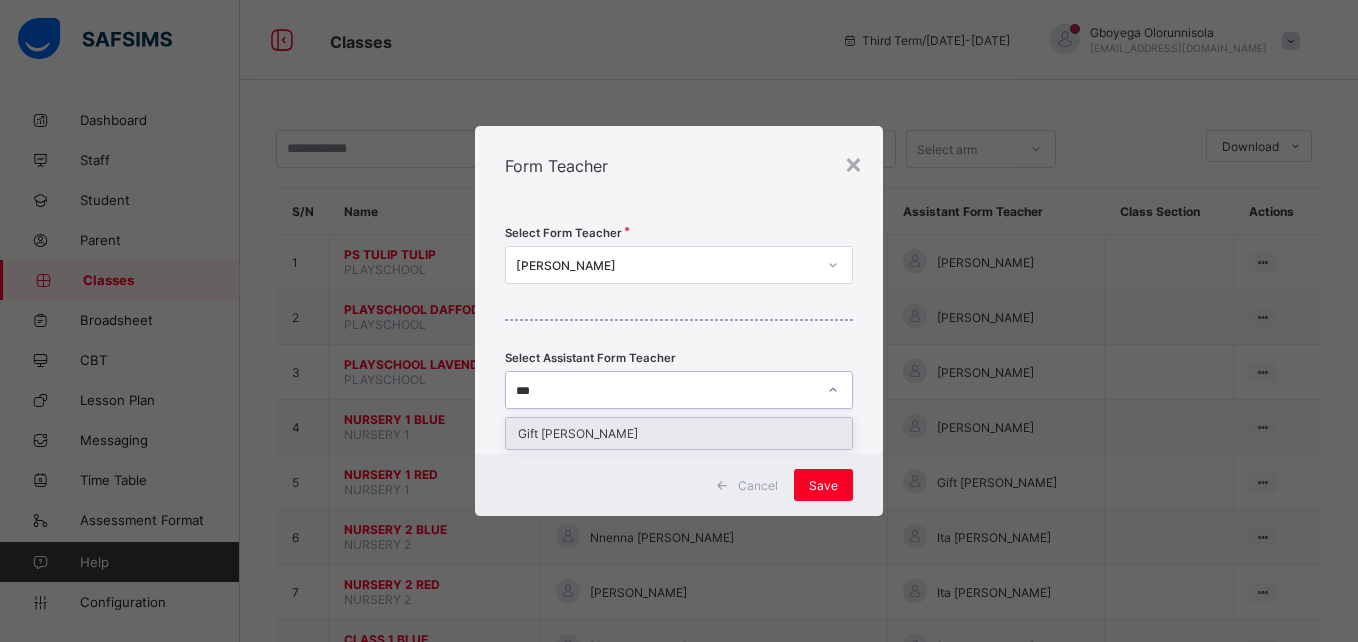 type on "****" 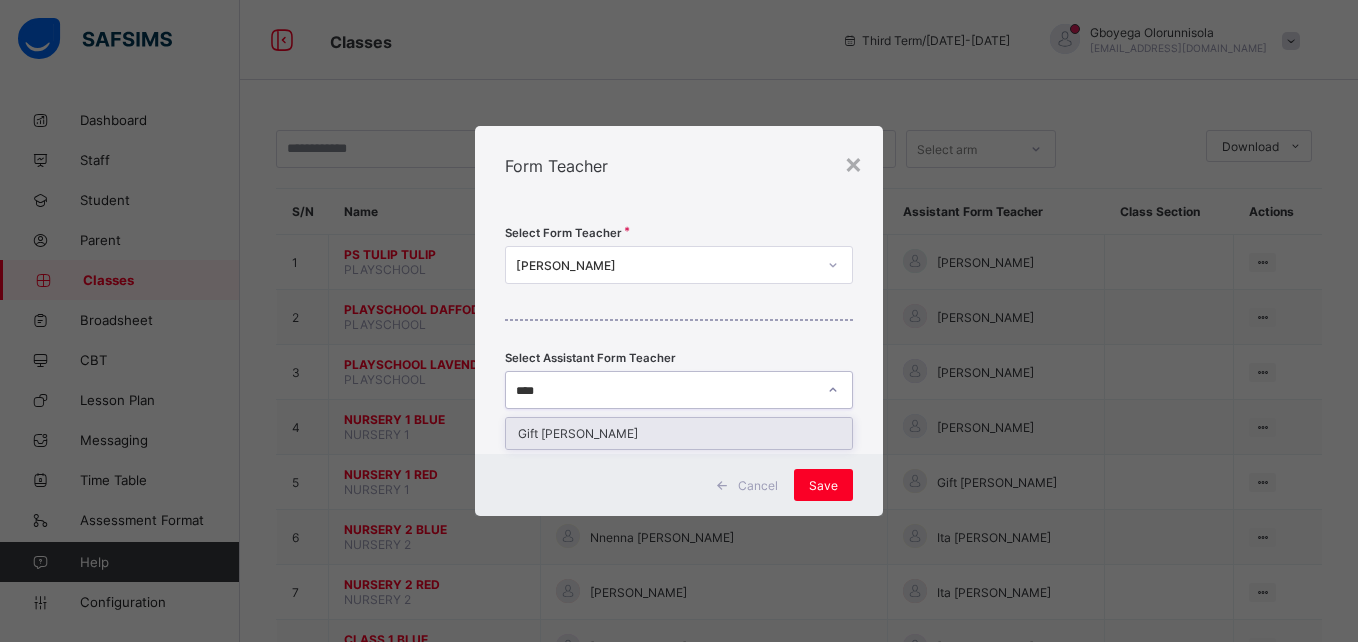 click on "Gift   Francis" at bounding box center [678, 433] 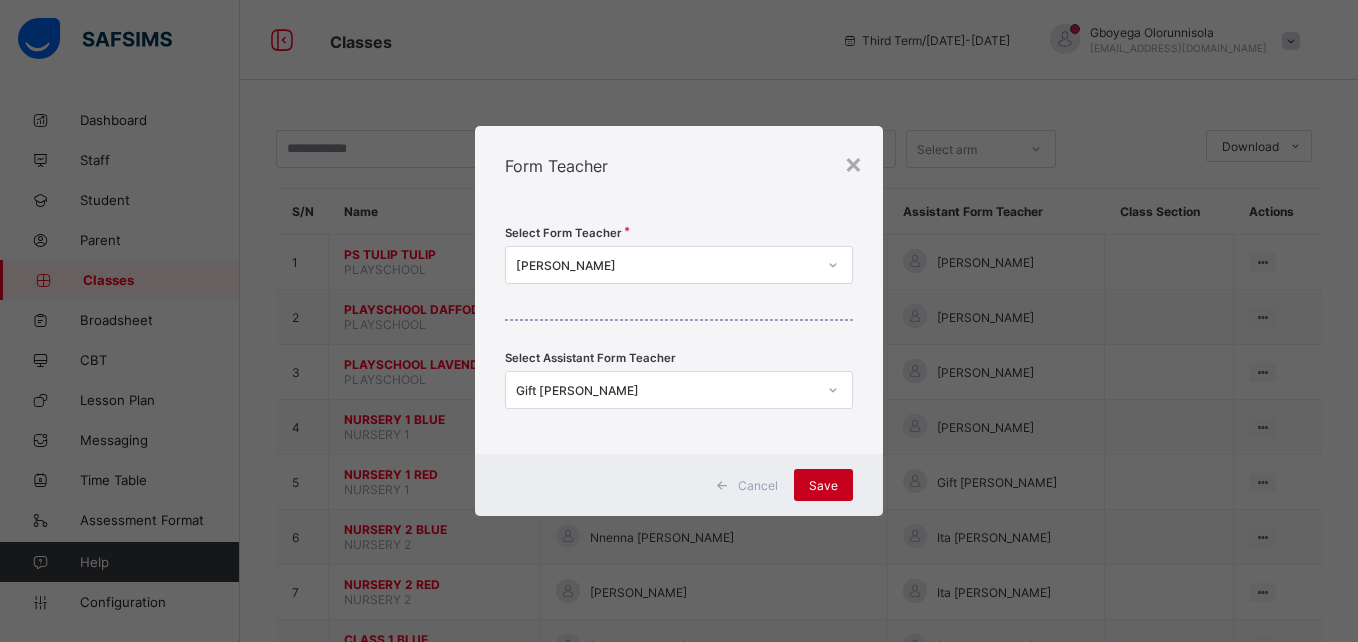 click on "Save" at bounding box center [823, 485] 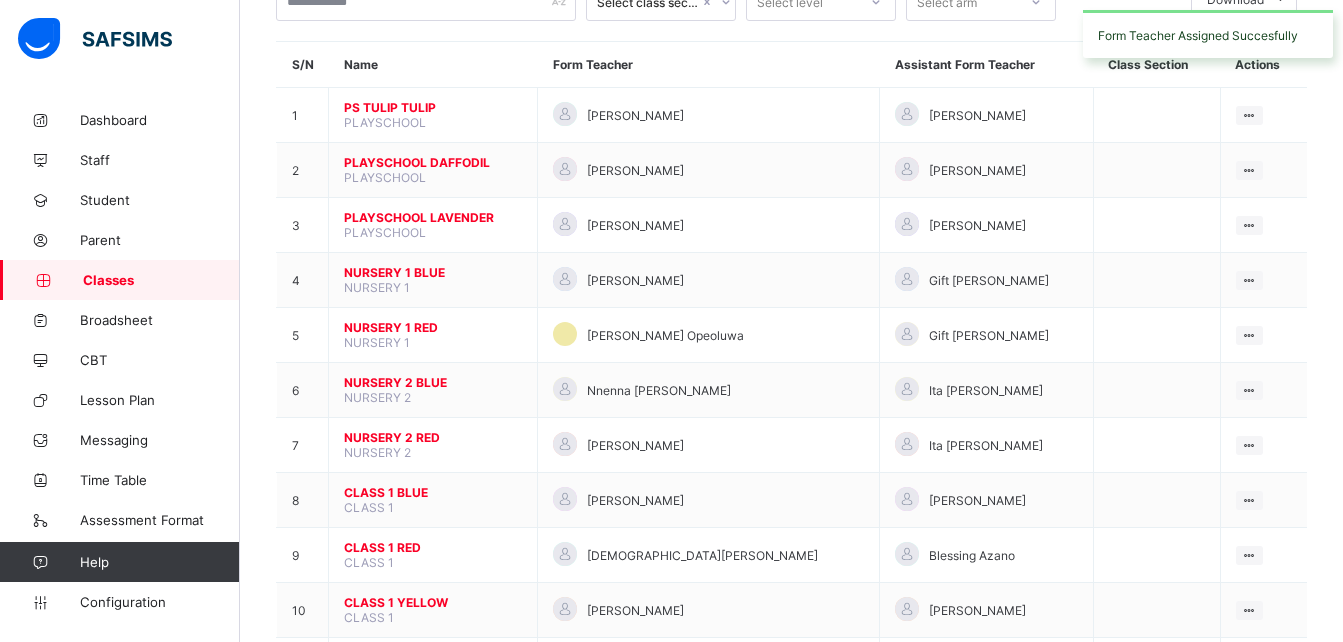 scroll, scrollTop: 148, scrollLeft: 0, axis: vertical 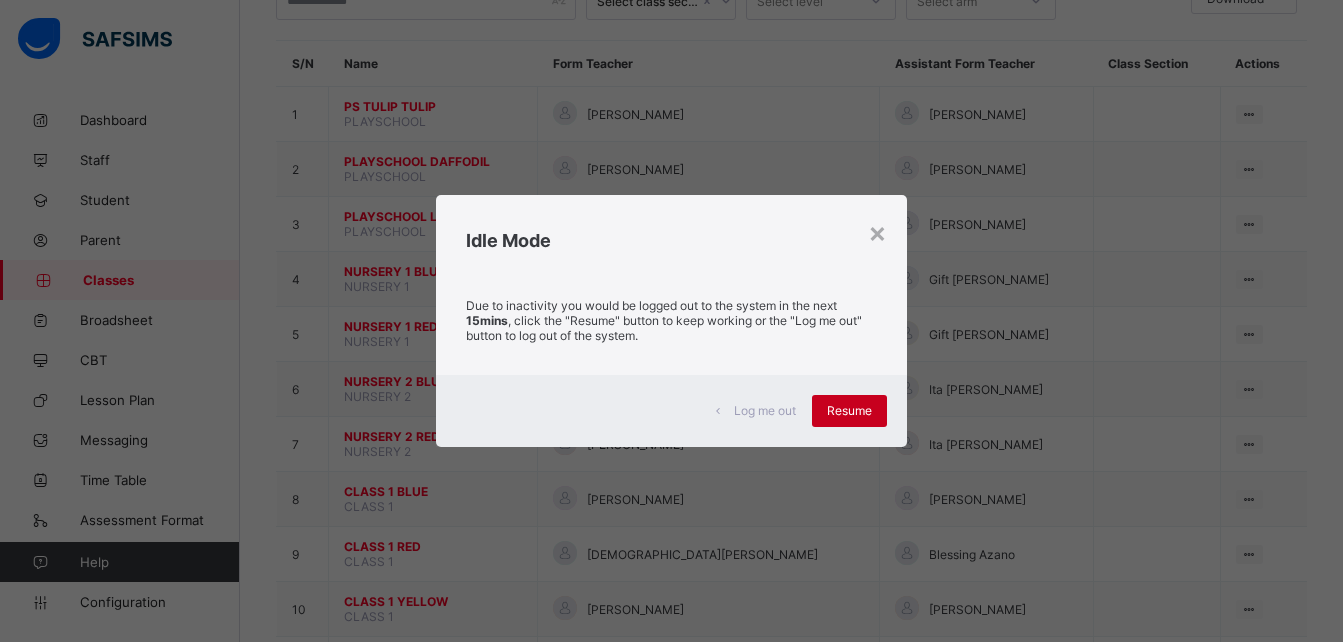 click on "Resume" at bounding box center [849, 410] 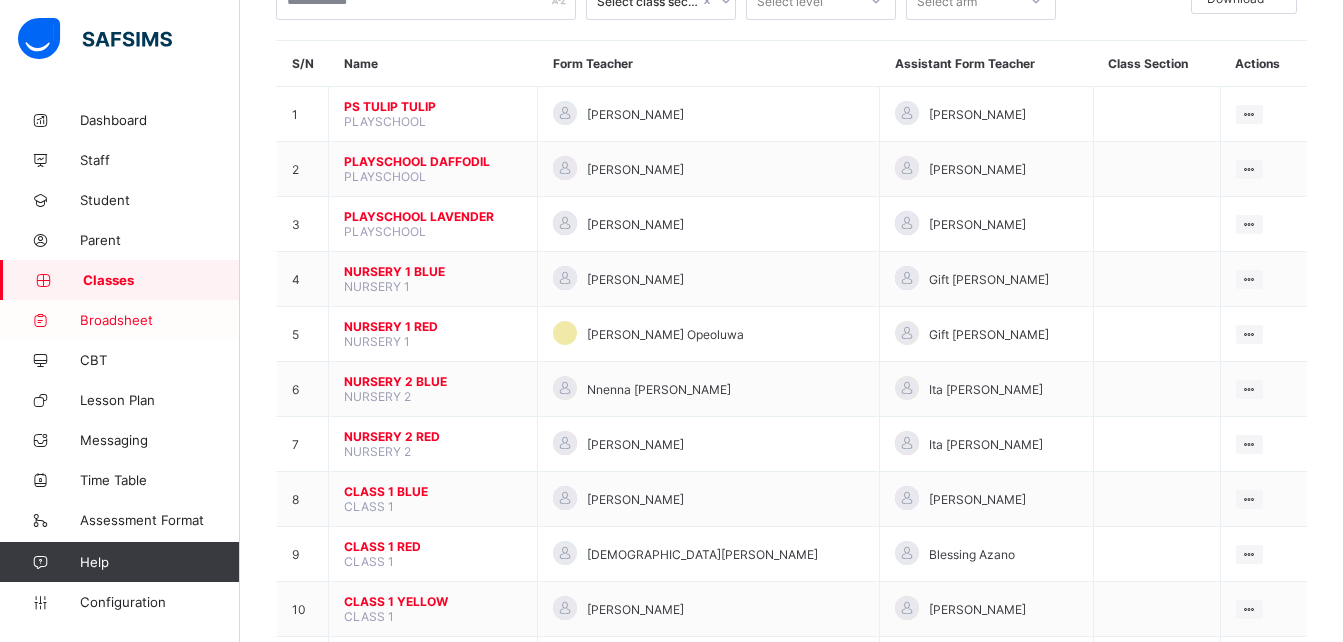 click on "Broadsheet" at bounding box center (160, 320) 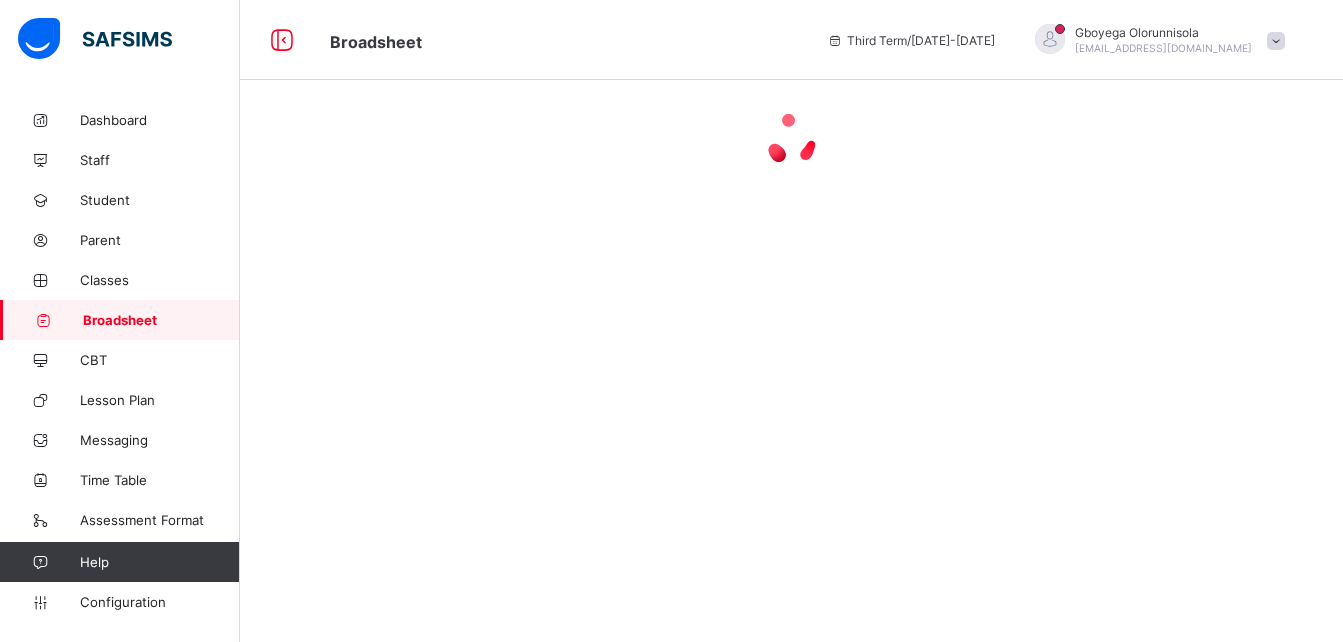 scroll, scrollTop: 0, scrollLeft: 0, axis: both 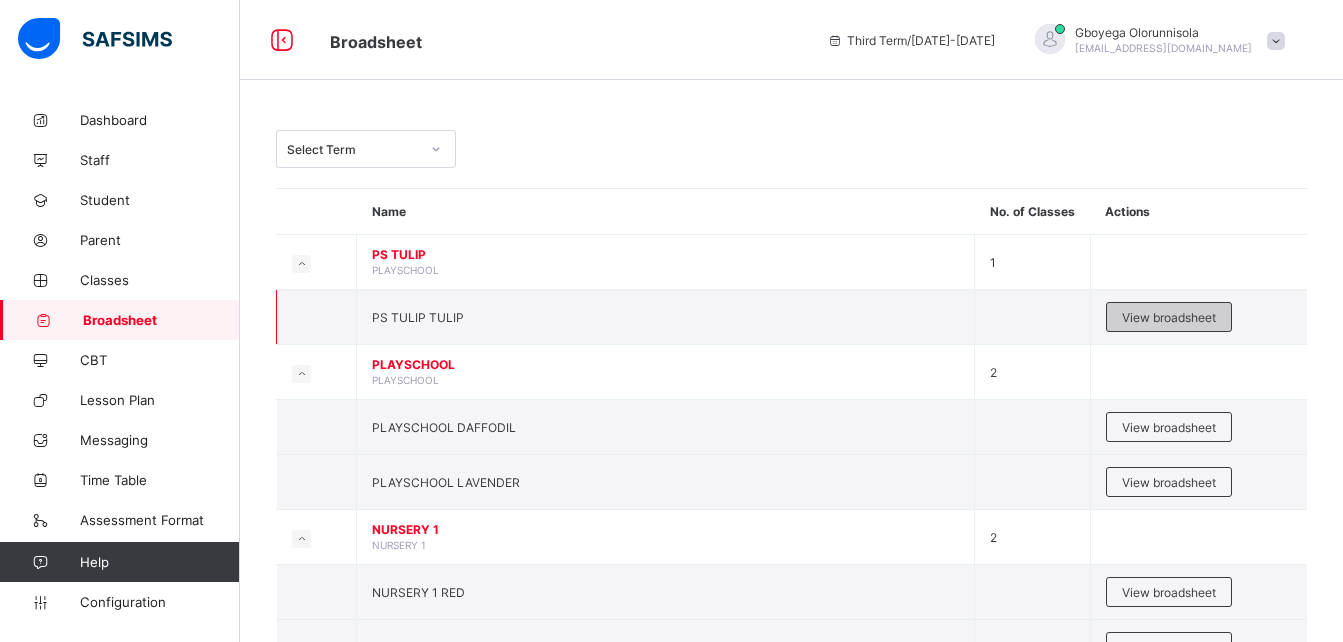click on "View broadsheet" at bounding box center [1169, 317] 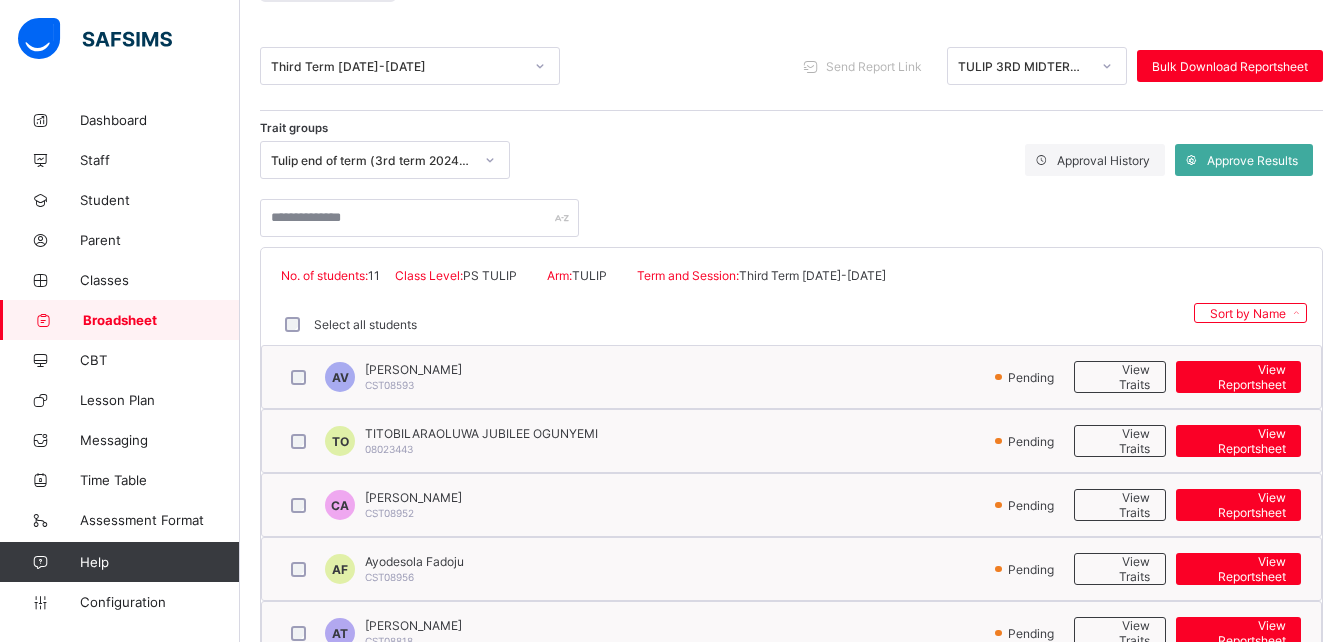 scroll, scrollTop: 229, scrollLeft: 0, axis: vertical 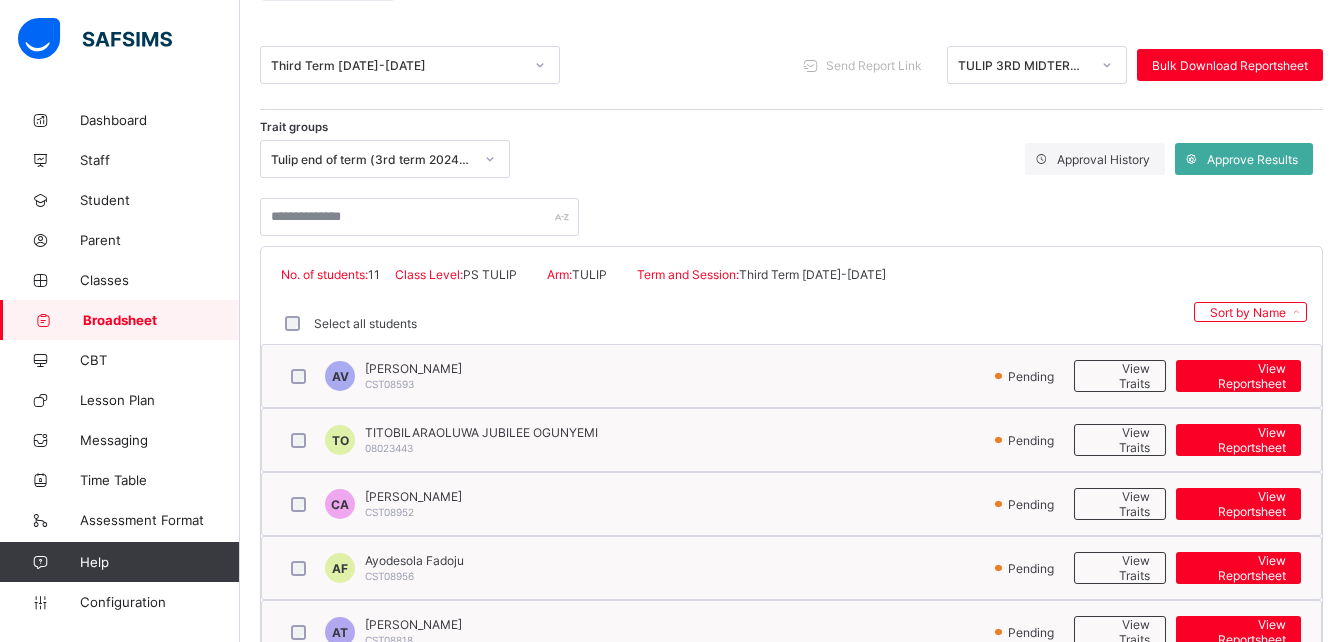 click on "TULIP 3RD MIDTERM (2024-25)" at bounding box center (1024, 65) 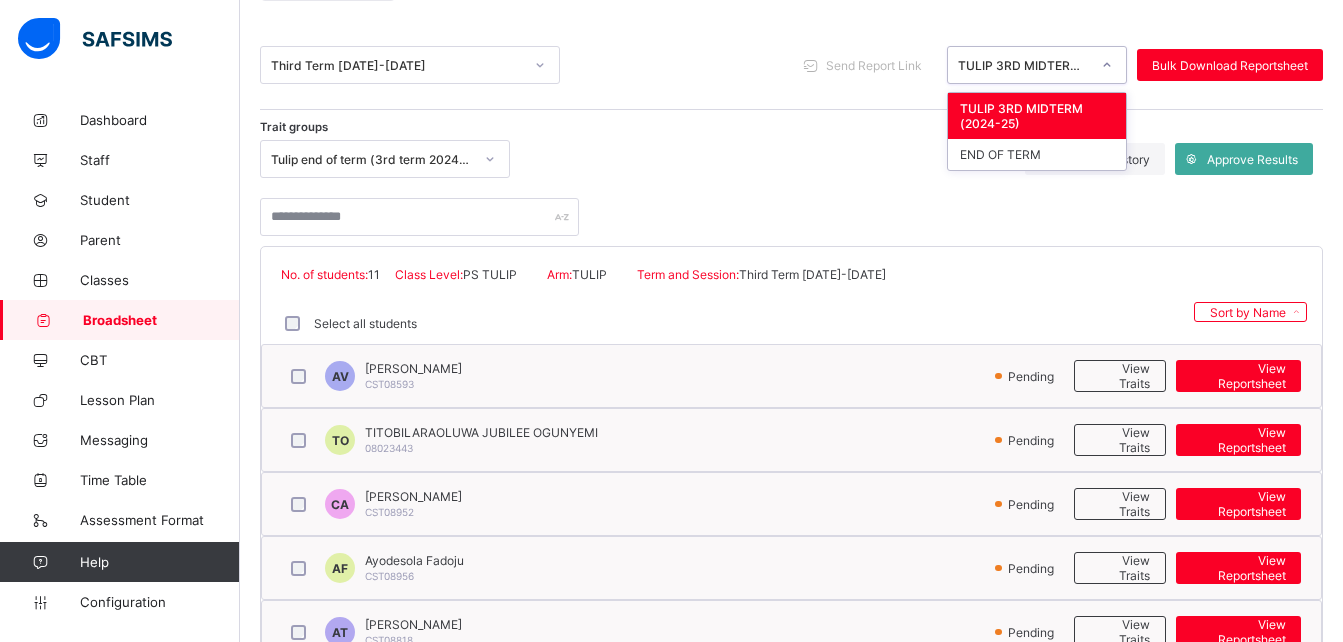 click on "TULIP 3RD MIDTERM (2024-25)" at bounding box center (1024, 65) 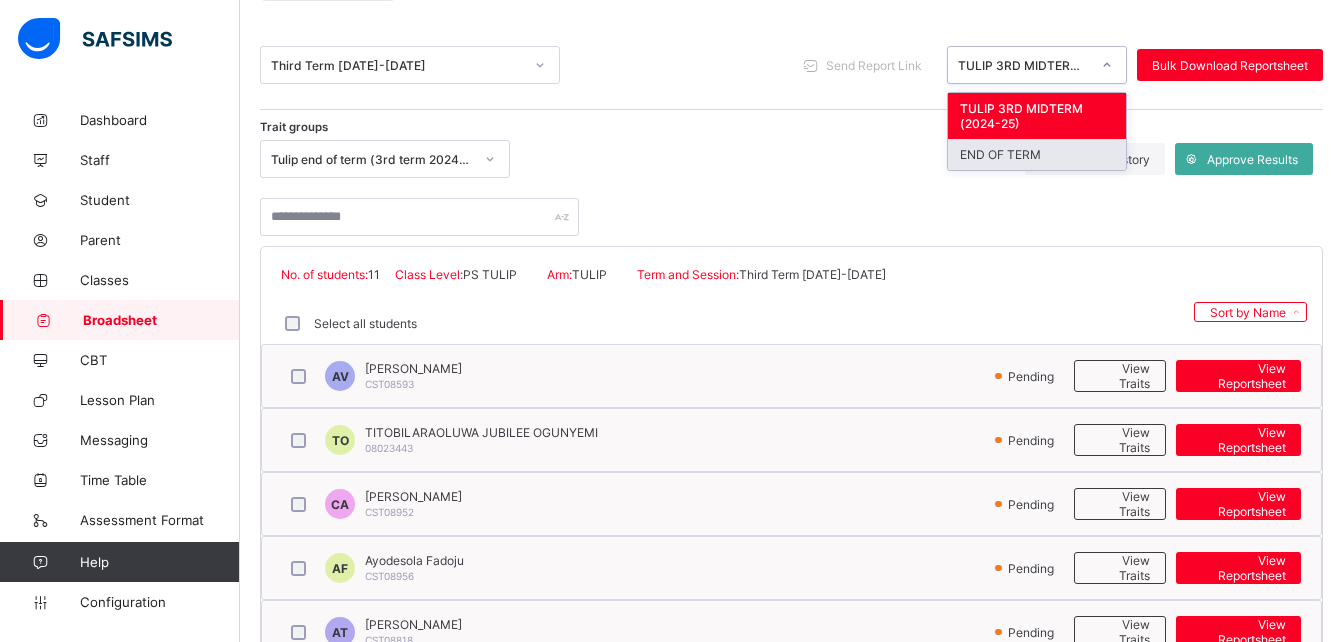 click on "END OF TERM" at bounding box center (1037, 154) 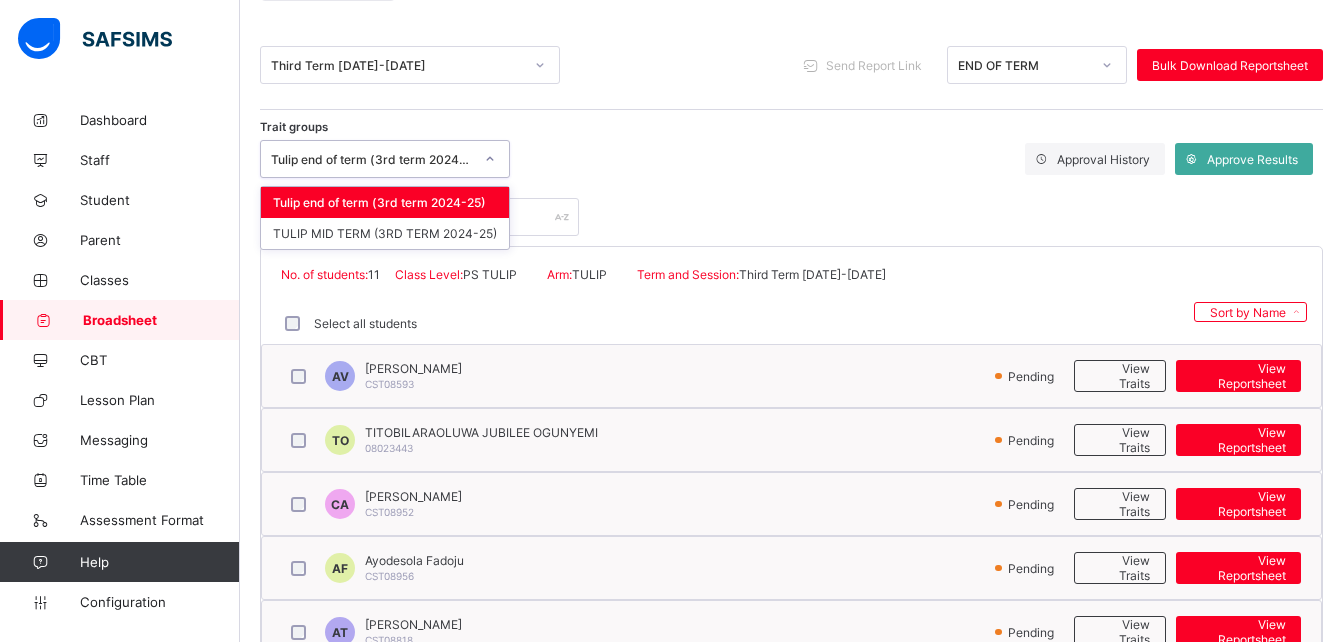 click on "Tulip end of term (3rd term 2024-25)" at bounding box center [372, 159] 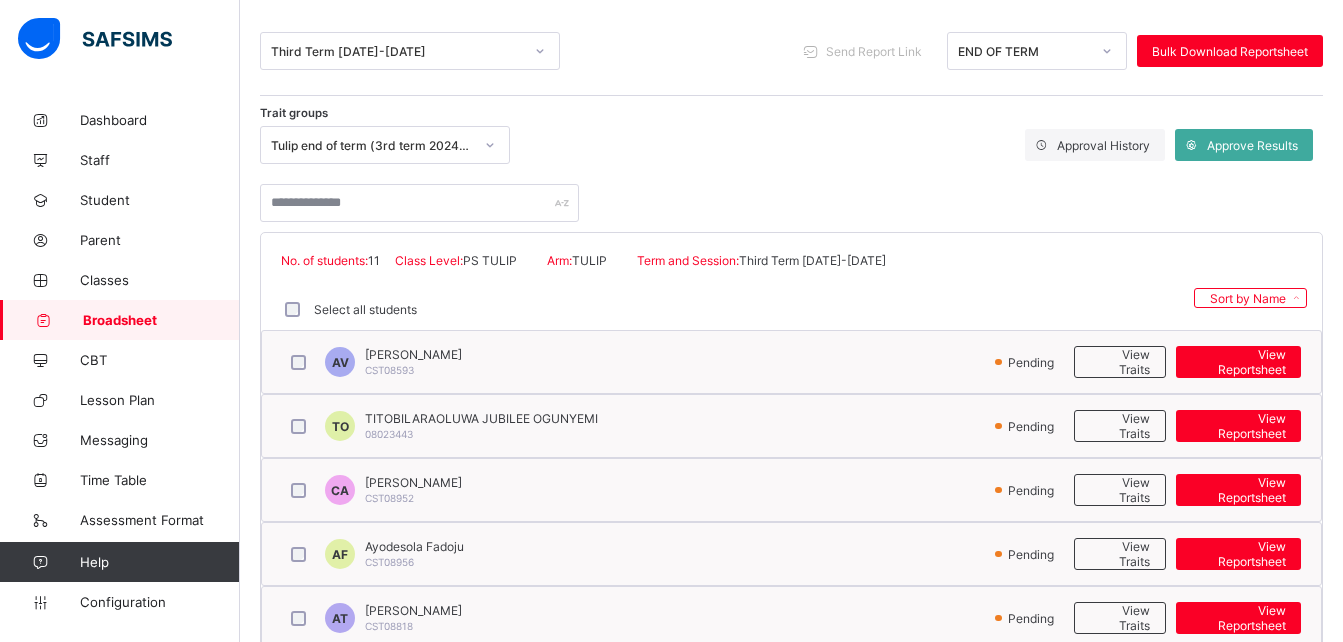 scroll, scrollTop: 244, scrollLeft: 0, axis: vertical 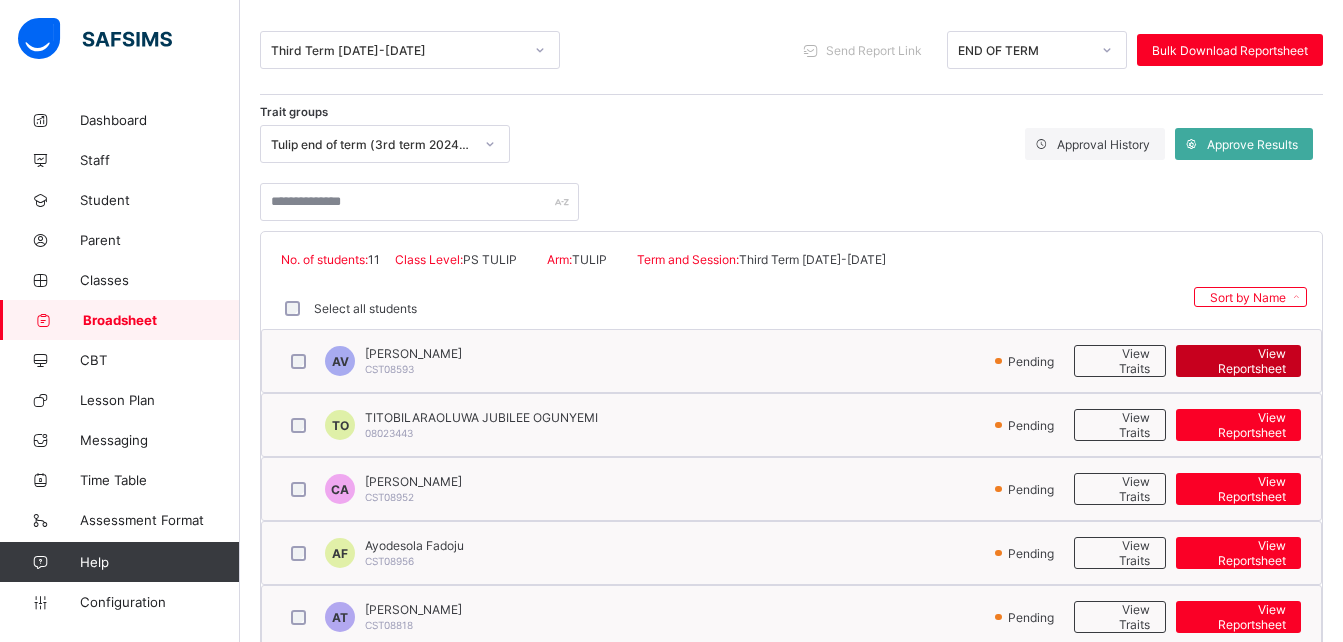 click on "View Reportsheet" at bounding box center [1238, 361] 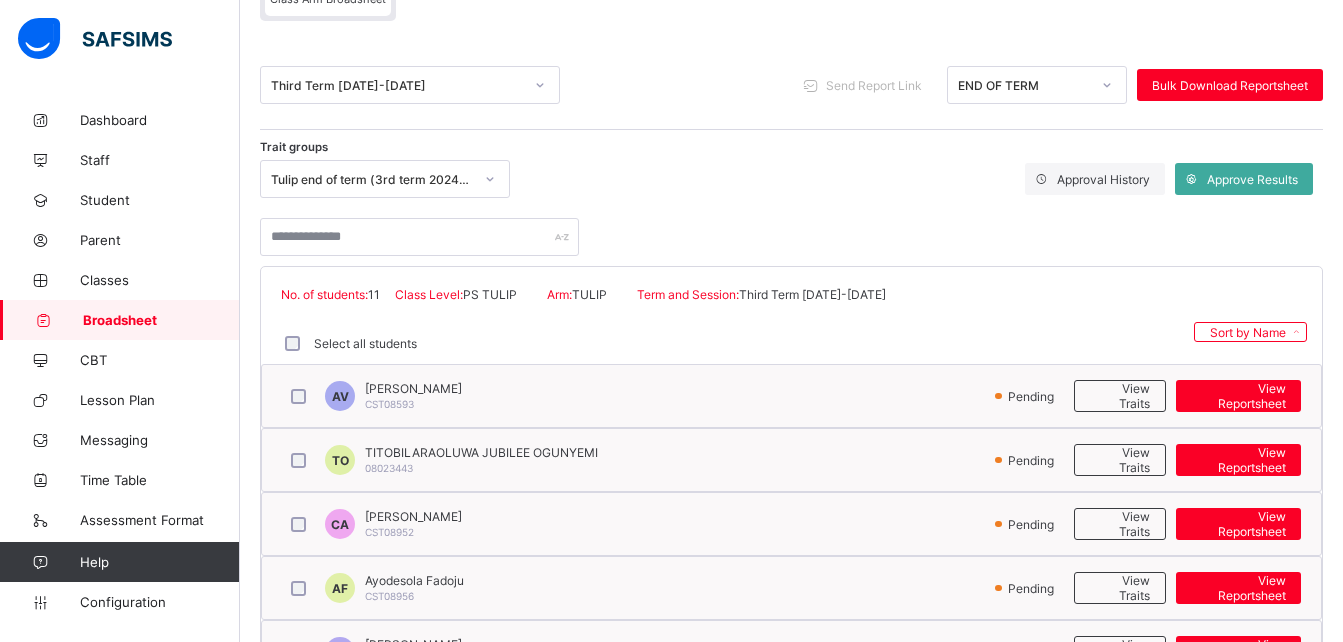 scroll, scrollTop: 206, scrollLeft: 0, axis: vertical 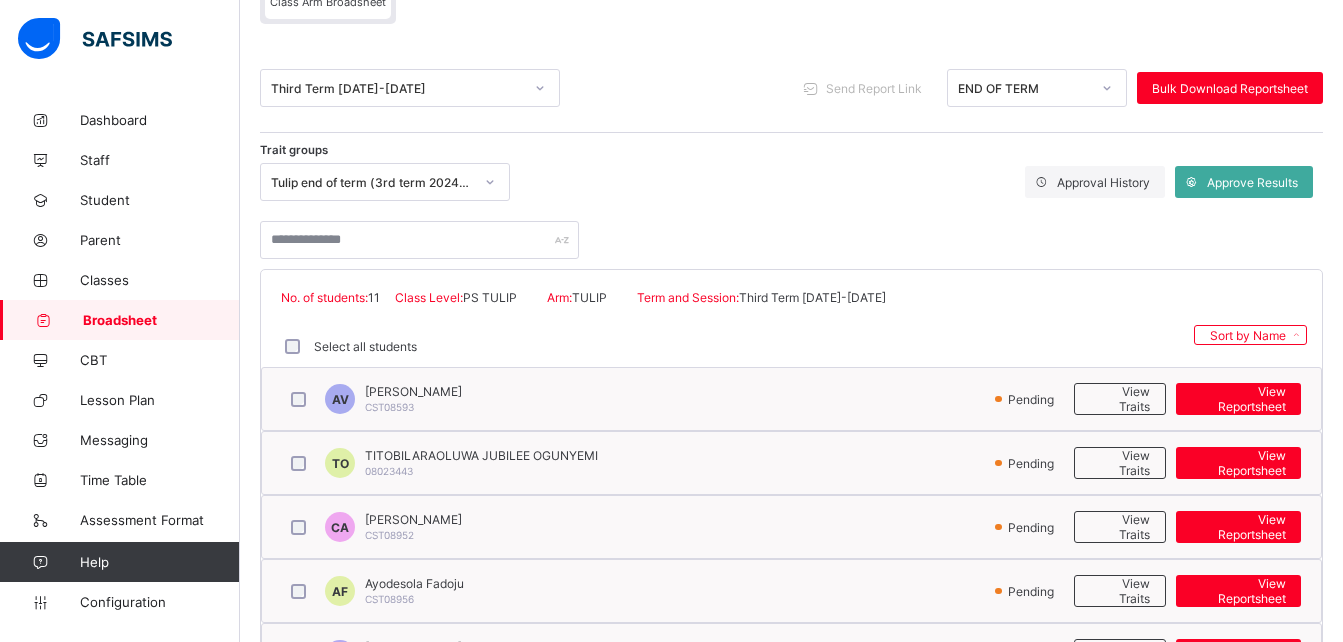 click on "Tulip end of term (3rd term 2024-25)" at bounding box center [372, 182] 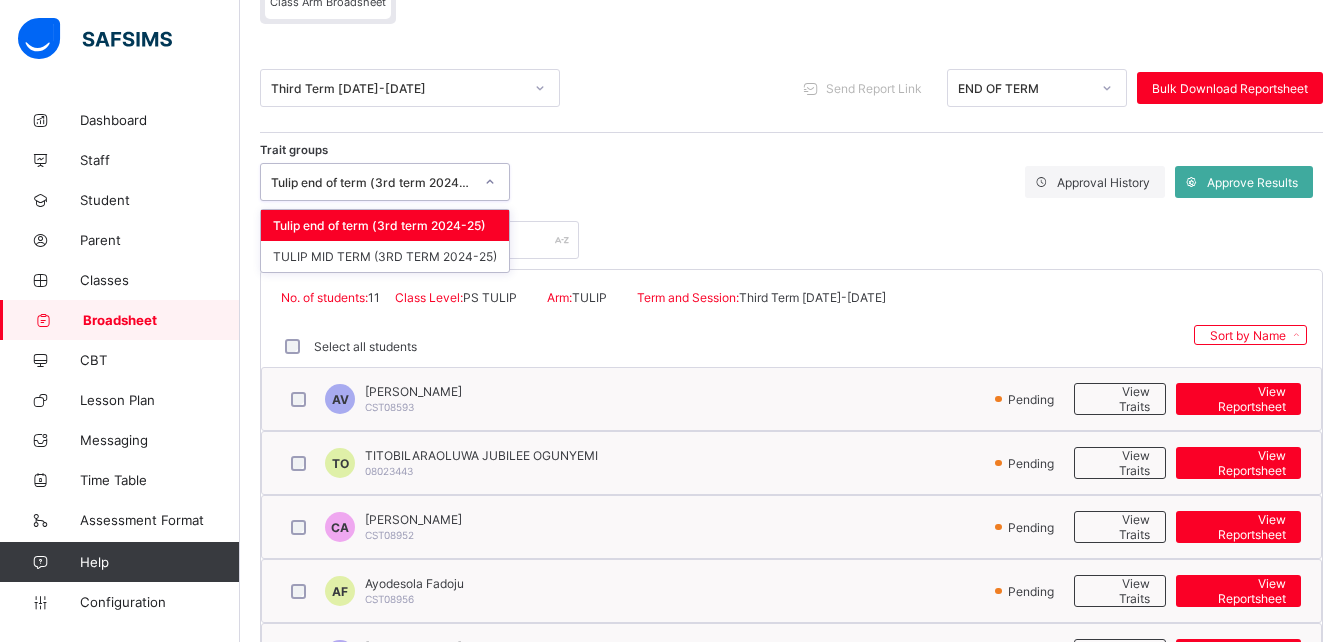 click on "Tulip end of term (3rd term 2024-25)" at bounding box center (385, 225) 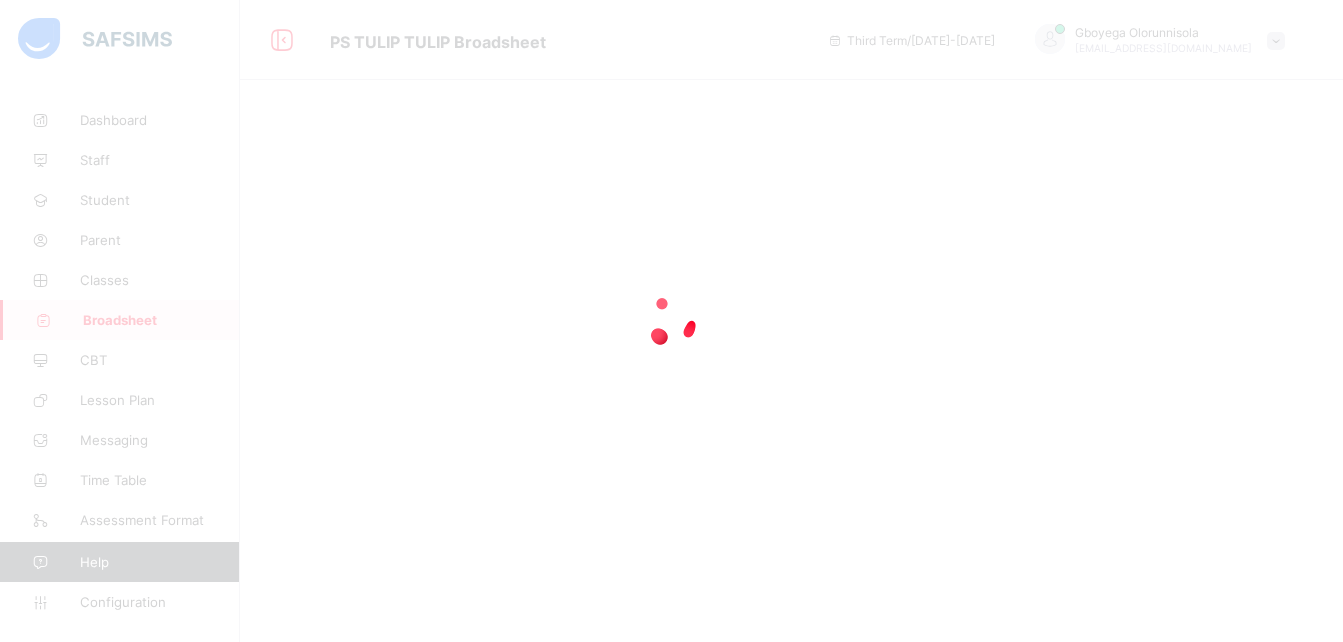 scroll, scrollTop: 0, scrollLeft: 0, axis: both 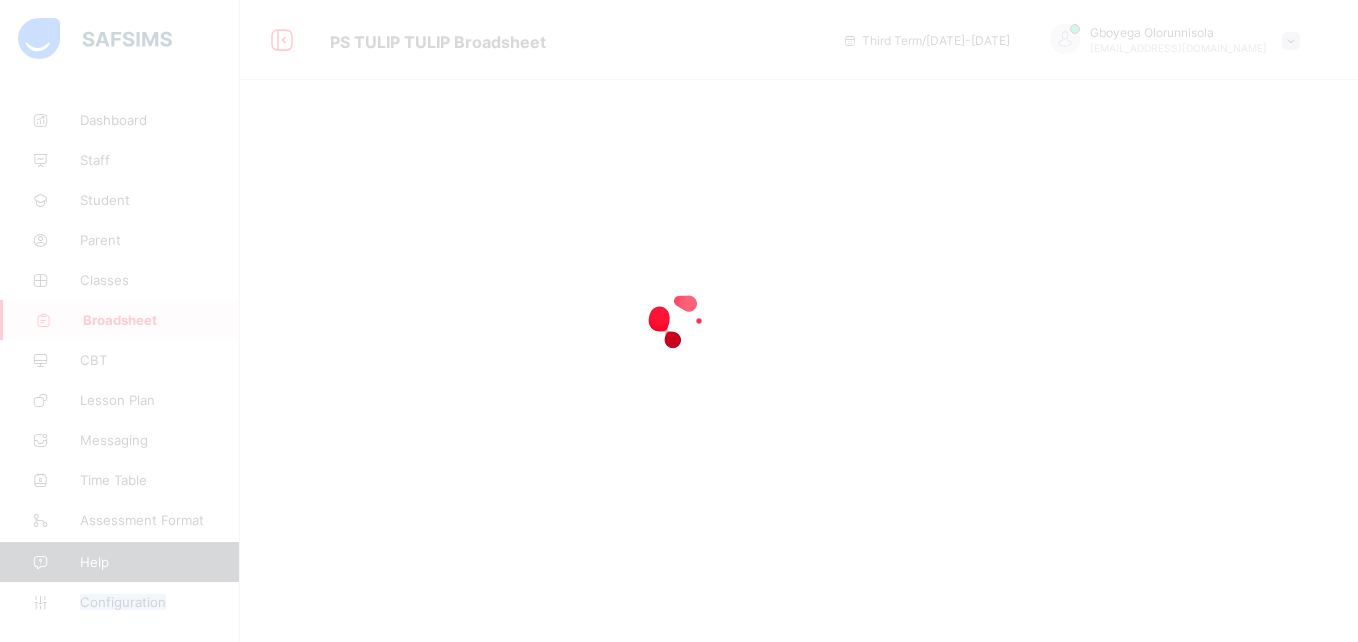 click at bounding box center [679, 321] 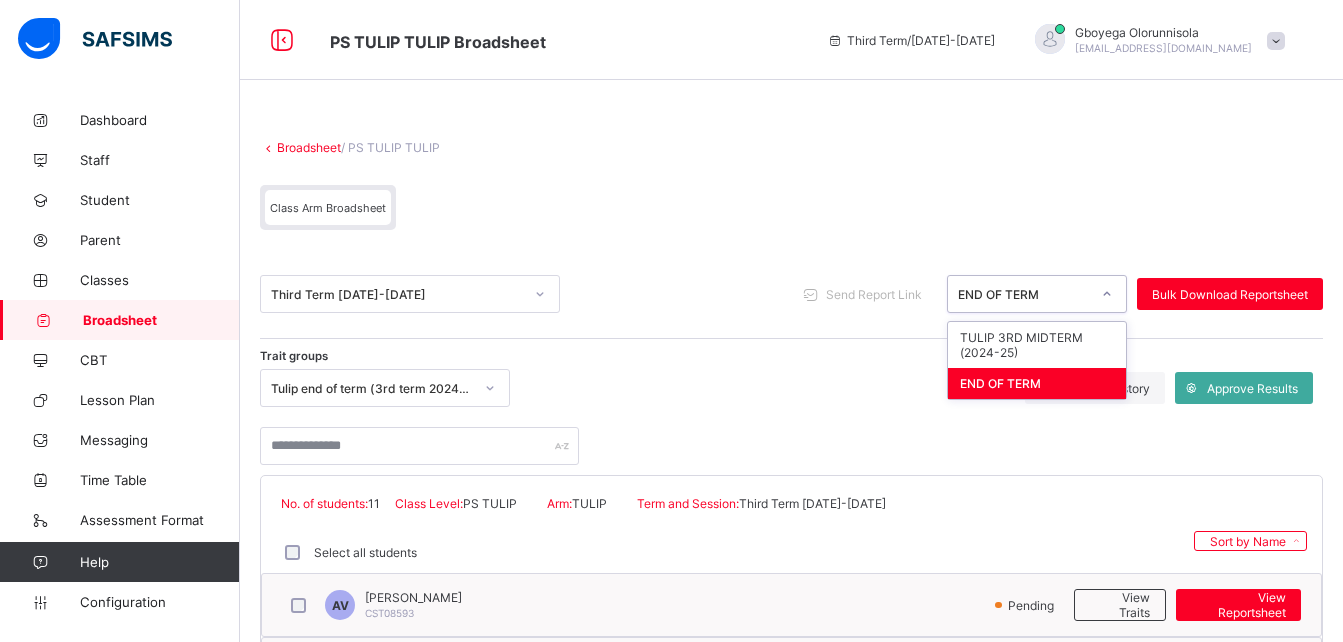 drag, startPoint x: 1046, startPoint y: 277, endPoint x: 1043, endPoint y: 382, distance: 105.04285 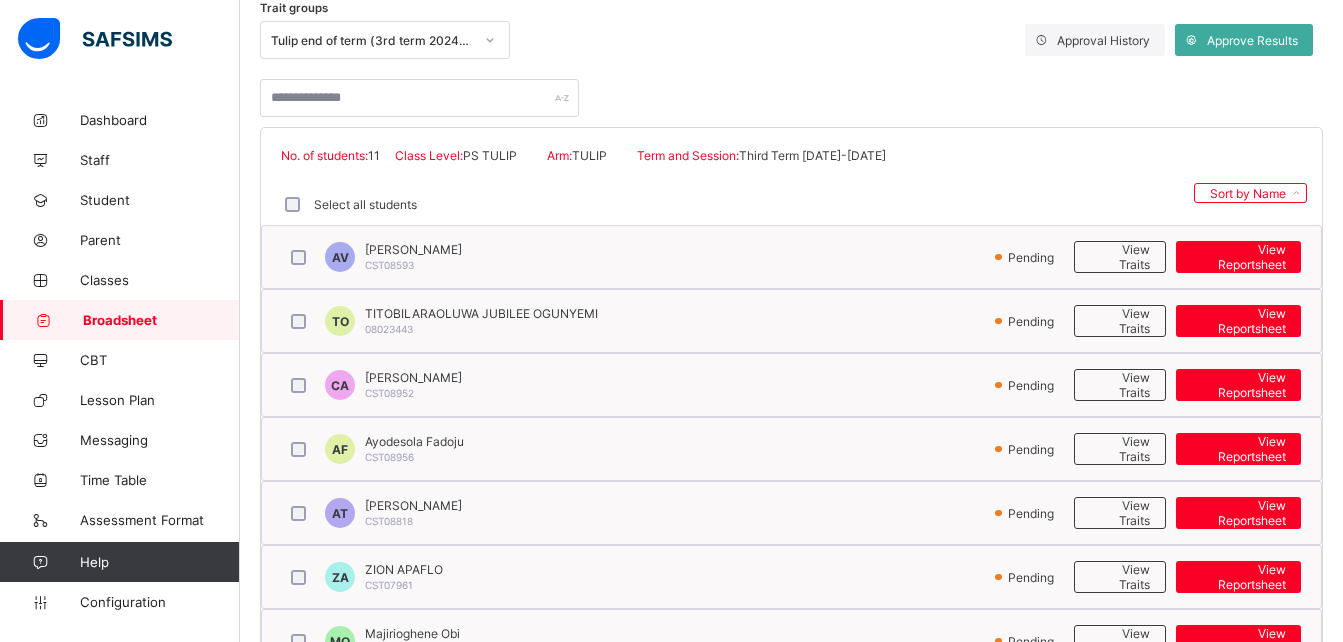 scroll, scrollTop: 359, scrollLeft: 0, axis: vertical 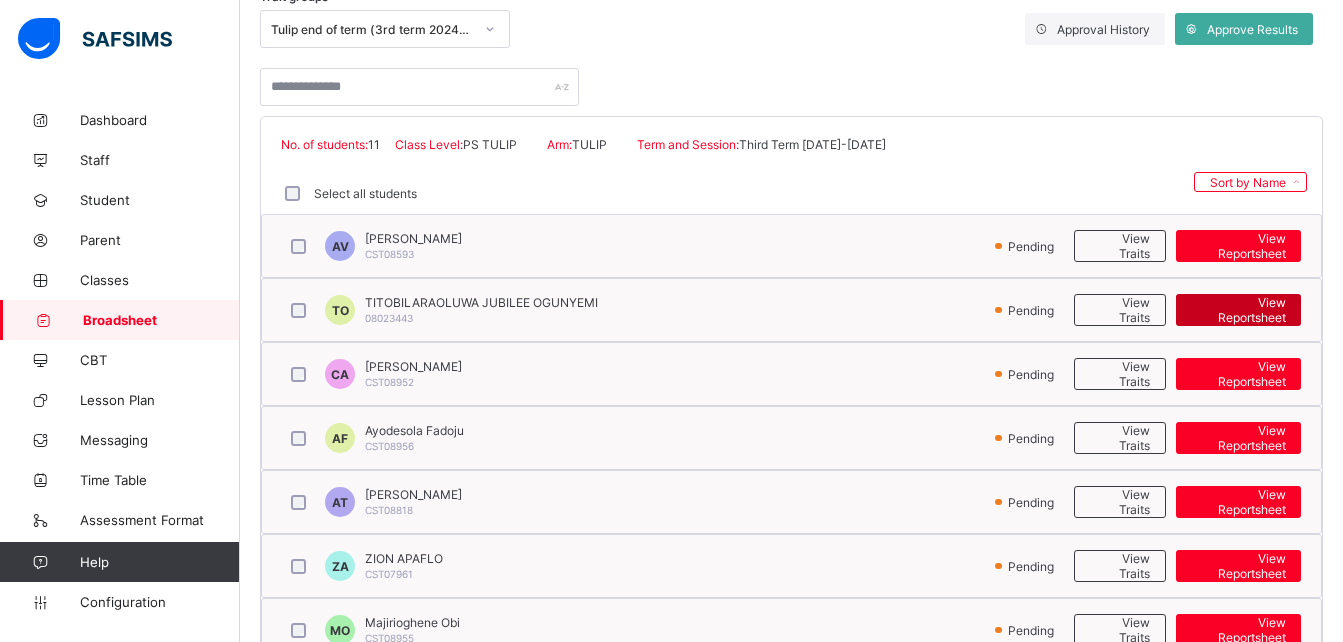 click on "View Reportsheet" at bounding box center [1238, 310] 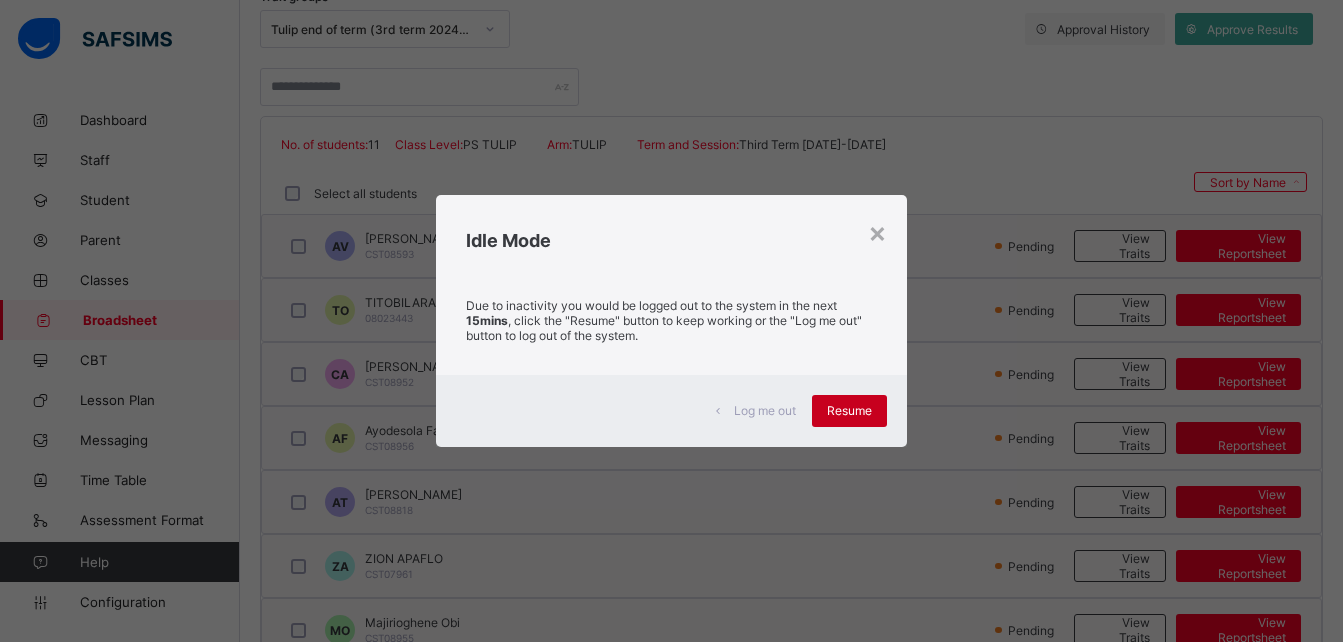 click on "Resume" at bounding box center [849, 410] 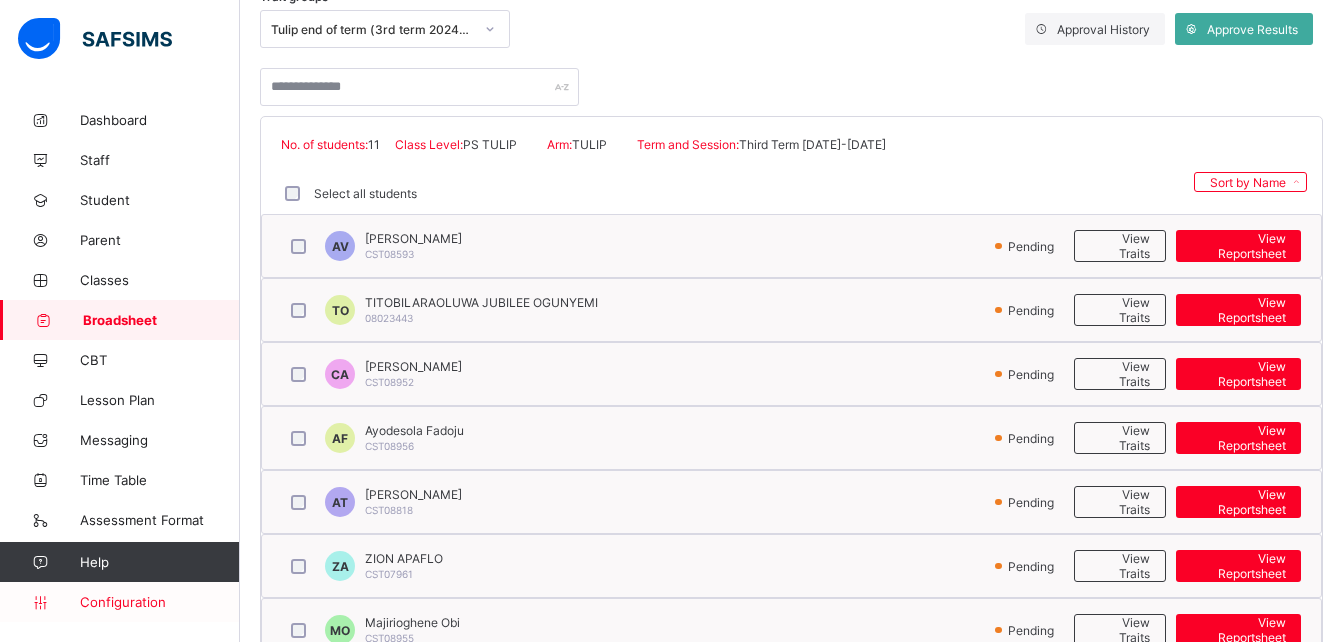 click on "Configuration" at bounding box center [159, 602] 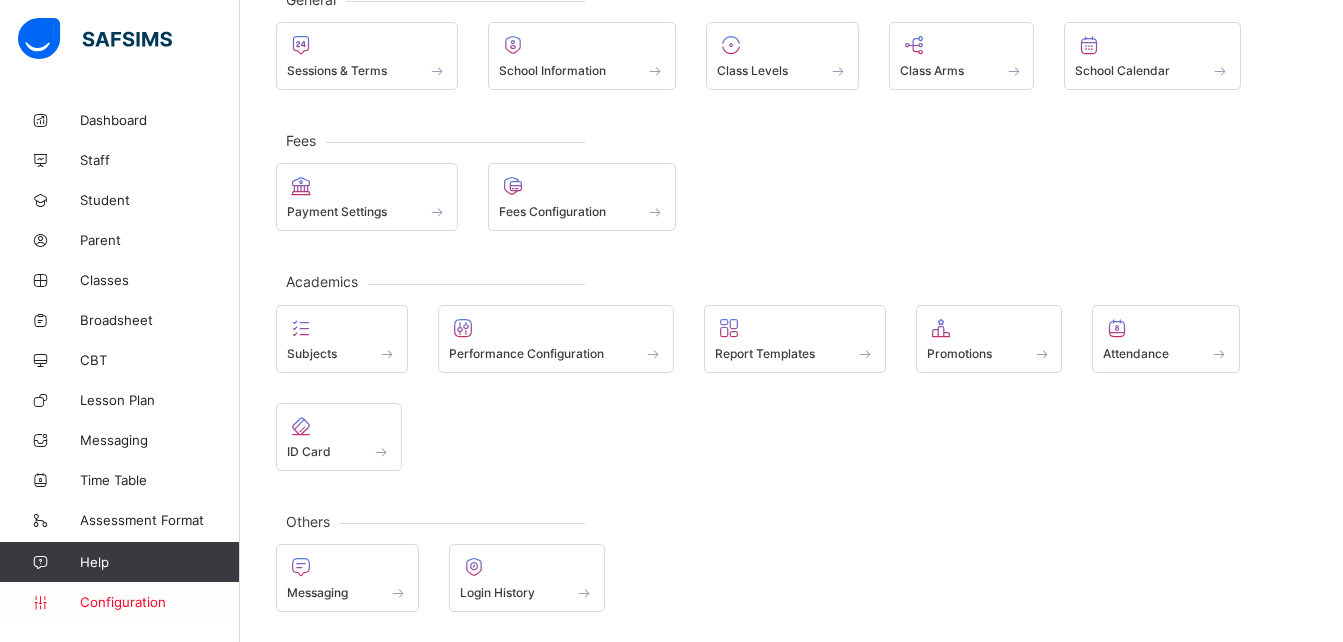 scroll, scrollTop: 141, scrollLeft: 0, axis: vertical 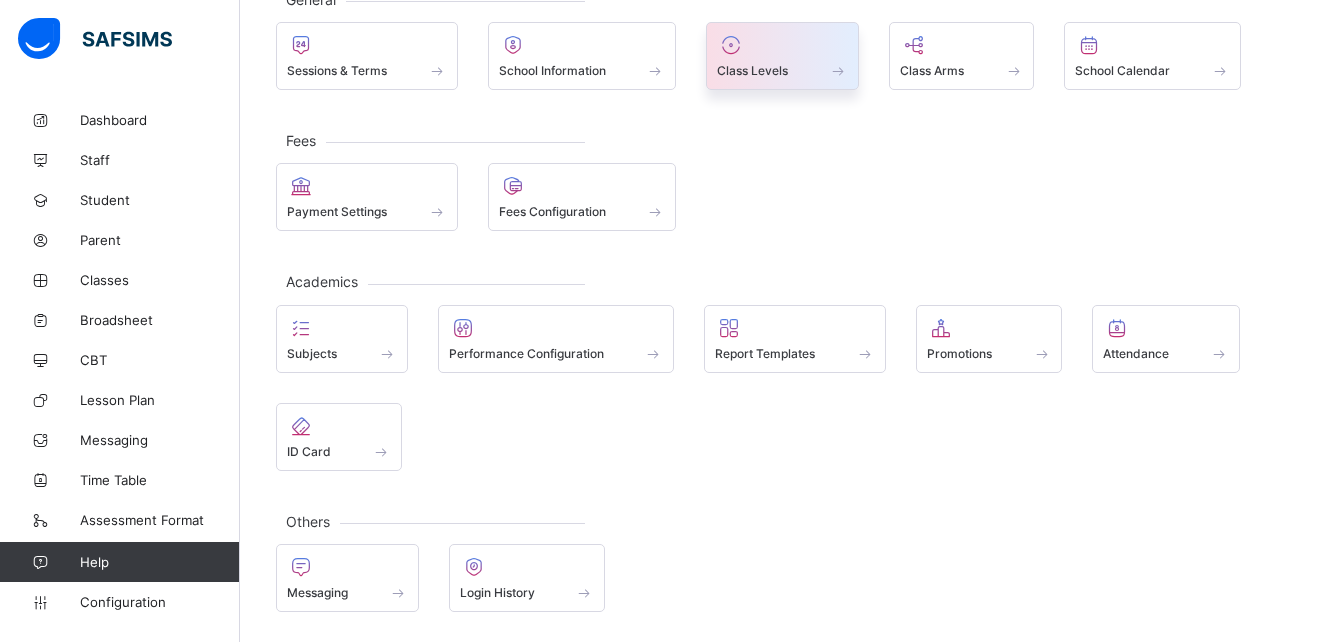 click on "Class Levels" at bounding box center (782, 70) 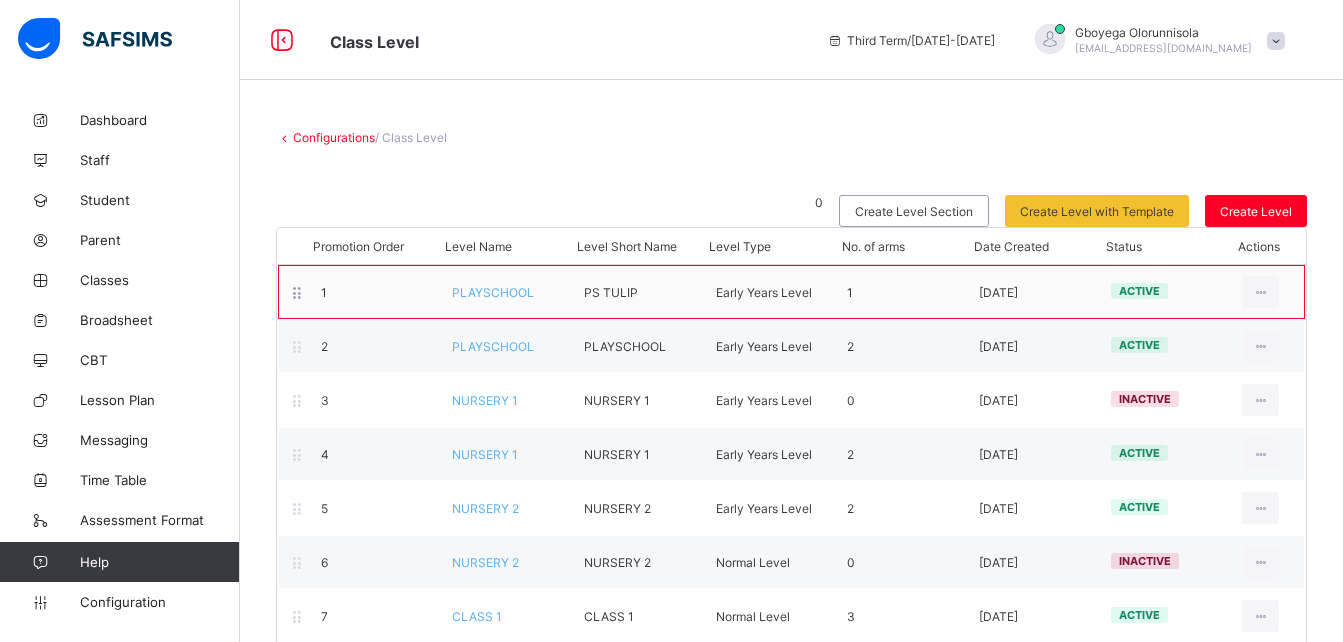 scroll, scrollTop: 302, scrollLeft: 0, axis: vertical 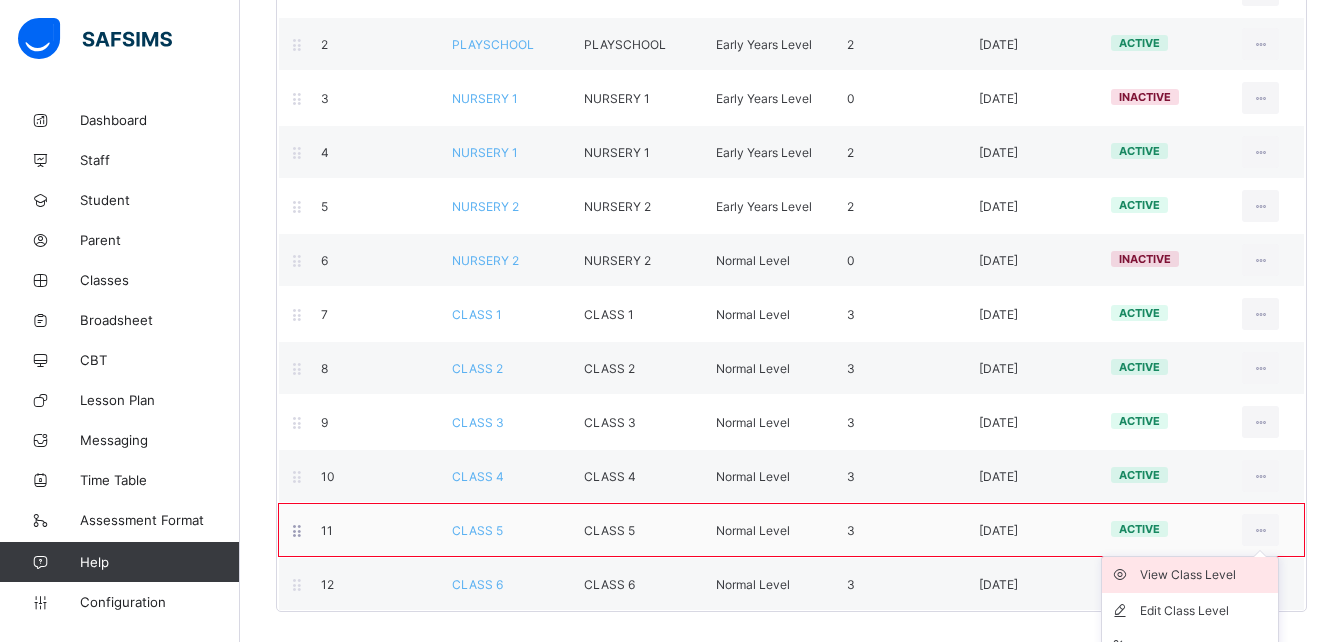 click on "View Class Level" at bounding box center (1205, 575) 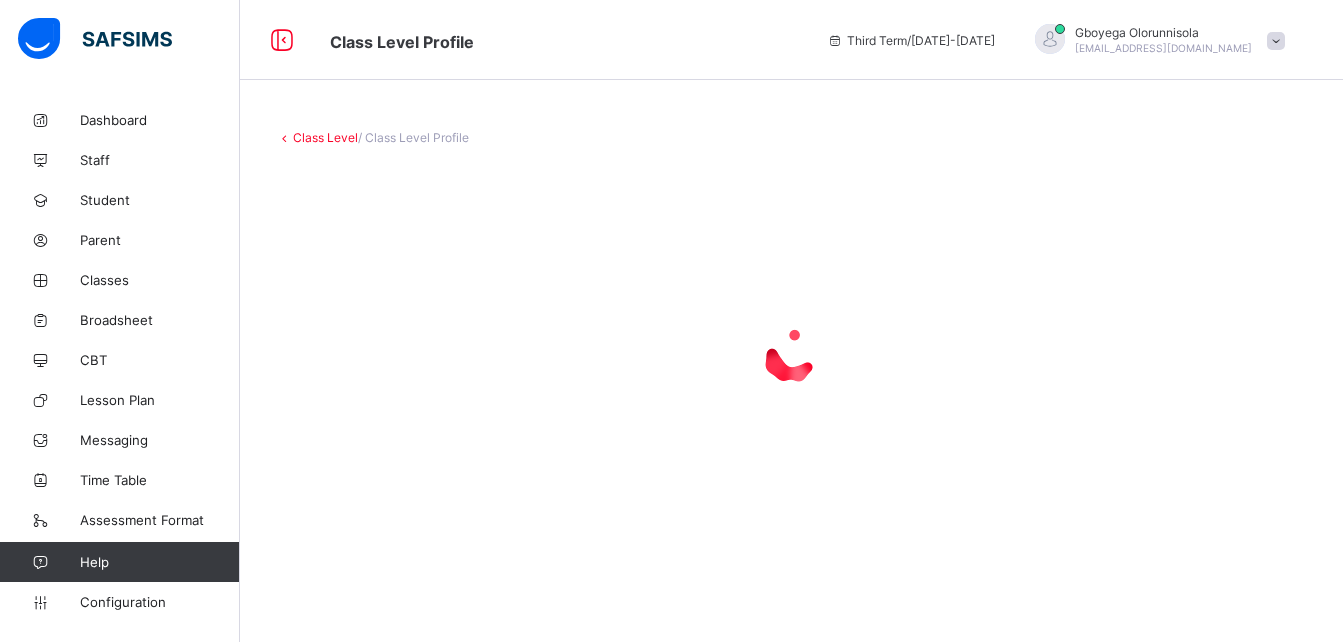 scroll, scrollTop: 0, scrollLeft: 0, axis: both 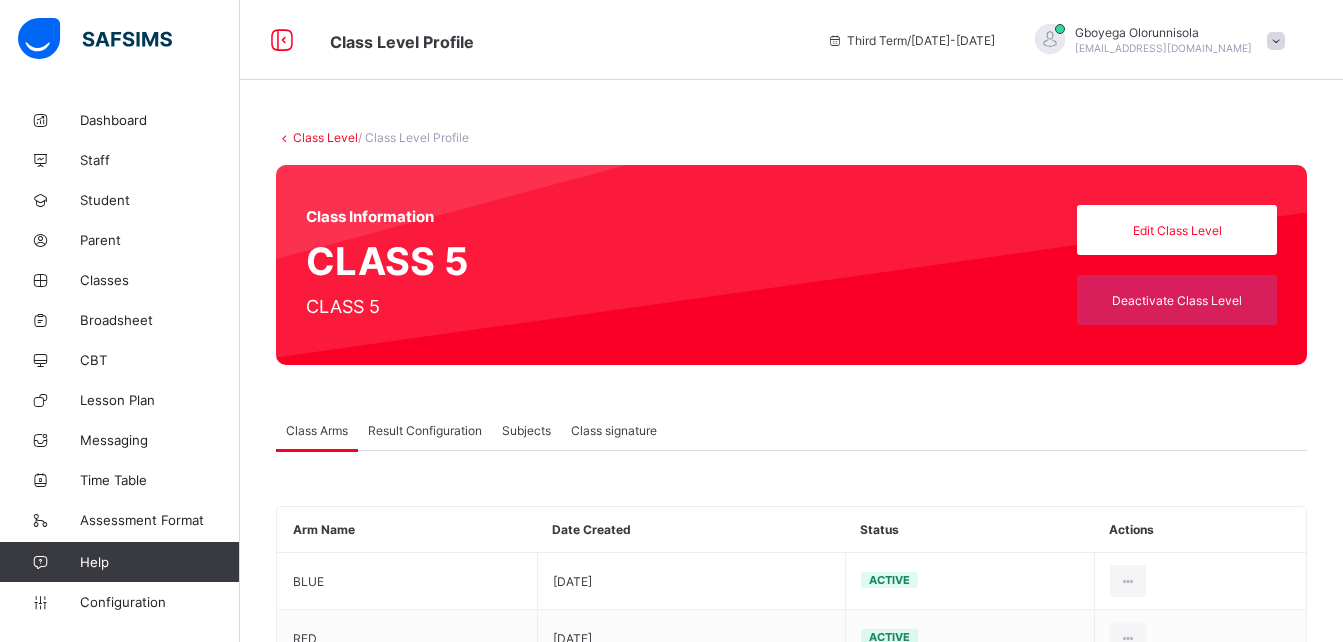type on "*" 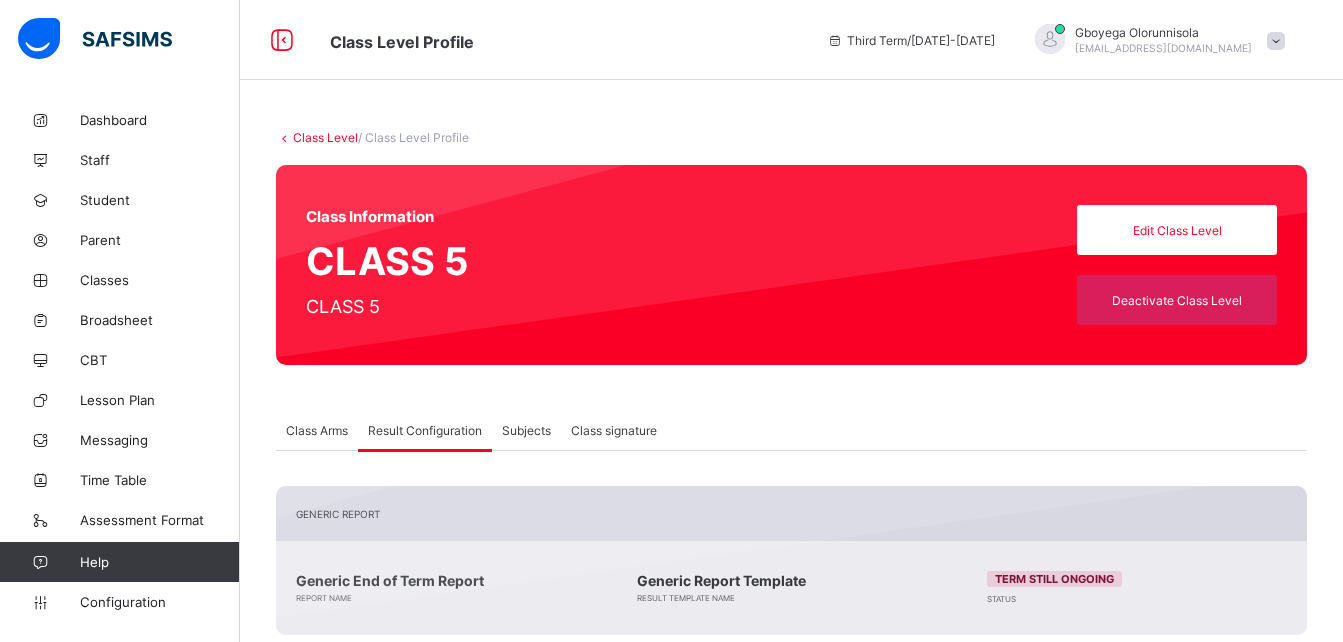 click on "Subjects" at bounding box center (526, 430) 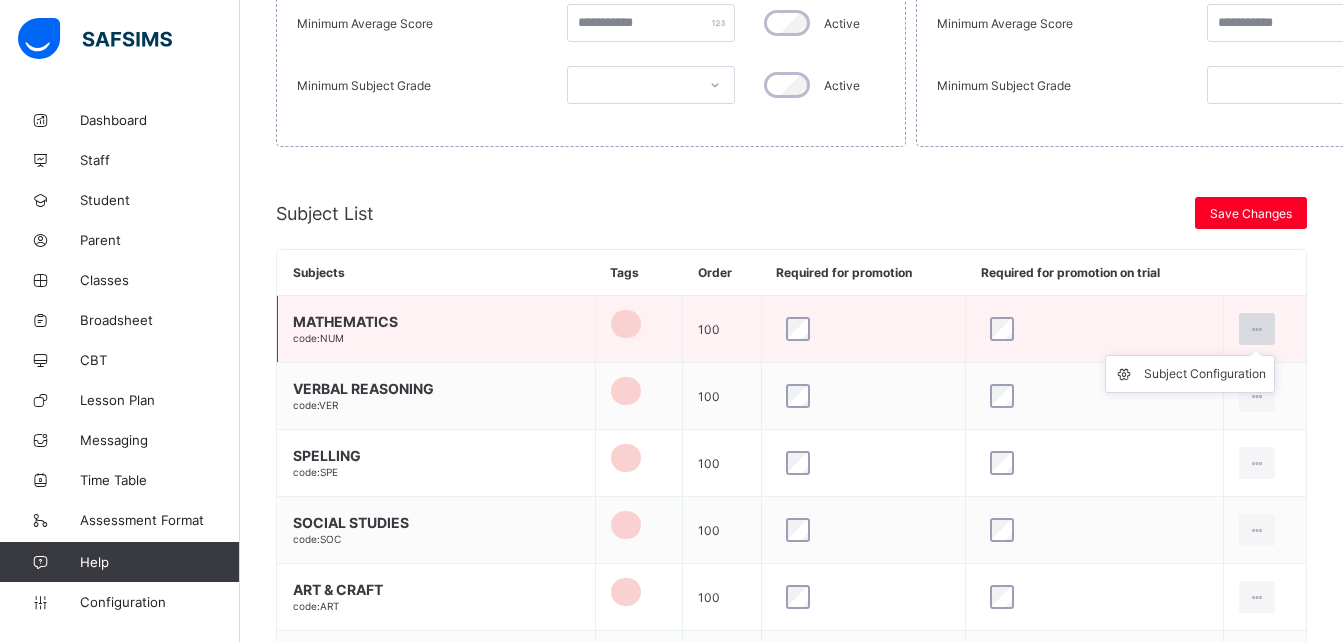 scroll, scrollTop: 625, scrollLeft: 0, axis: vertical 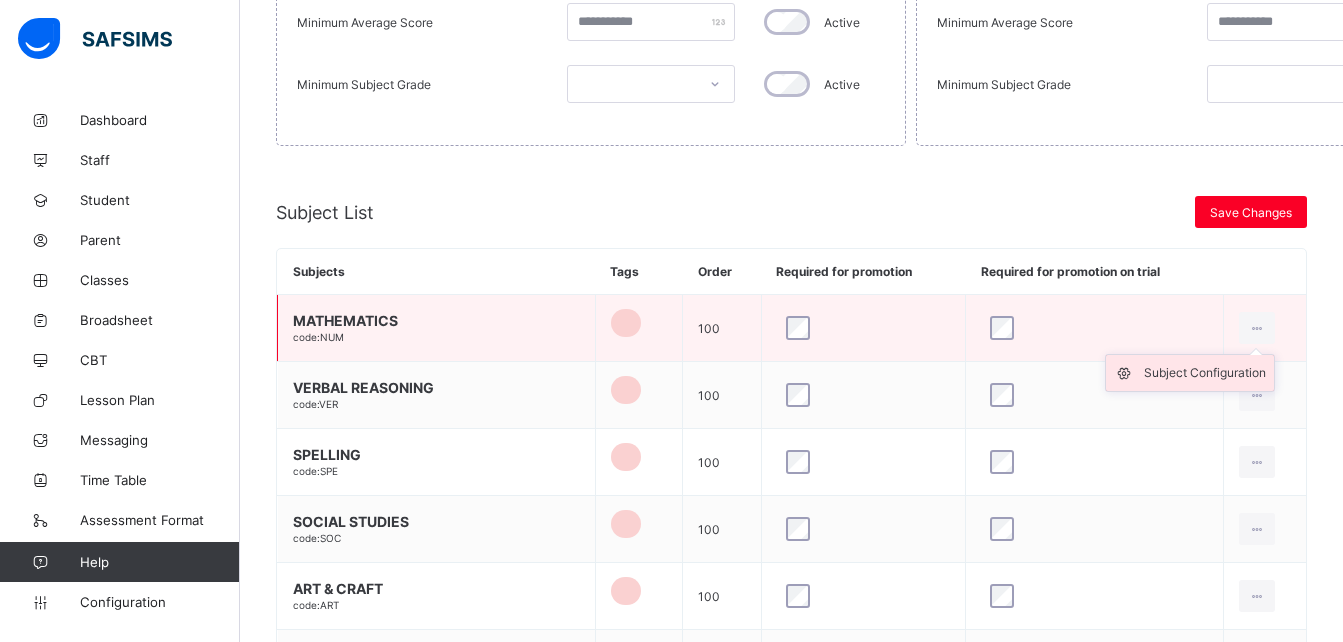 click on "Subject Configuration" at bounding box center [1205, 373] 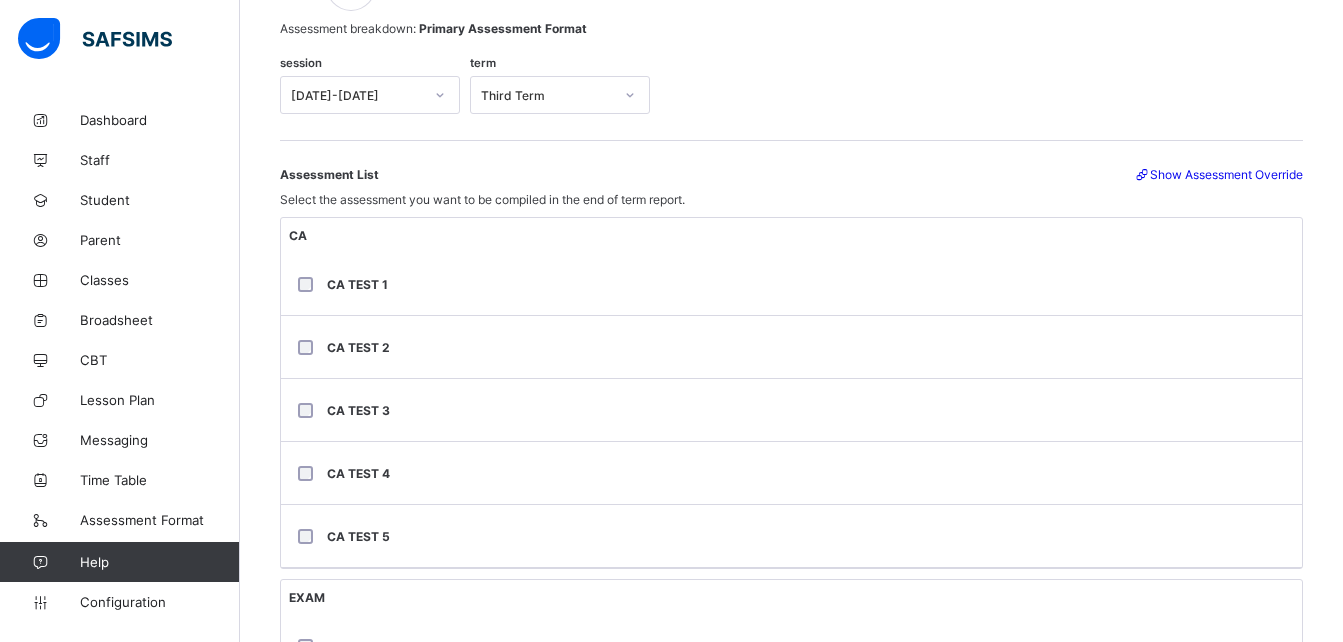 scroll, scrollTop: 221, scrollLeft: 0, axis: vertical 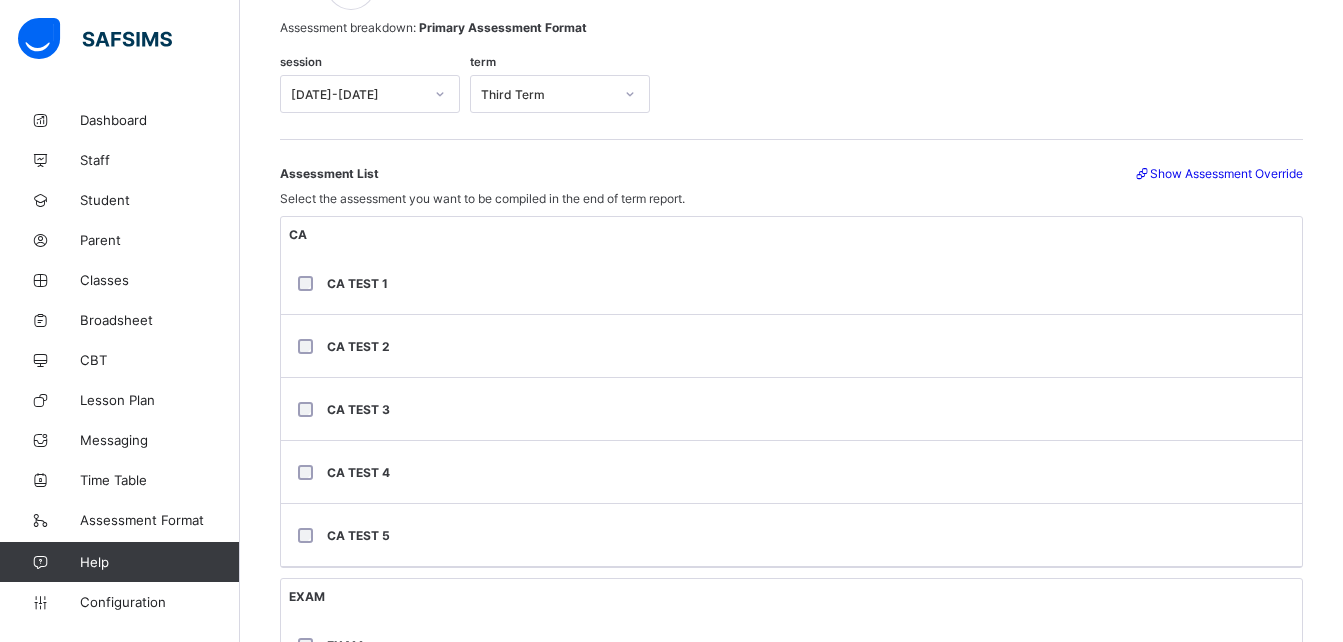 click on "Show Assessment Override" at bounding box center (1218, 173) 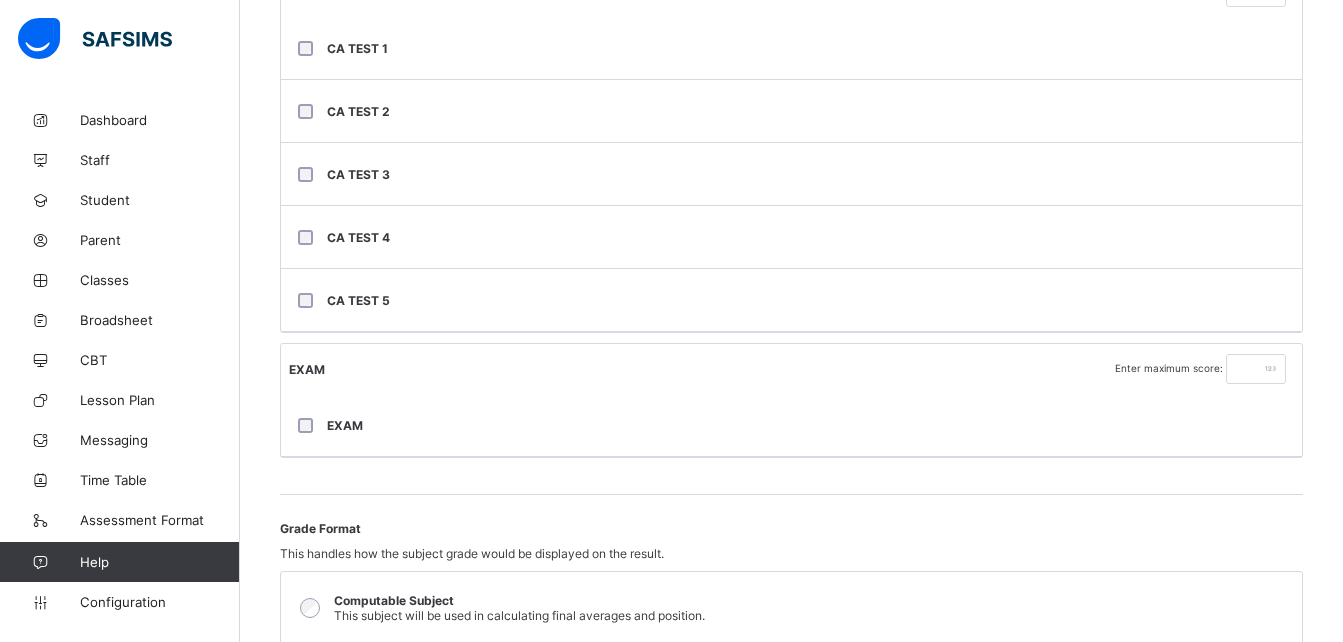 scroll, scrollTop: 511, scrollLeft: 0, axis: vertical 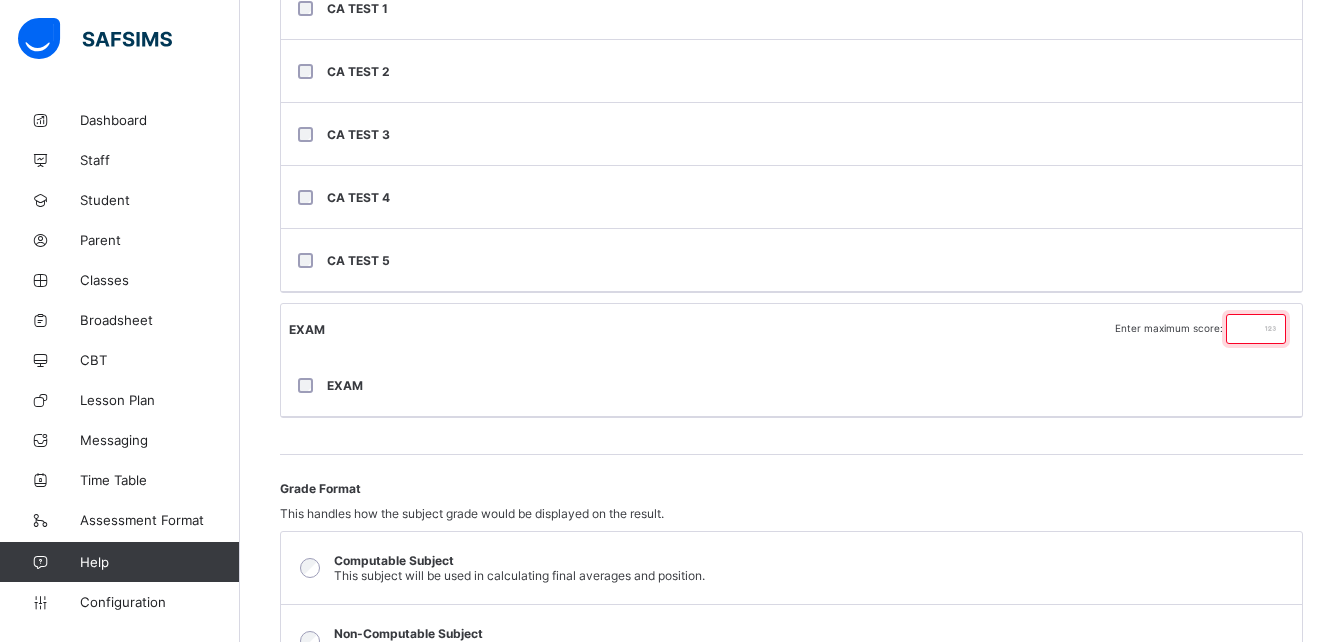click at bounding box center [1256, 329] 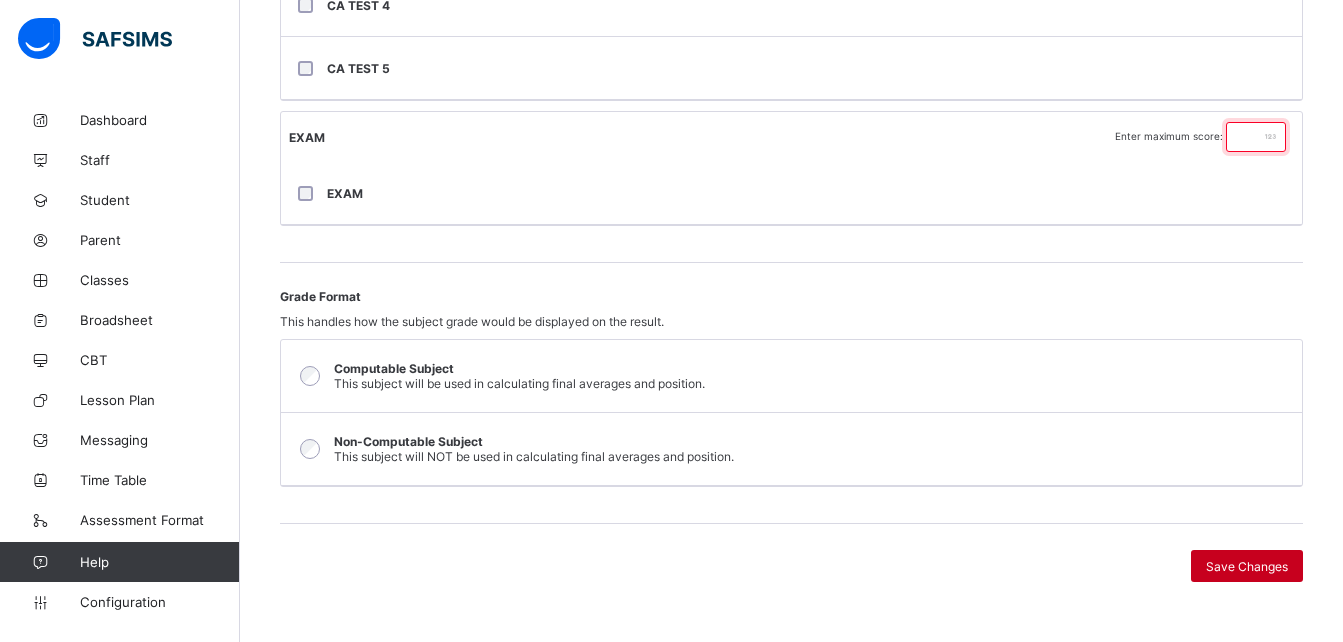 type on "**" 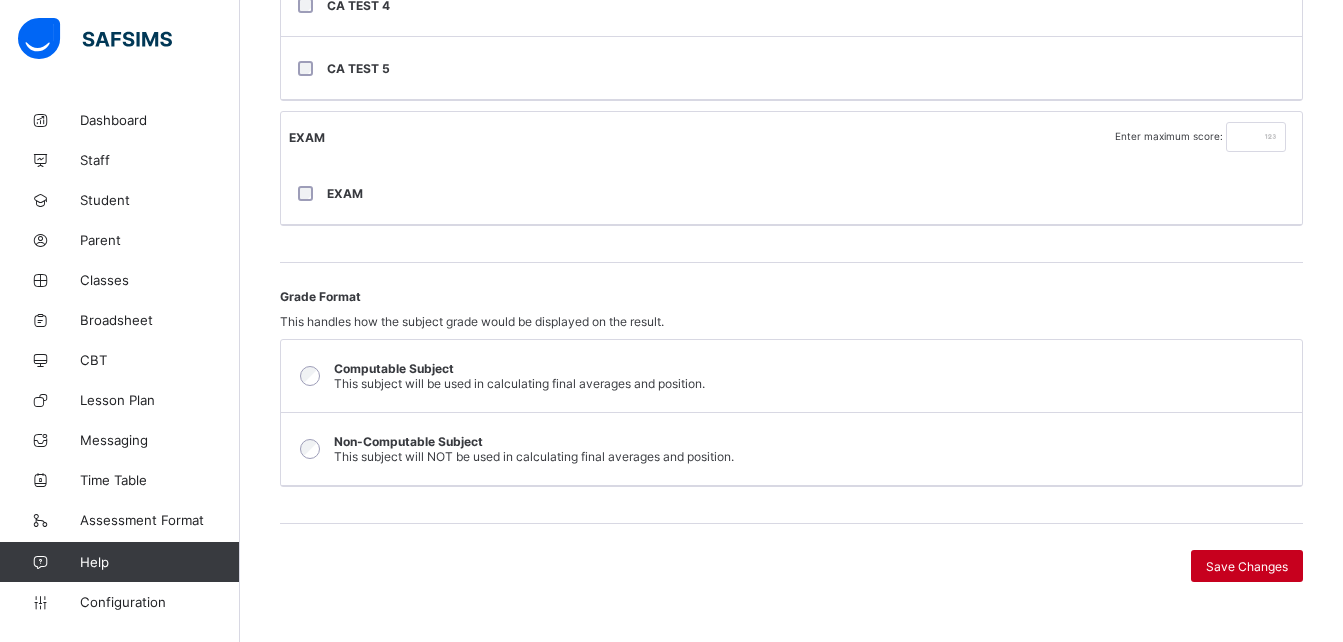 click on "Save Changes" at bounding box center [1247, 566] 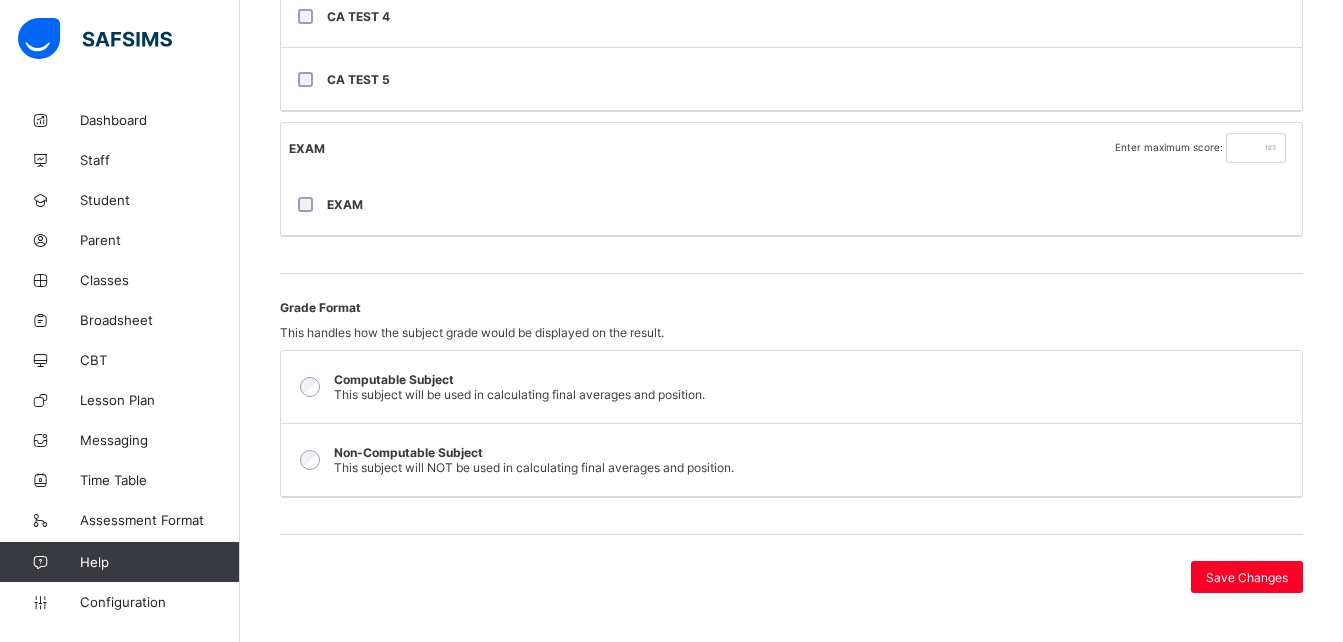 scroll, scrollTop: 703, scrollLeft: 0, axis: vertical 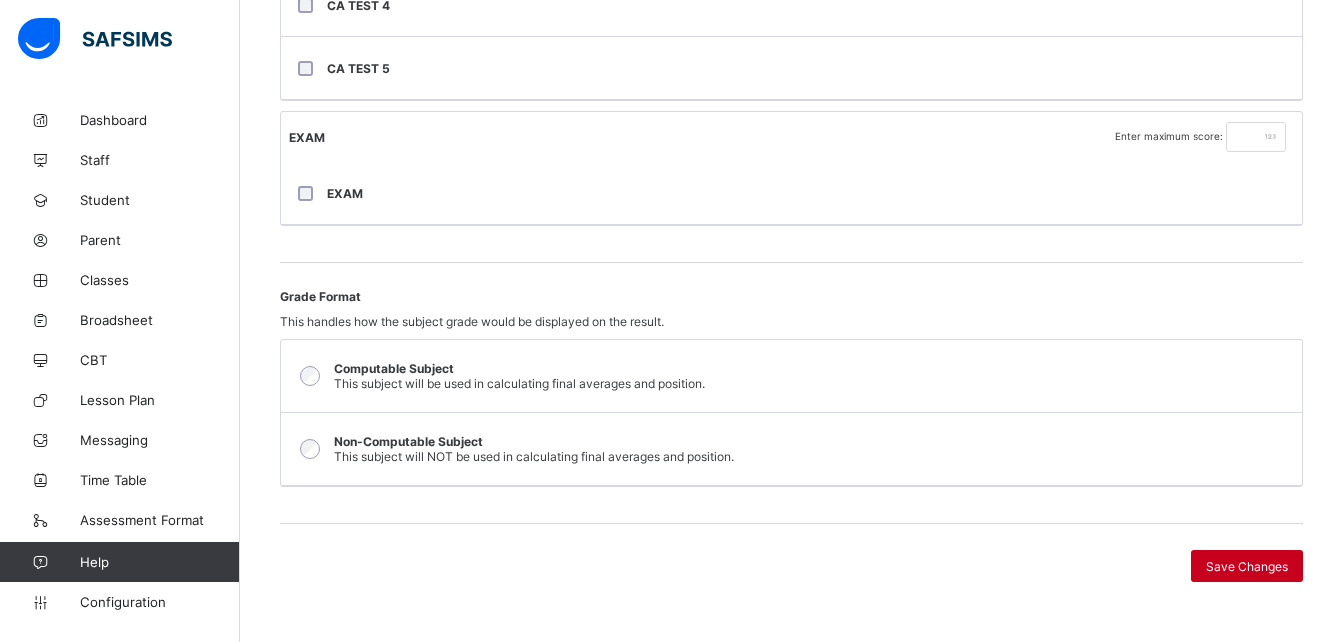 click on "Save Changes" at bounding box center [1247, 566] 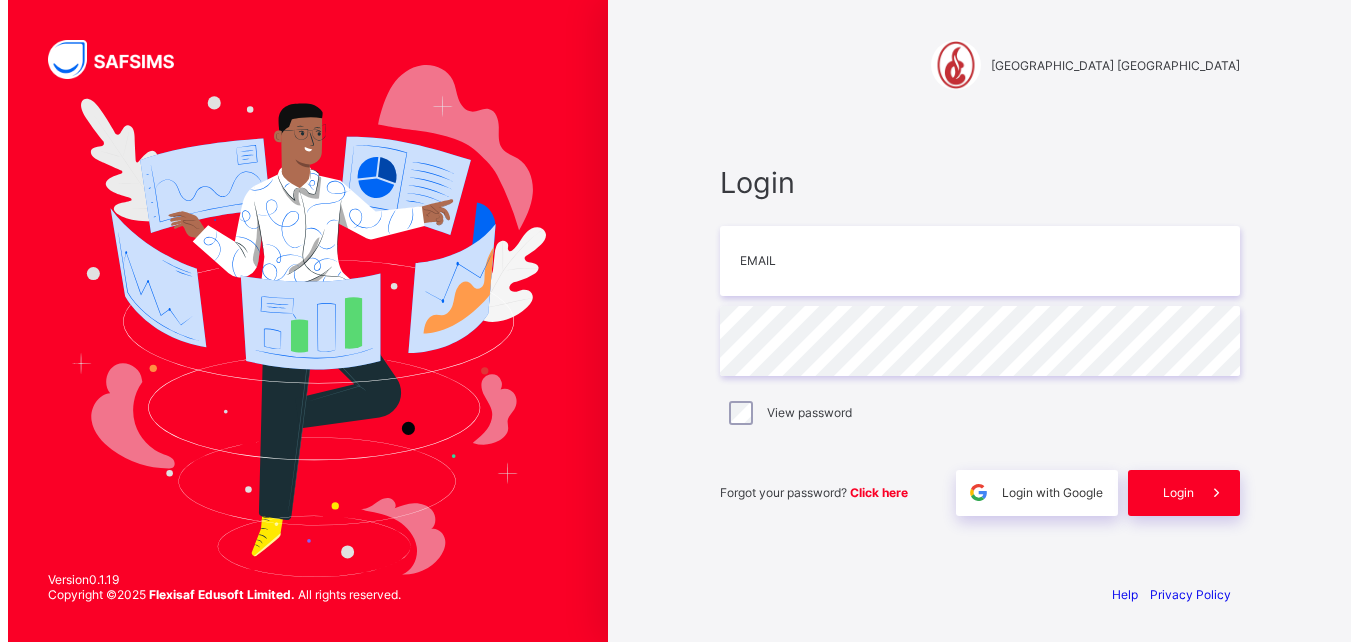 scroll, scrollTop: 0, scrollLeft: 0, axis: both 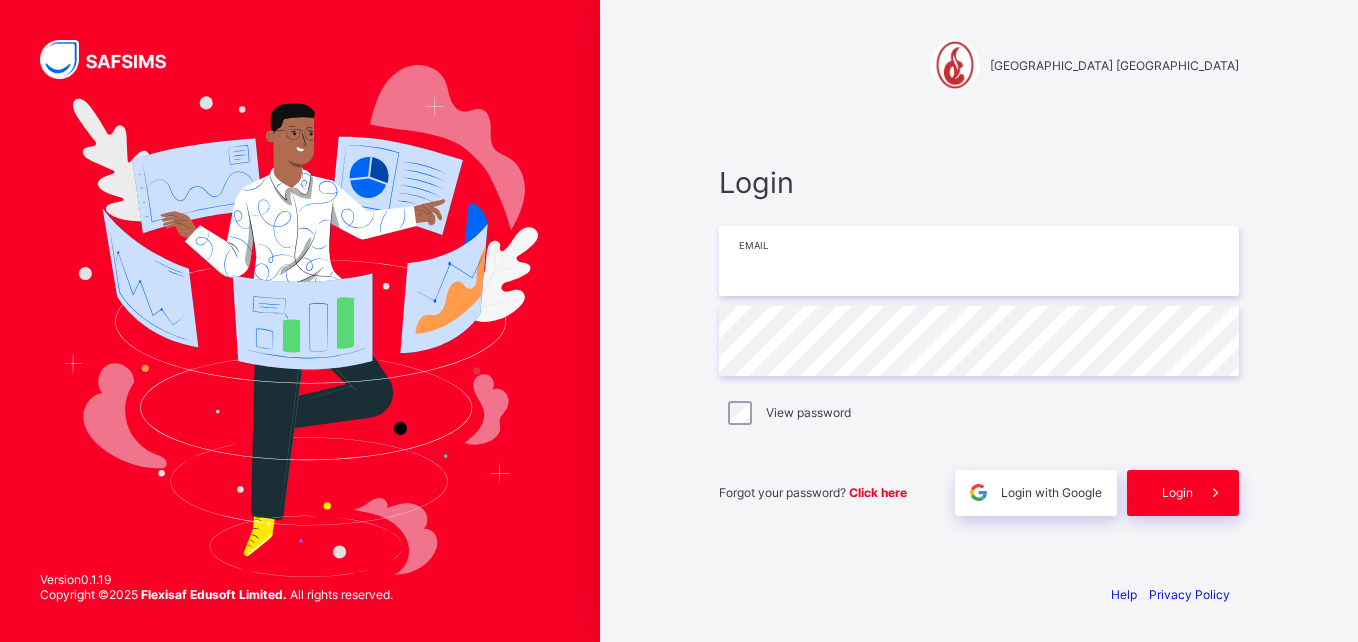 click at bounding box center (979, 261) 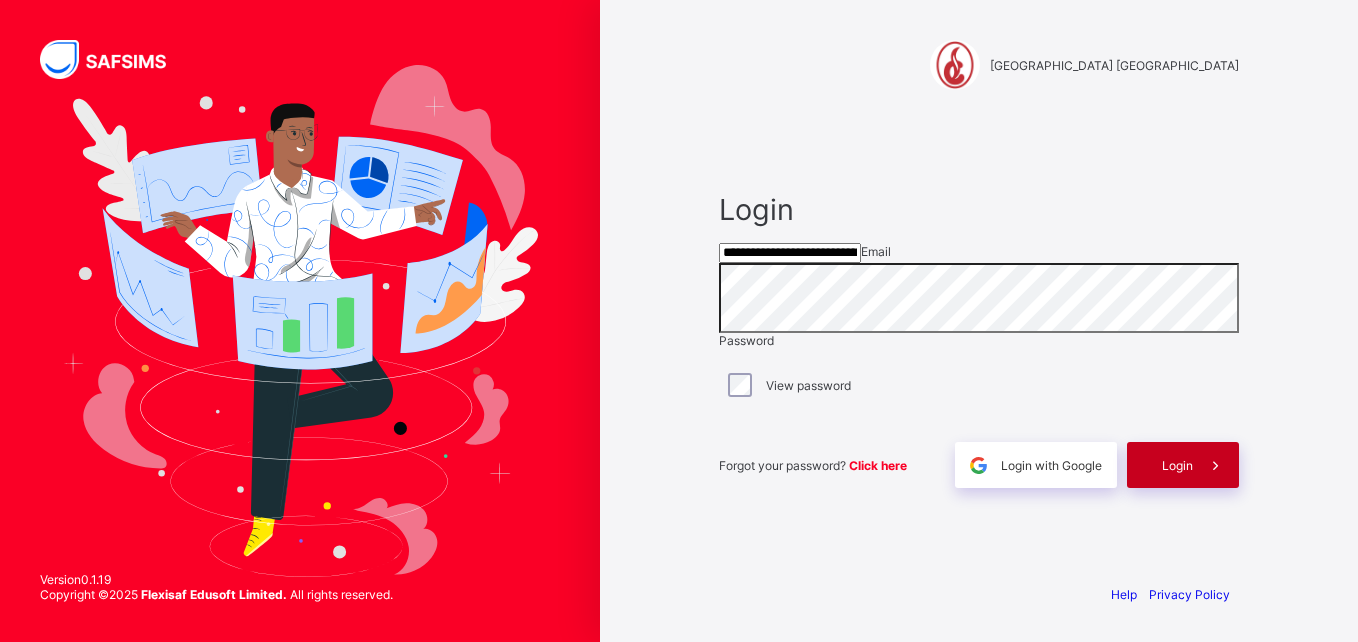 click on "Login" at bounding box center (1177, 465) 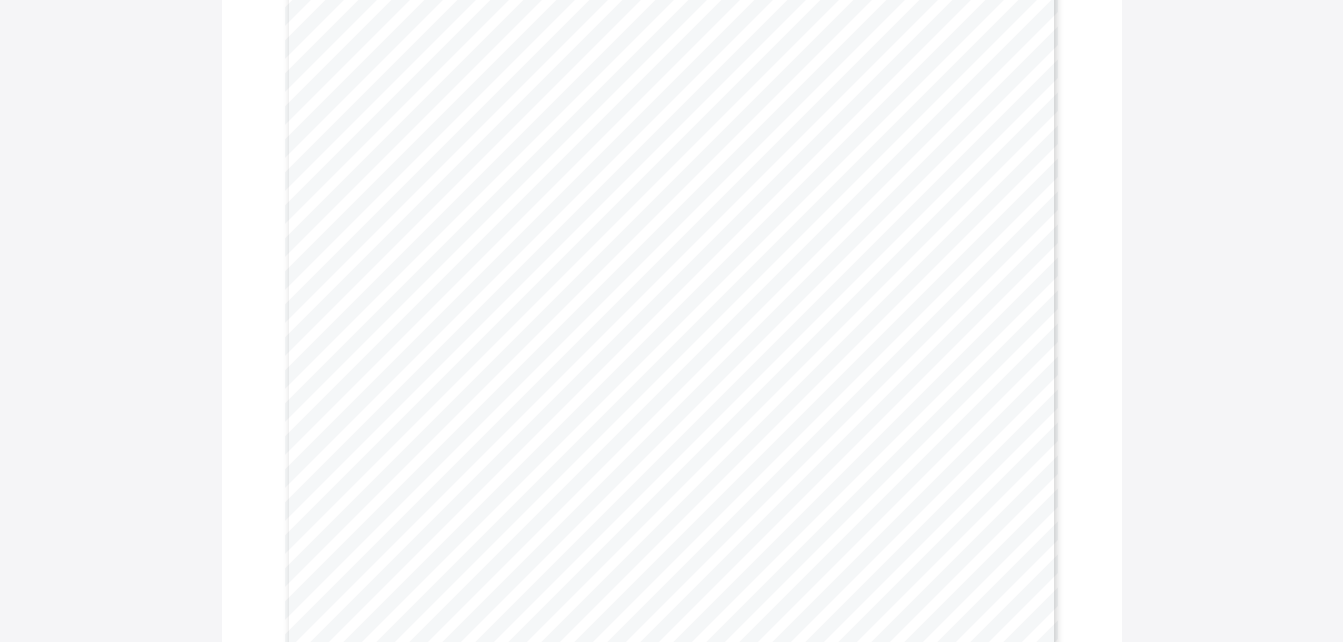 scroll, scrollTop: 574, scrollLeft: 0, axis: vertical 